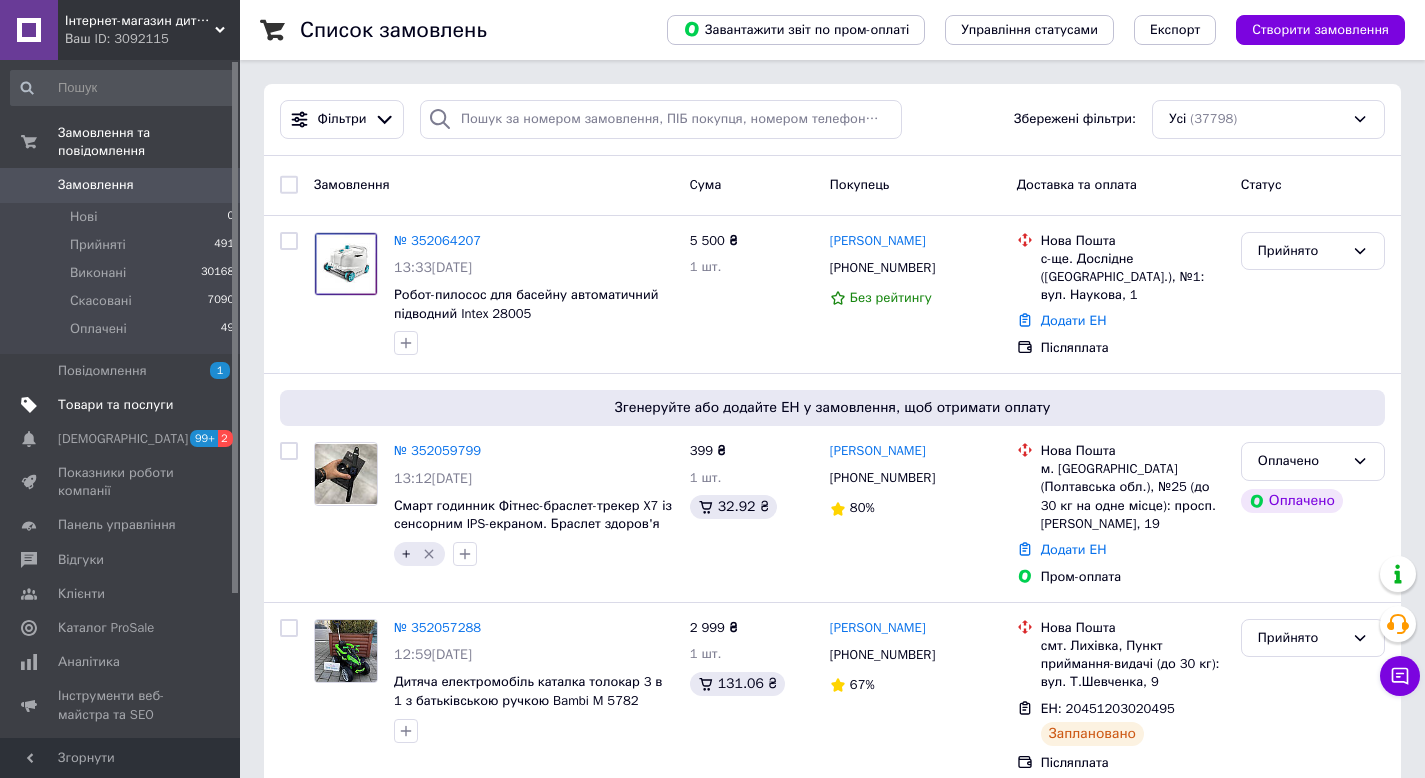 scroll, scrollTop: 0, scrollLeft: 0, axis: both 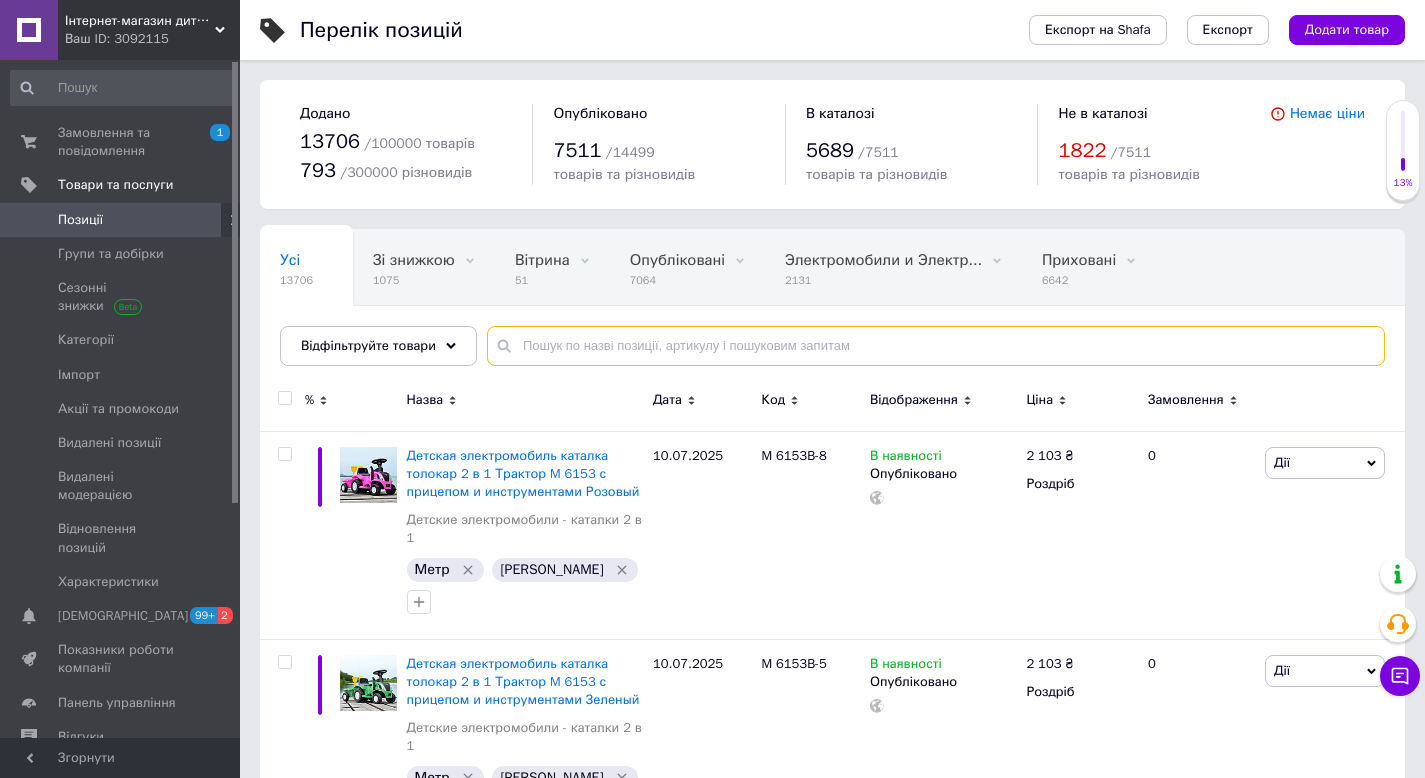 click at bounding box center [936, 346] 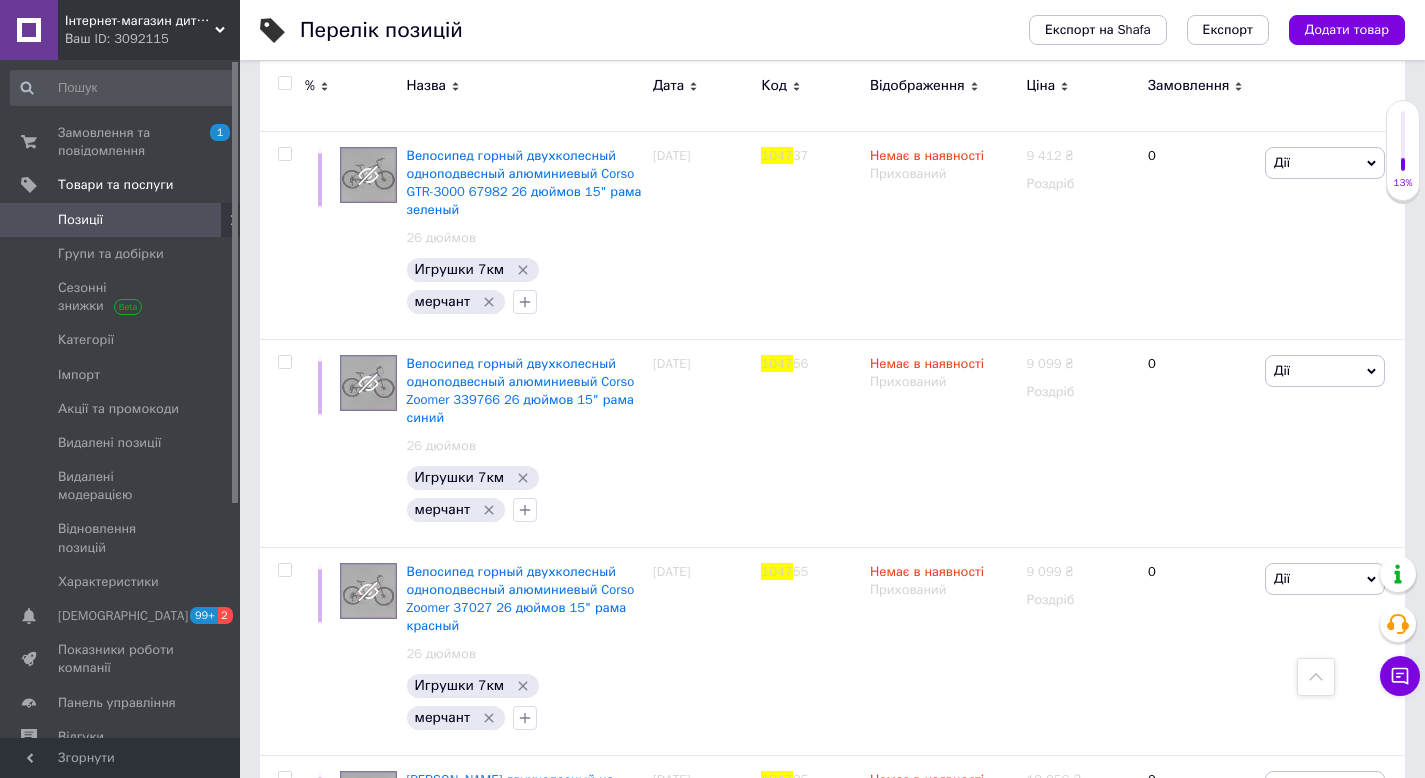 scroll, scrollTop: 5800, scrollLeft: 0, axis: vertical 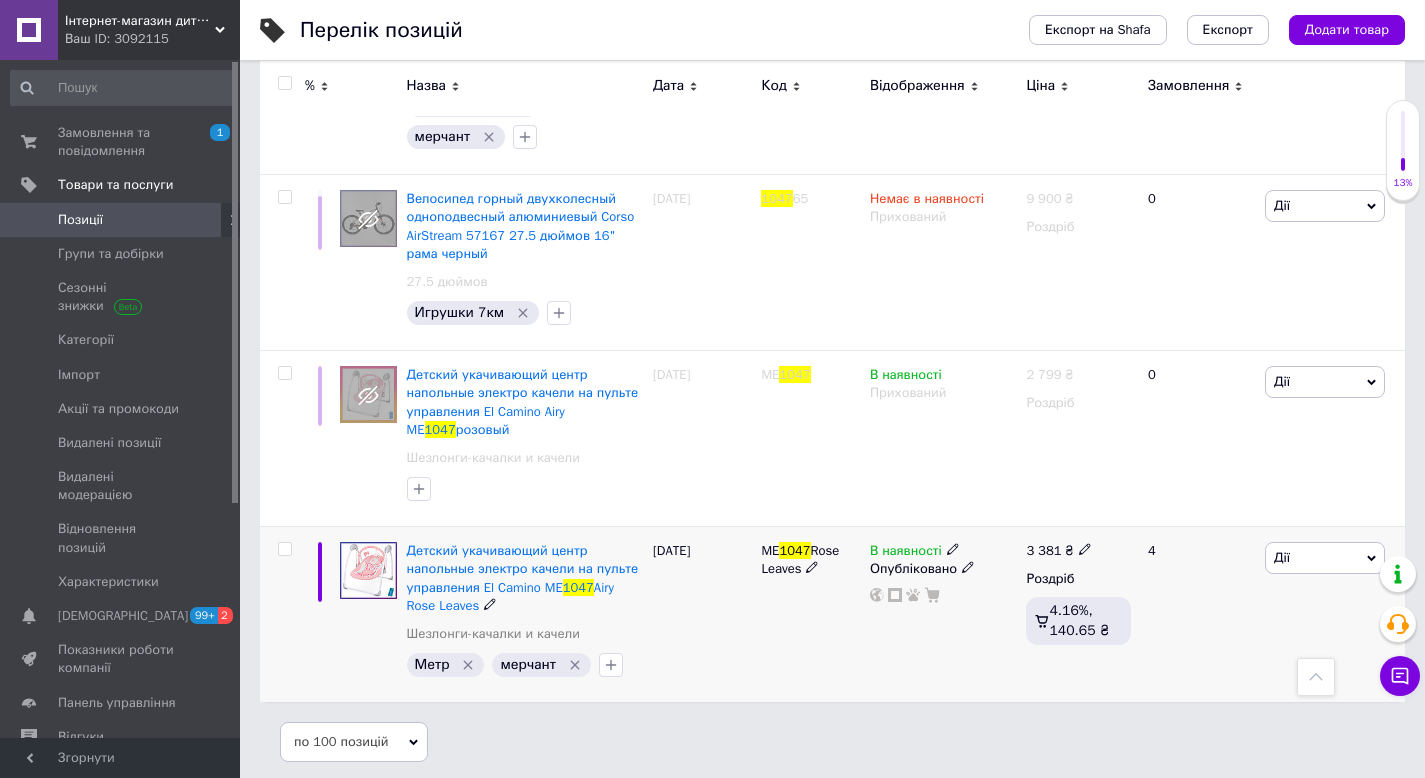 type on "1047" 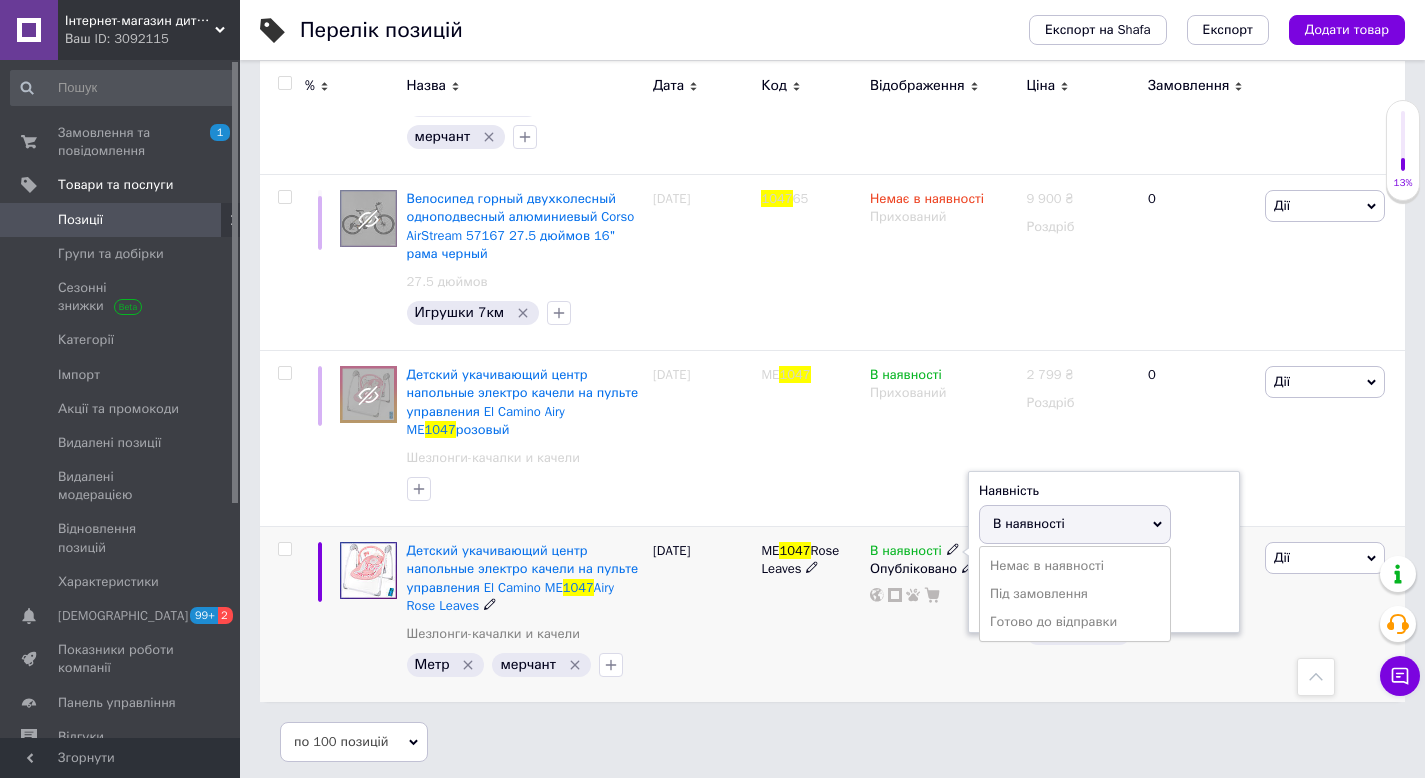 click on "Готово до відправки" at bounding box center [1075, 622] 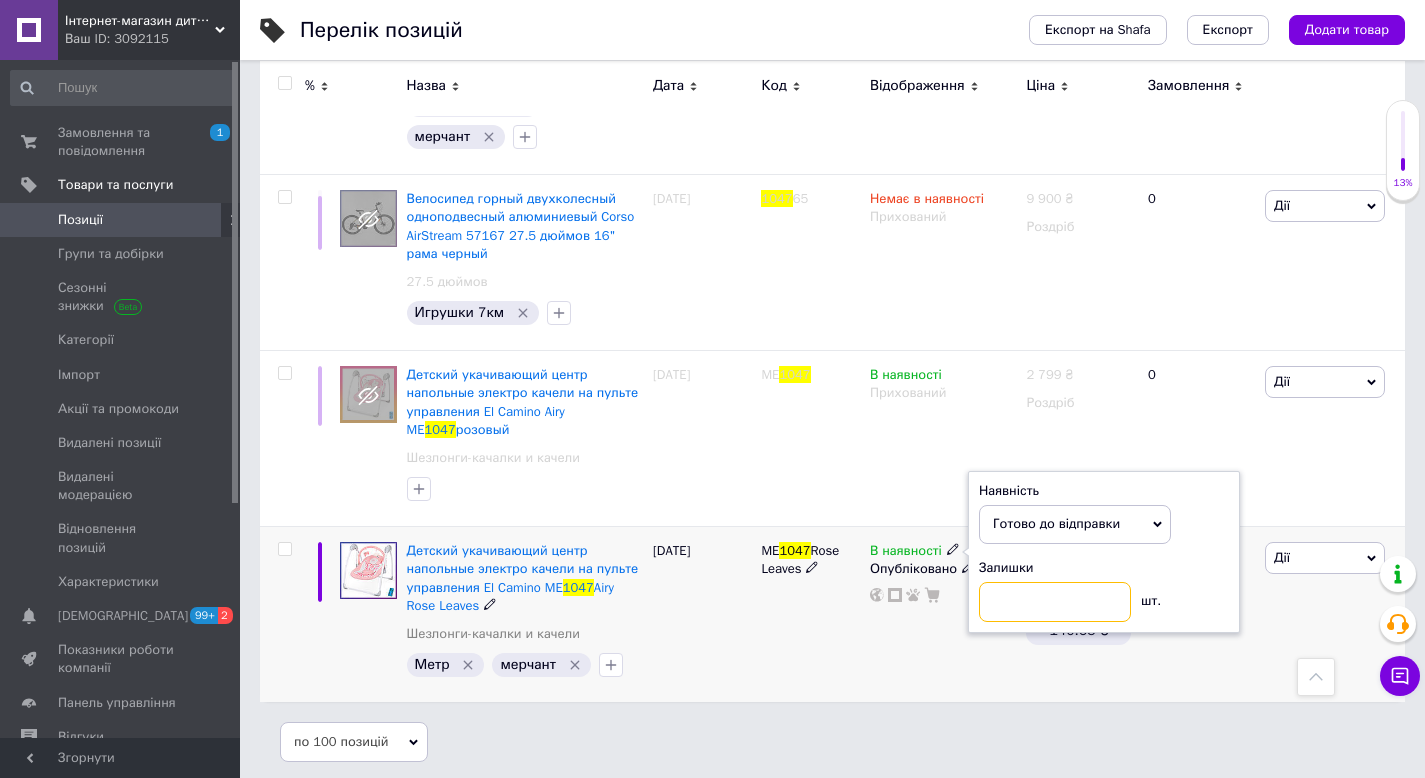 click at bounding box center (1055, 602) 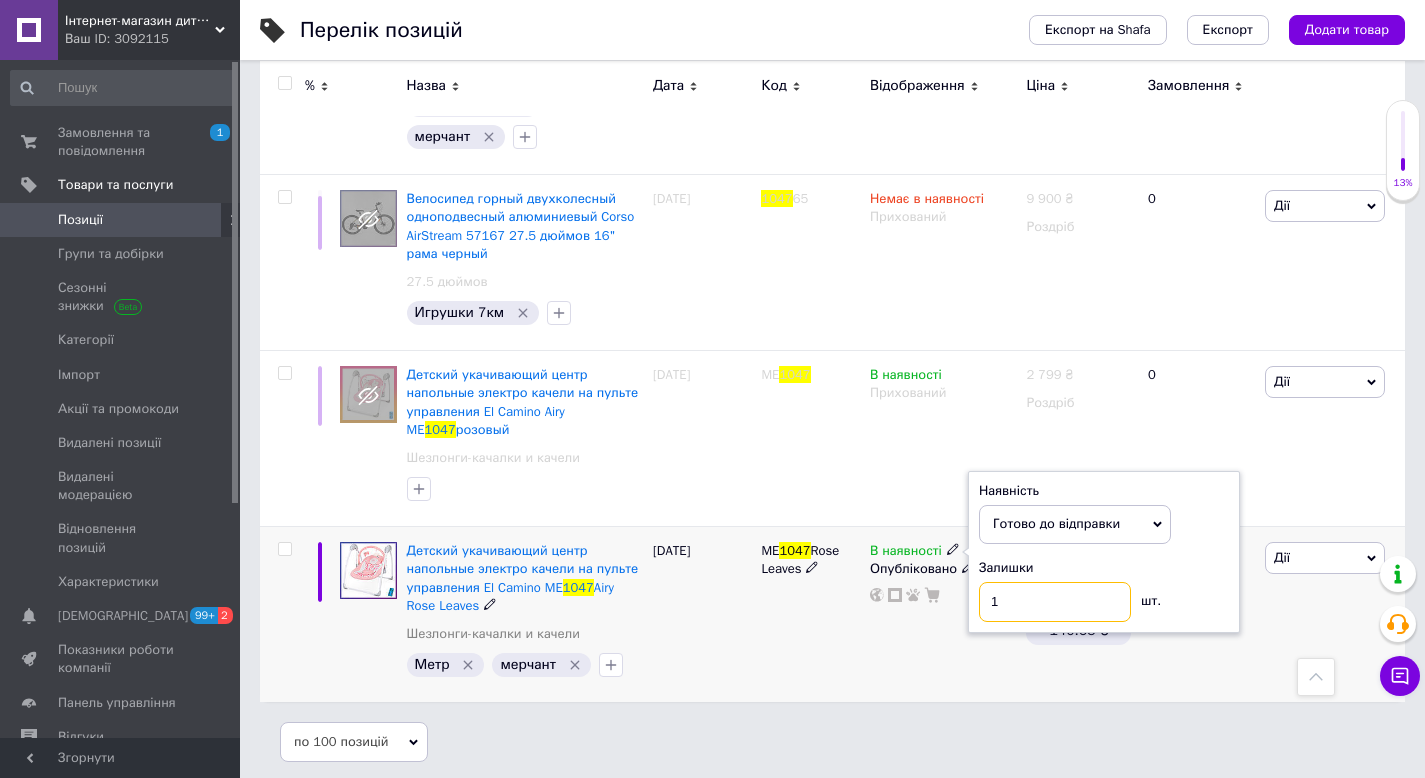 type on "1" 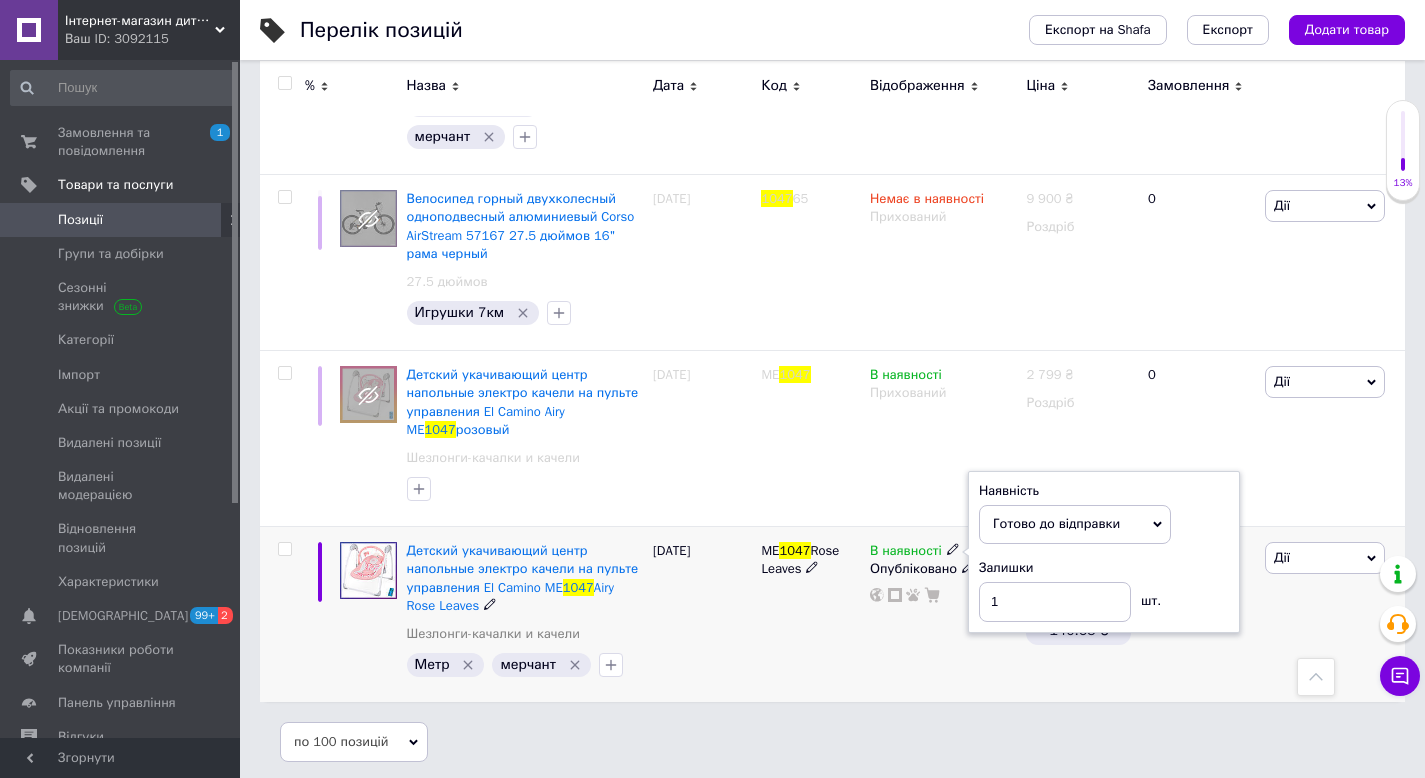 click on "ME  1047  Rose Leaves" at bounding box center [810, 614] 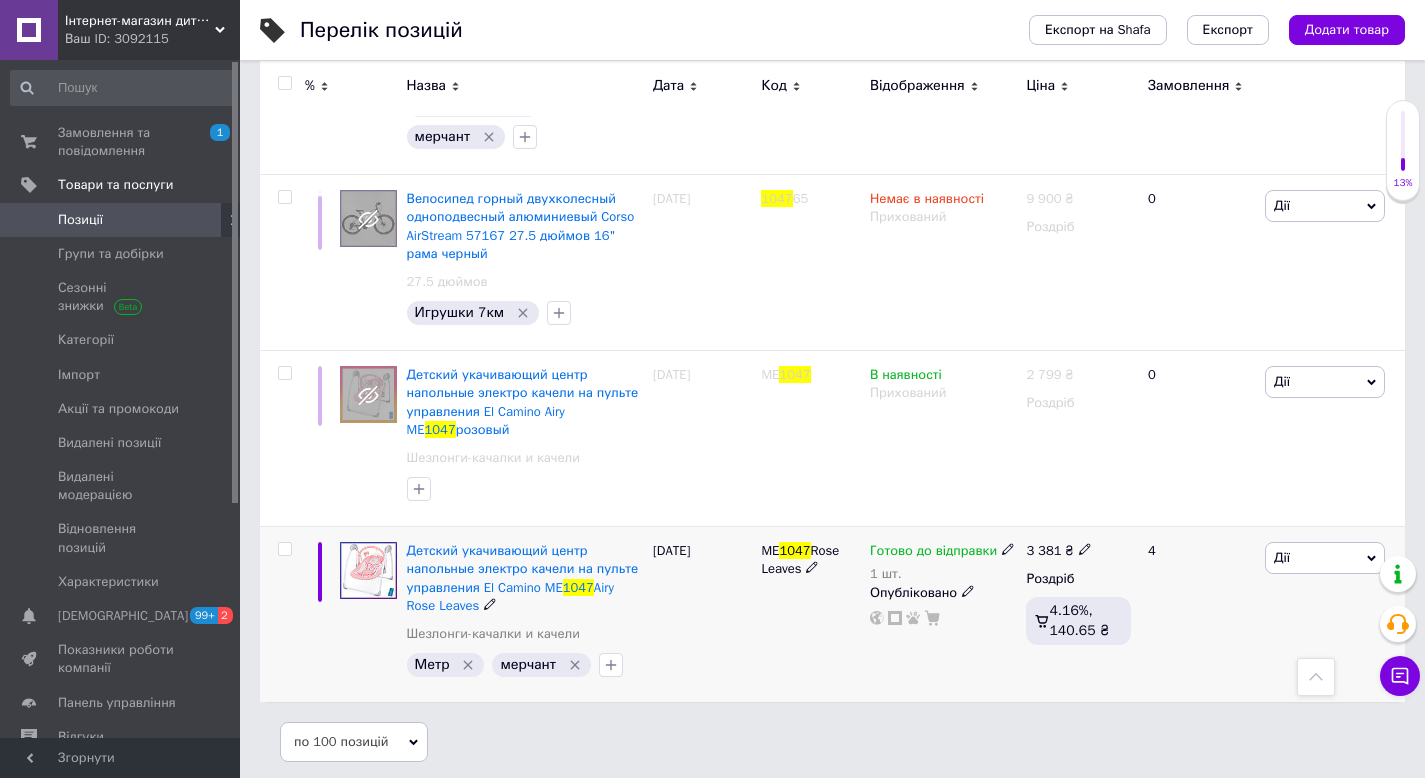 click at bounding box center [284, 549] 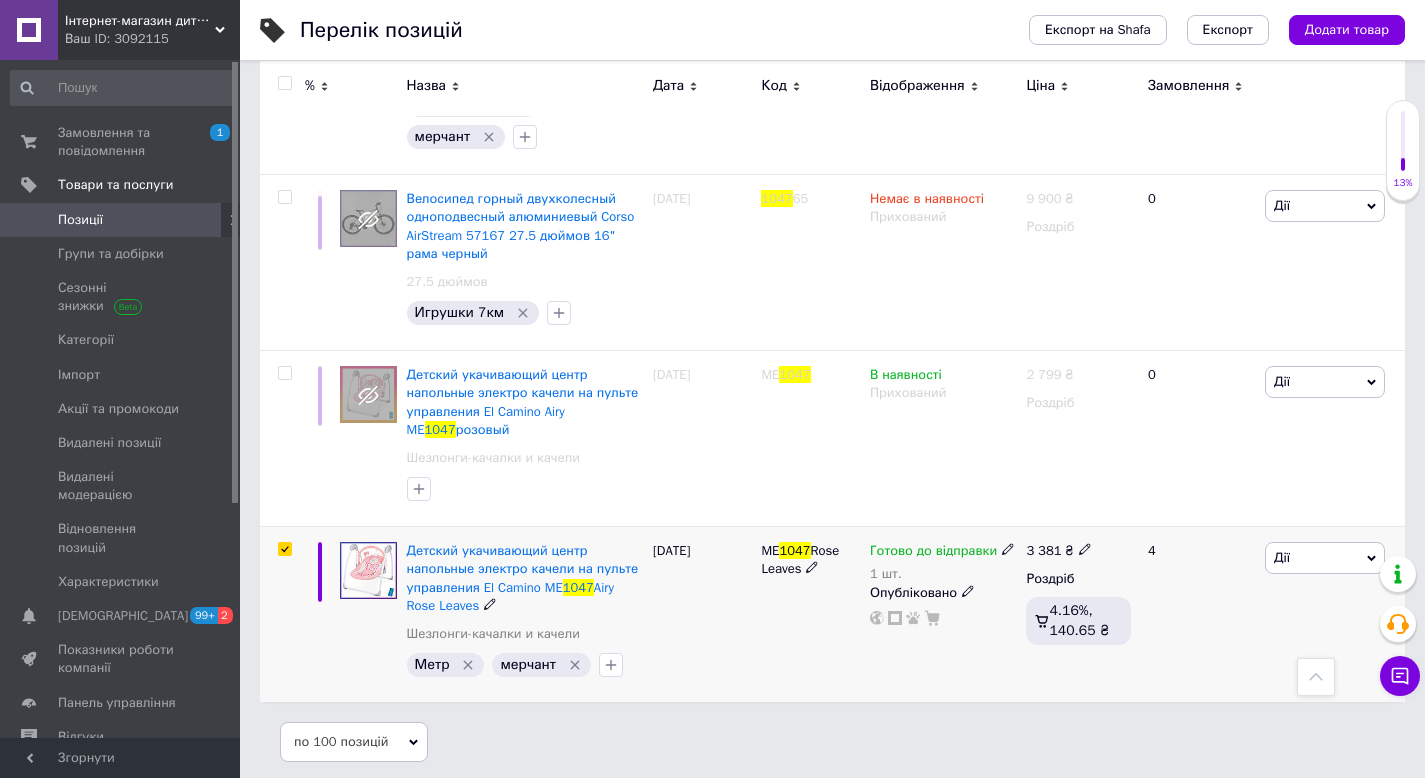 checkbox on "true" 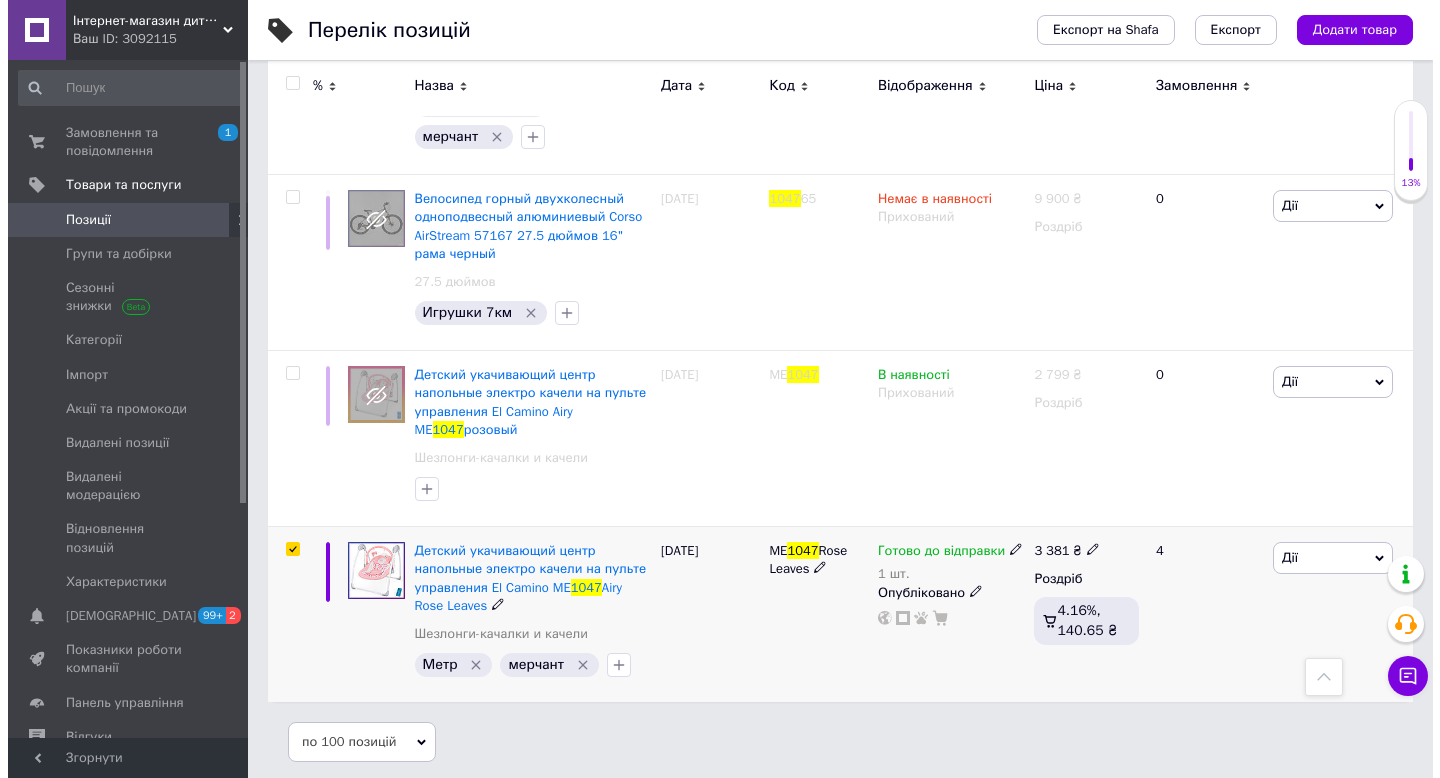 scroll, scrollTop: 5799, scrollLeft: 0, axis: vertical 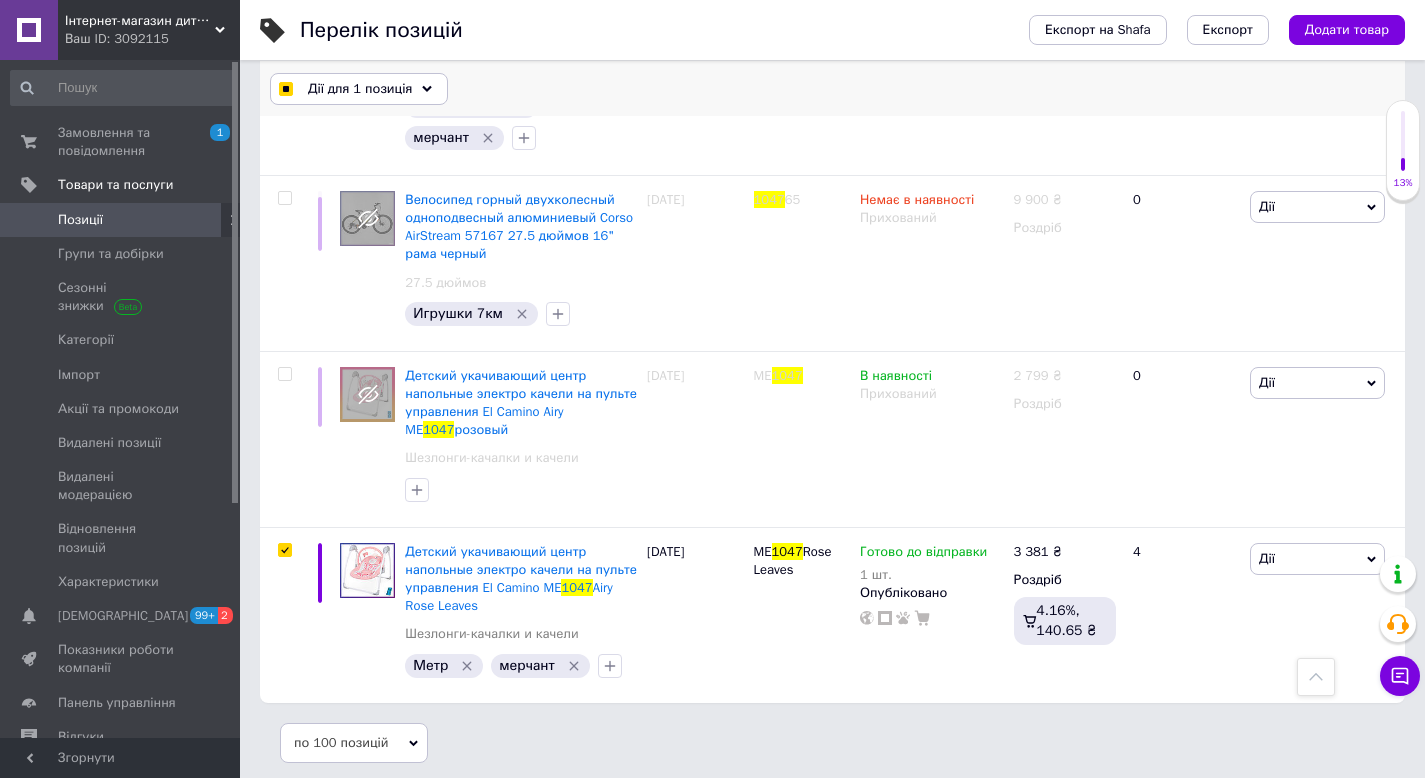 click on "Дії для 1 позиція" at bounding box center [360, 89] 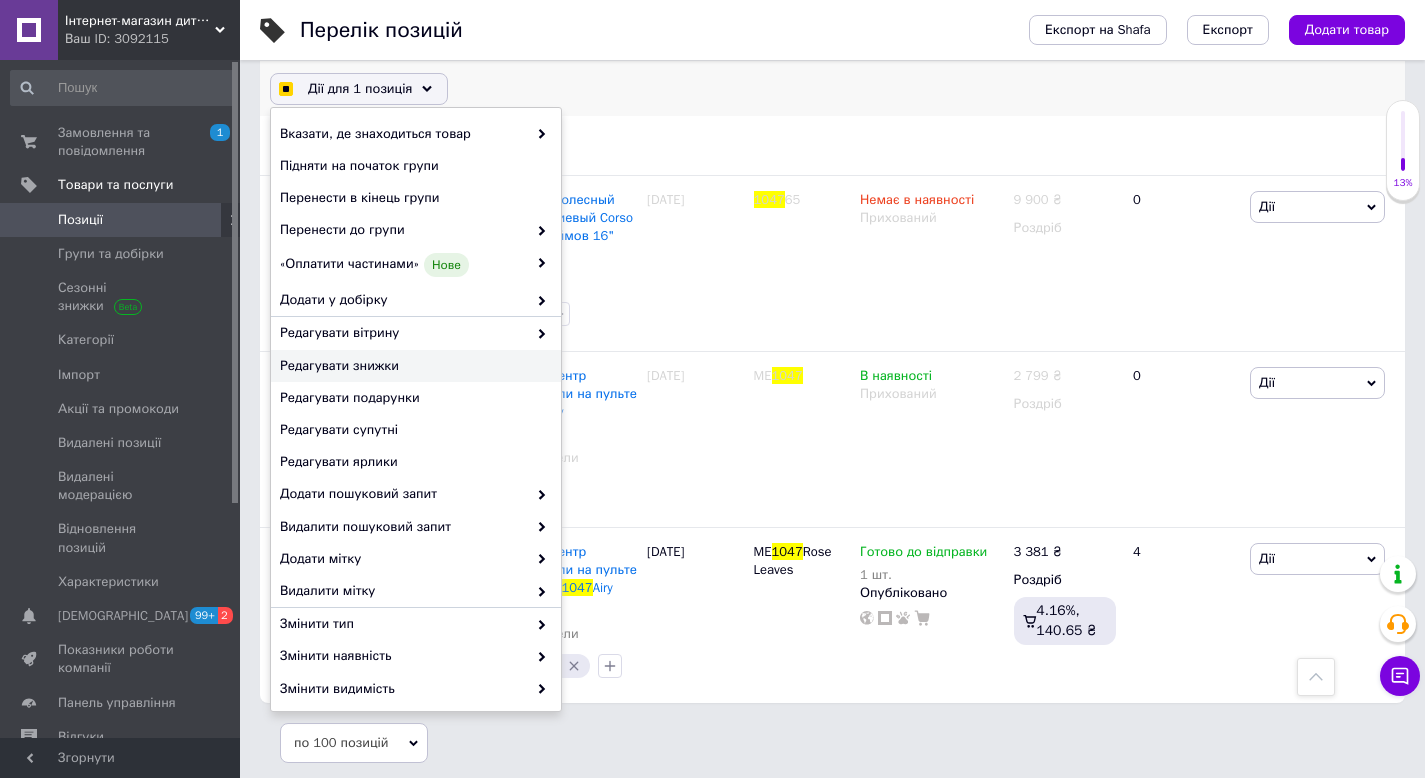 click on "Редагувати знижки" at bounding box center (413, 366) 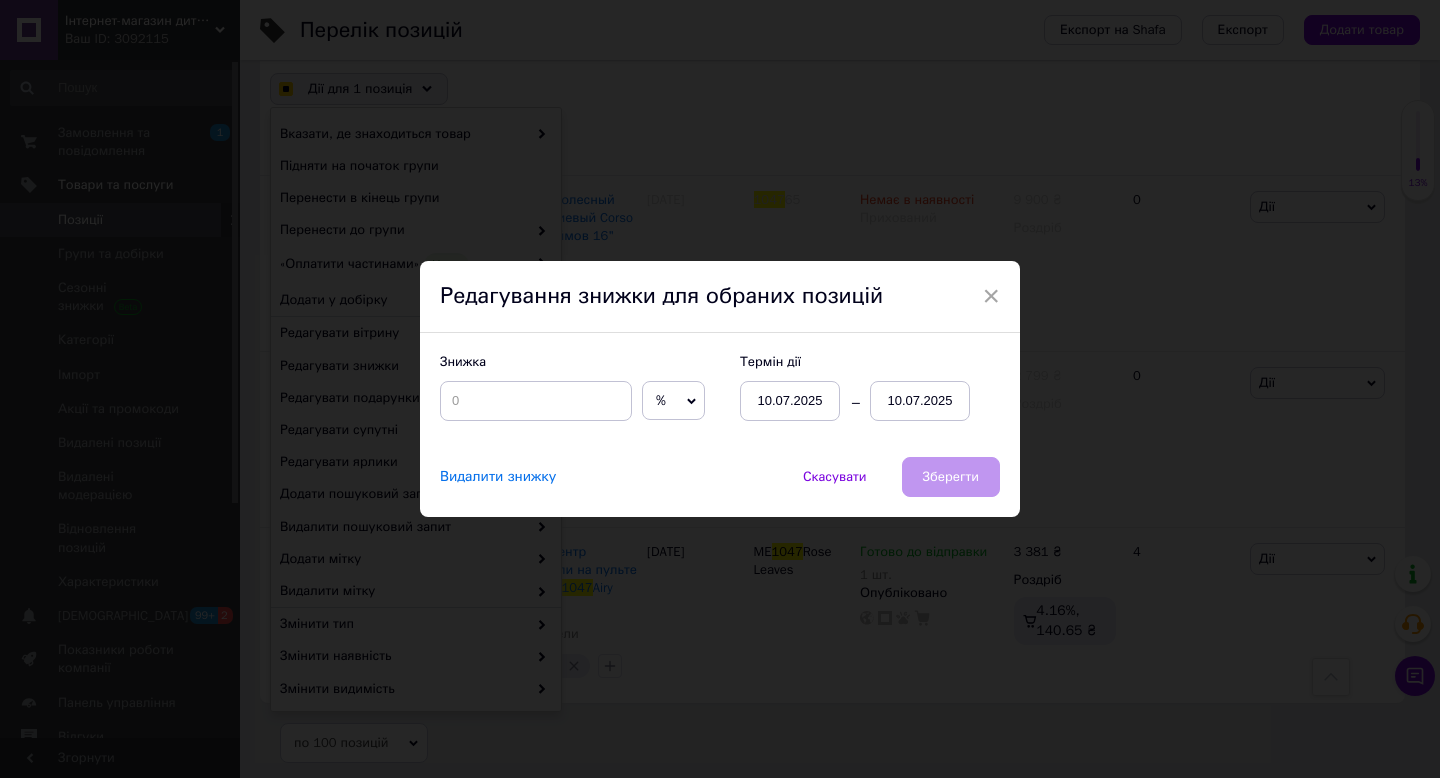 click on "%" at bounding box center [673, 401] 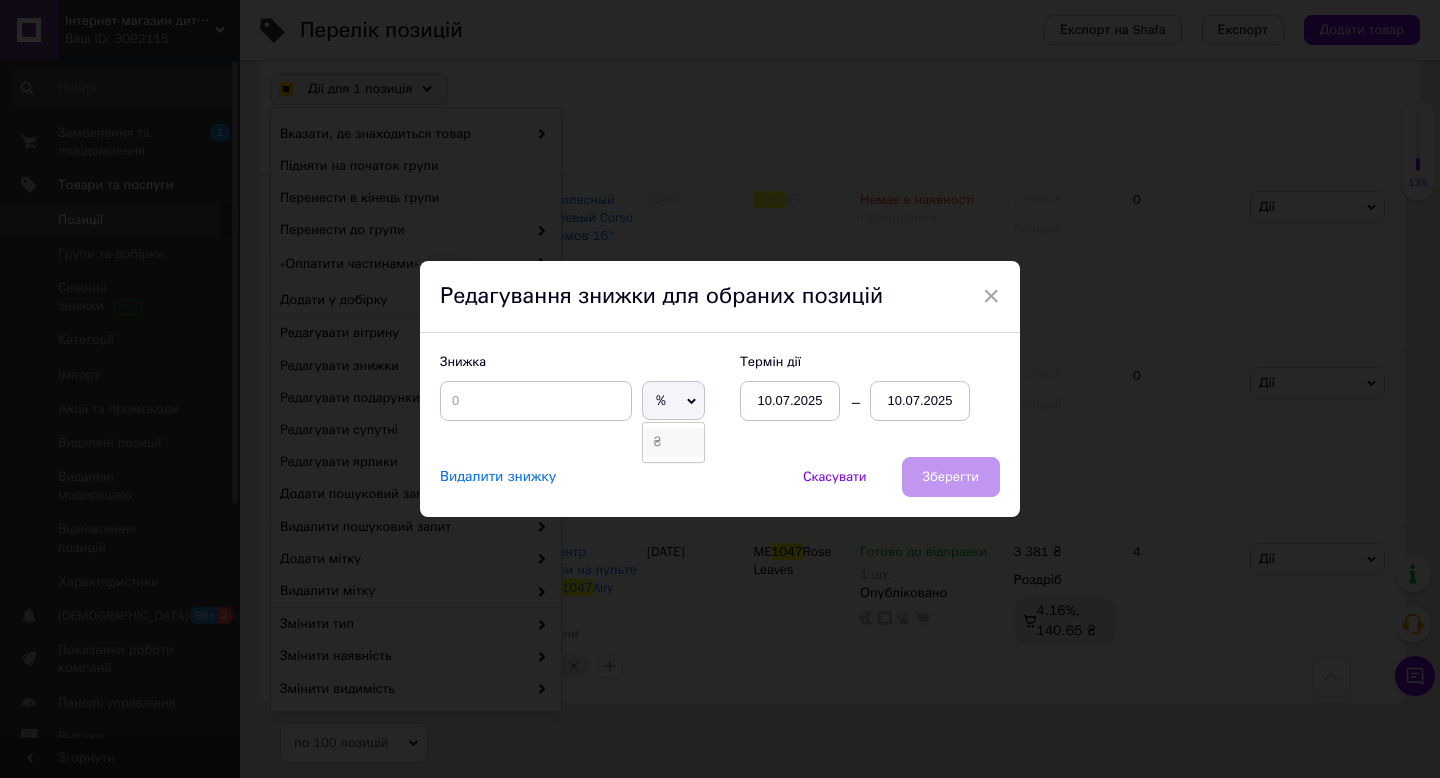 click on "₴" at bounding box center [673, 442] 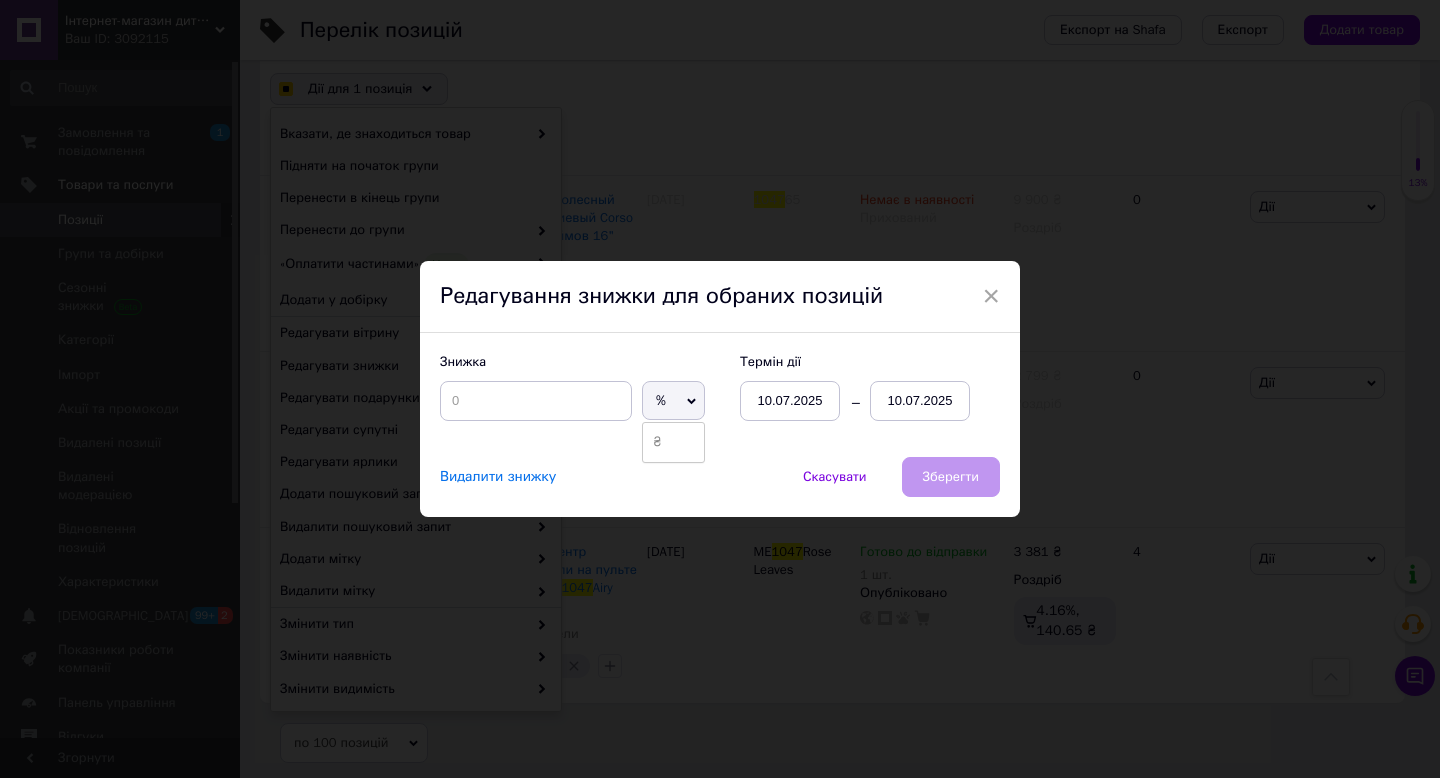 checkbox on "true" 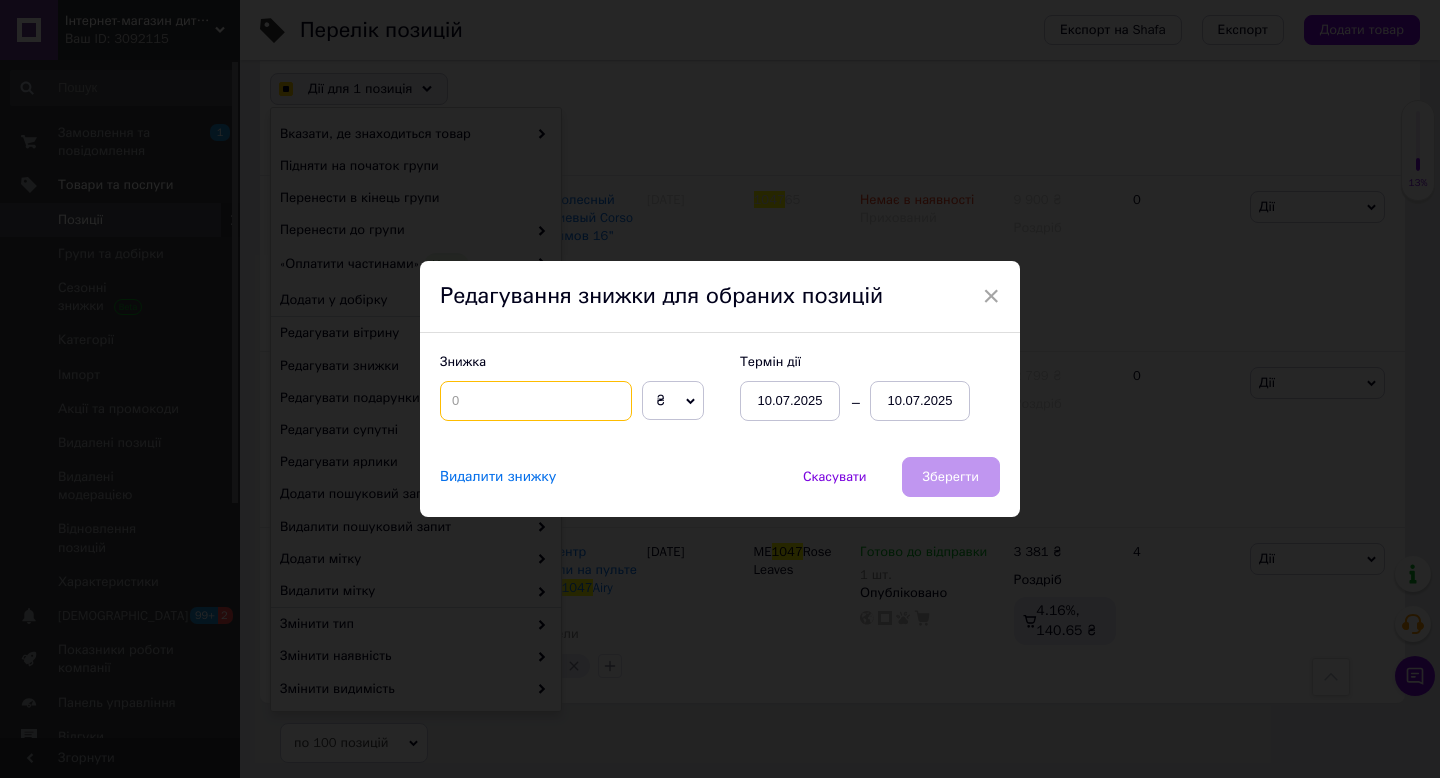 click at bounding box center [536, 401] 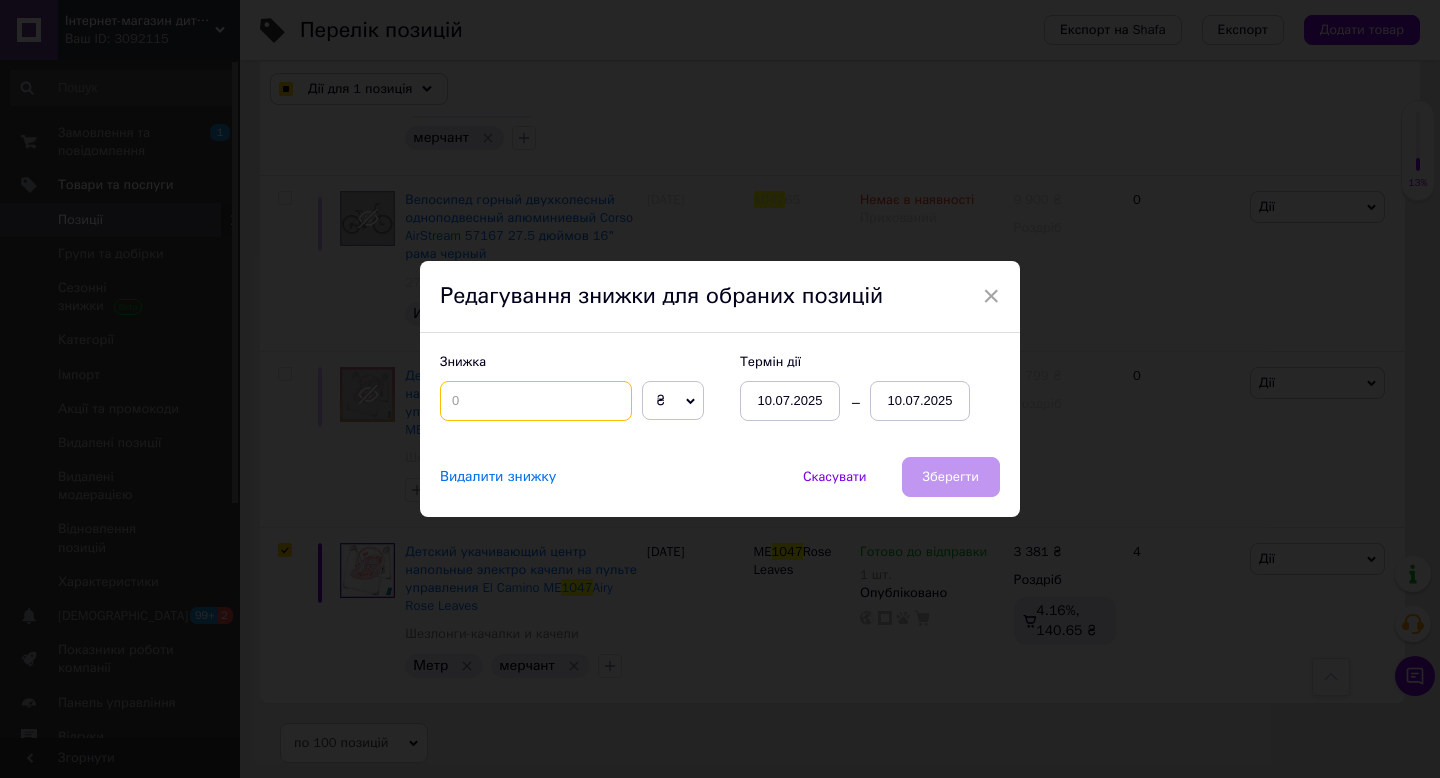 checkbox on "true" 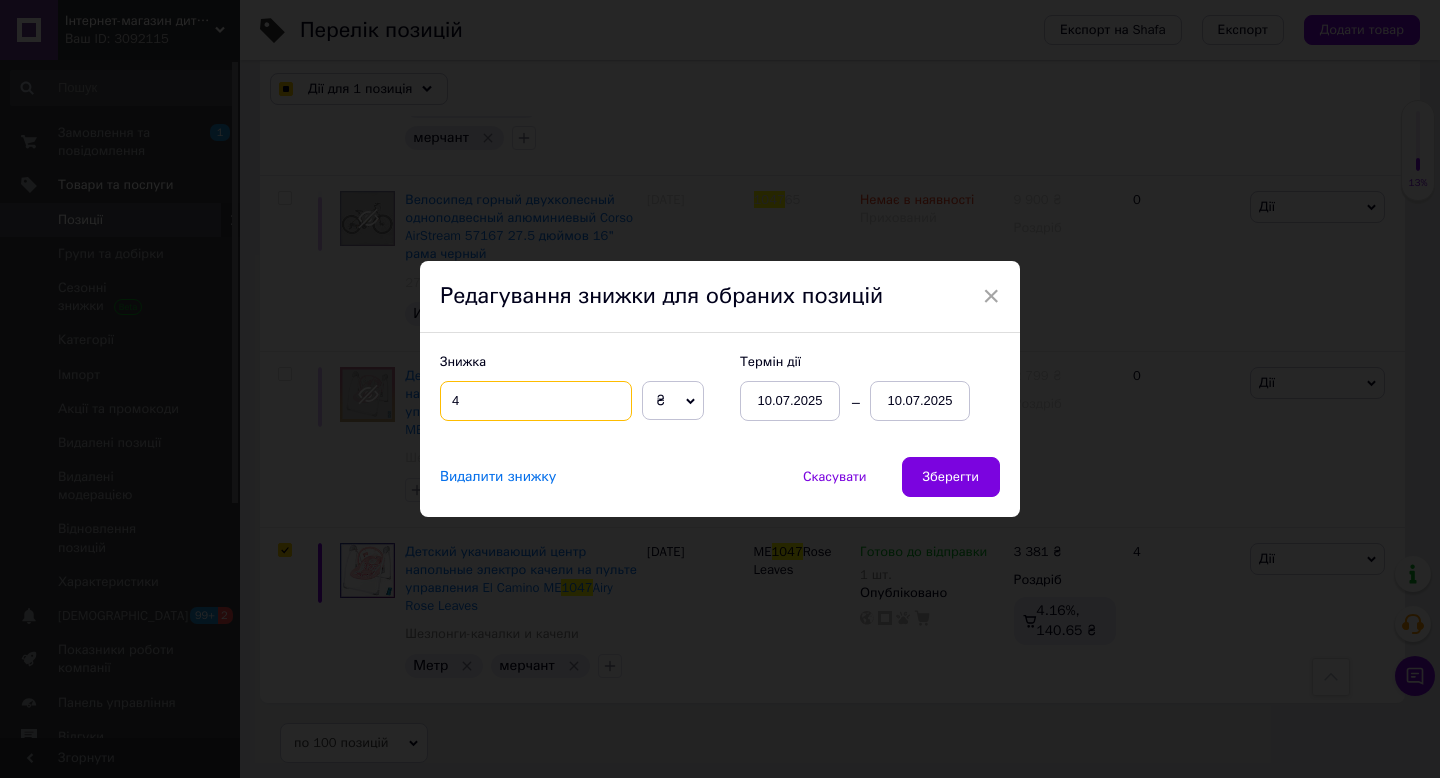 checkbox on "true" 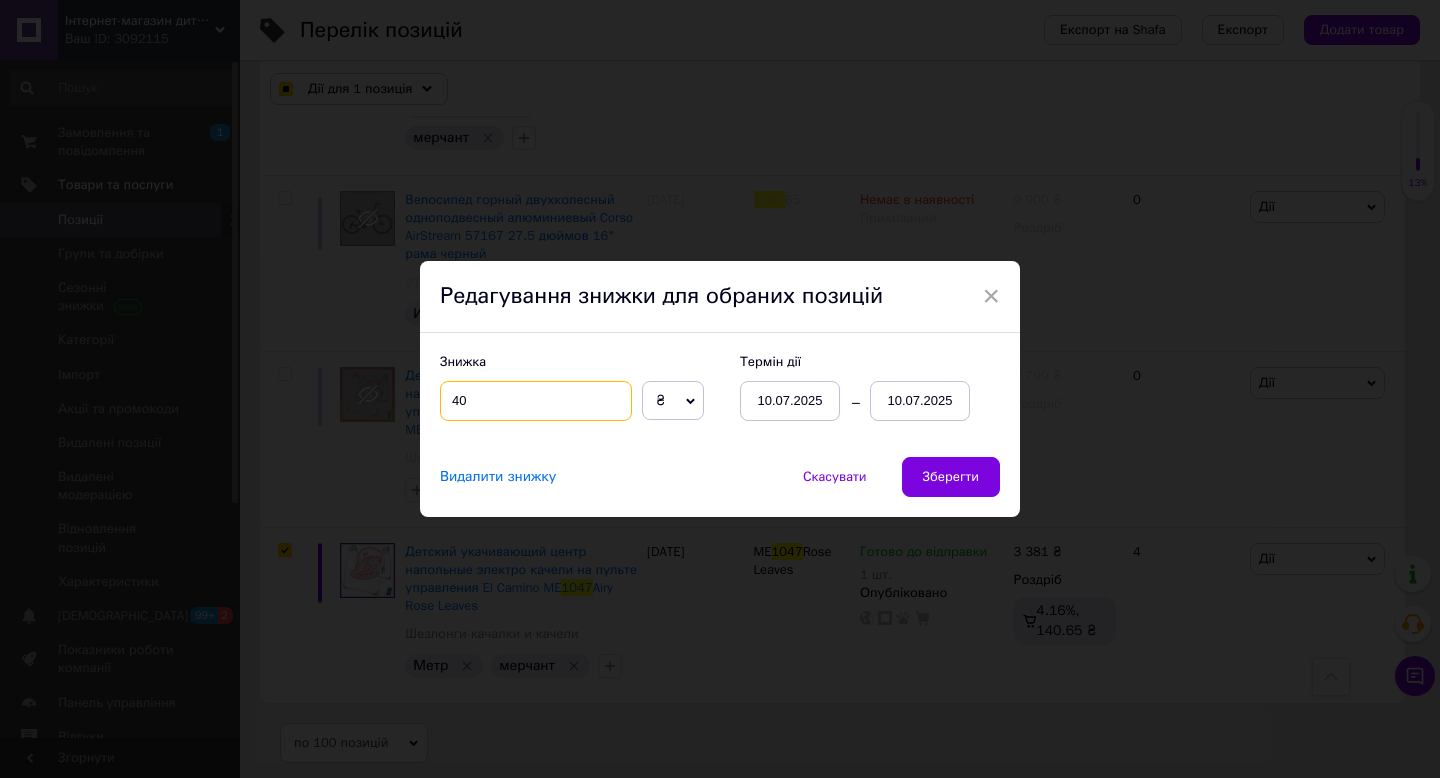 checkbox on "true" 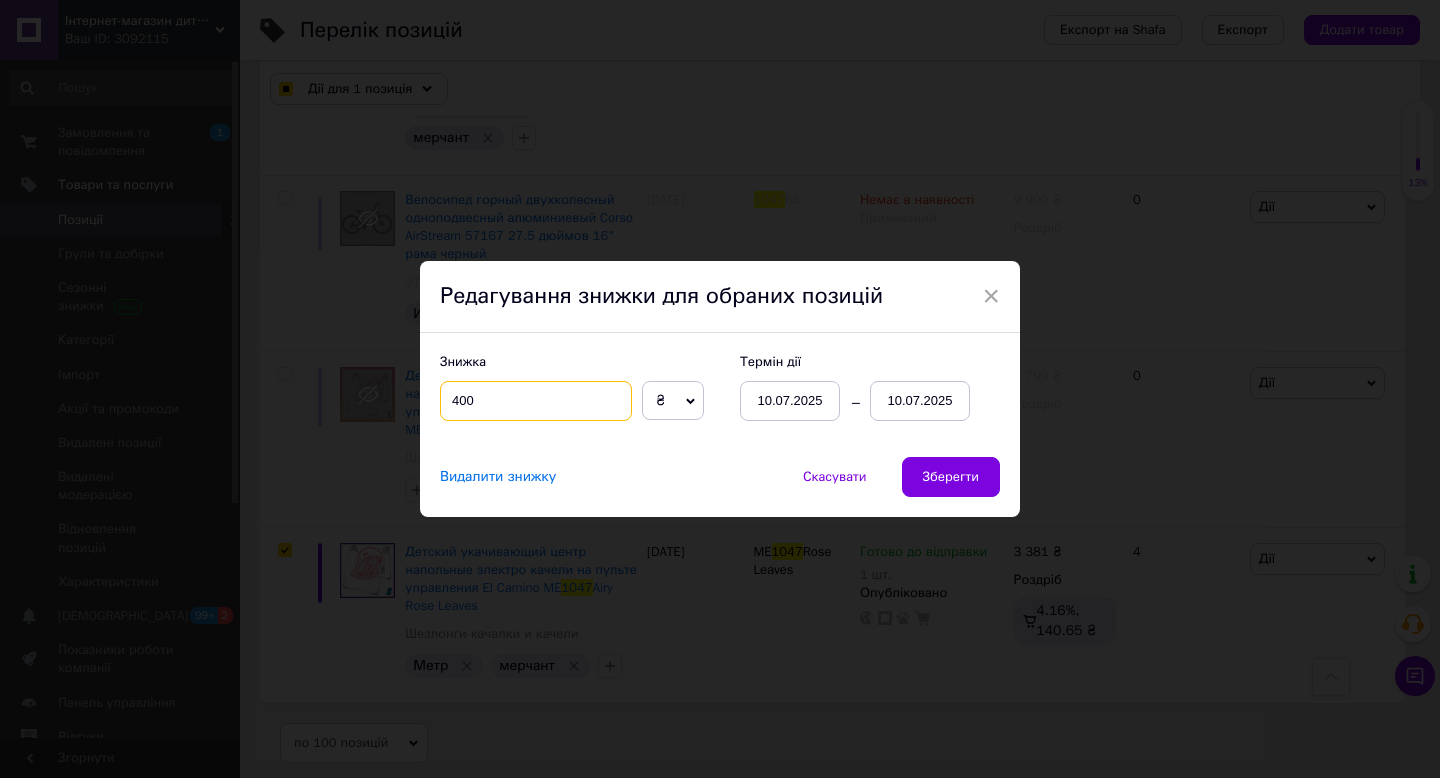 type on "400" 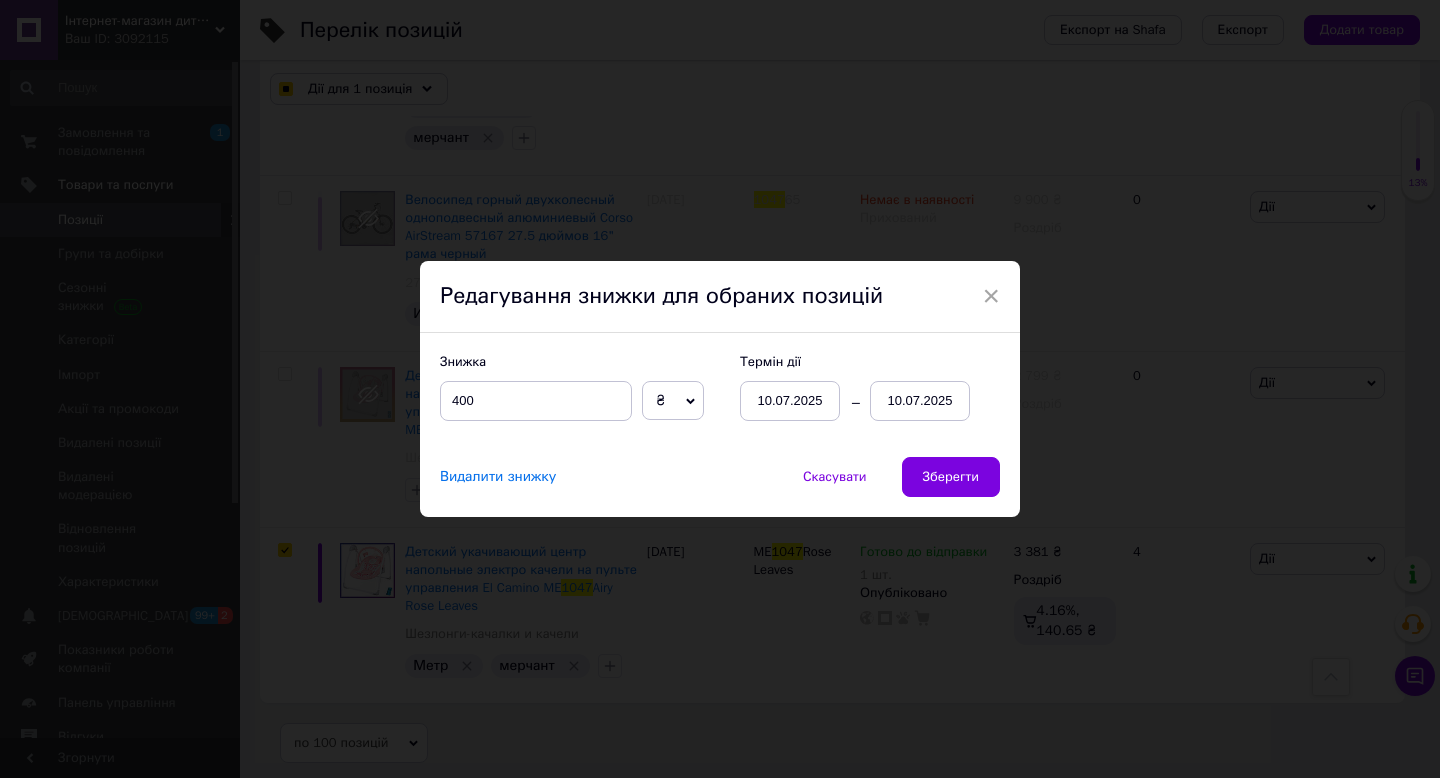 click on "10.07.2025" at bounding box center [920, 401] 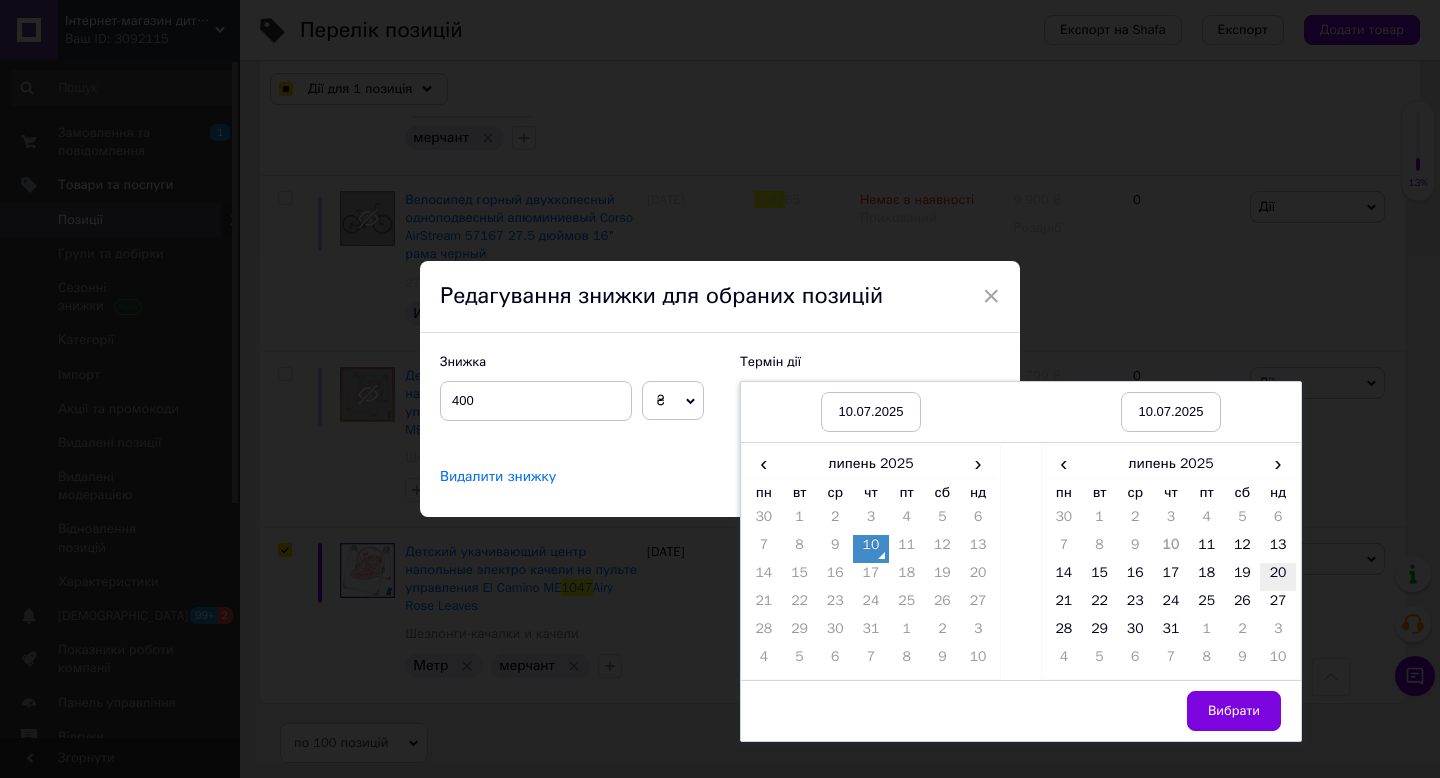 drag, startPoint x: 1271, startPoint y: 551, endPoint x: 1264, endPoint y: 569, distance: 19.313208 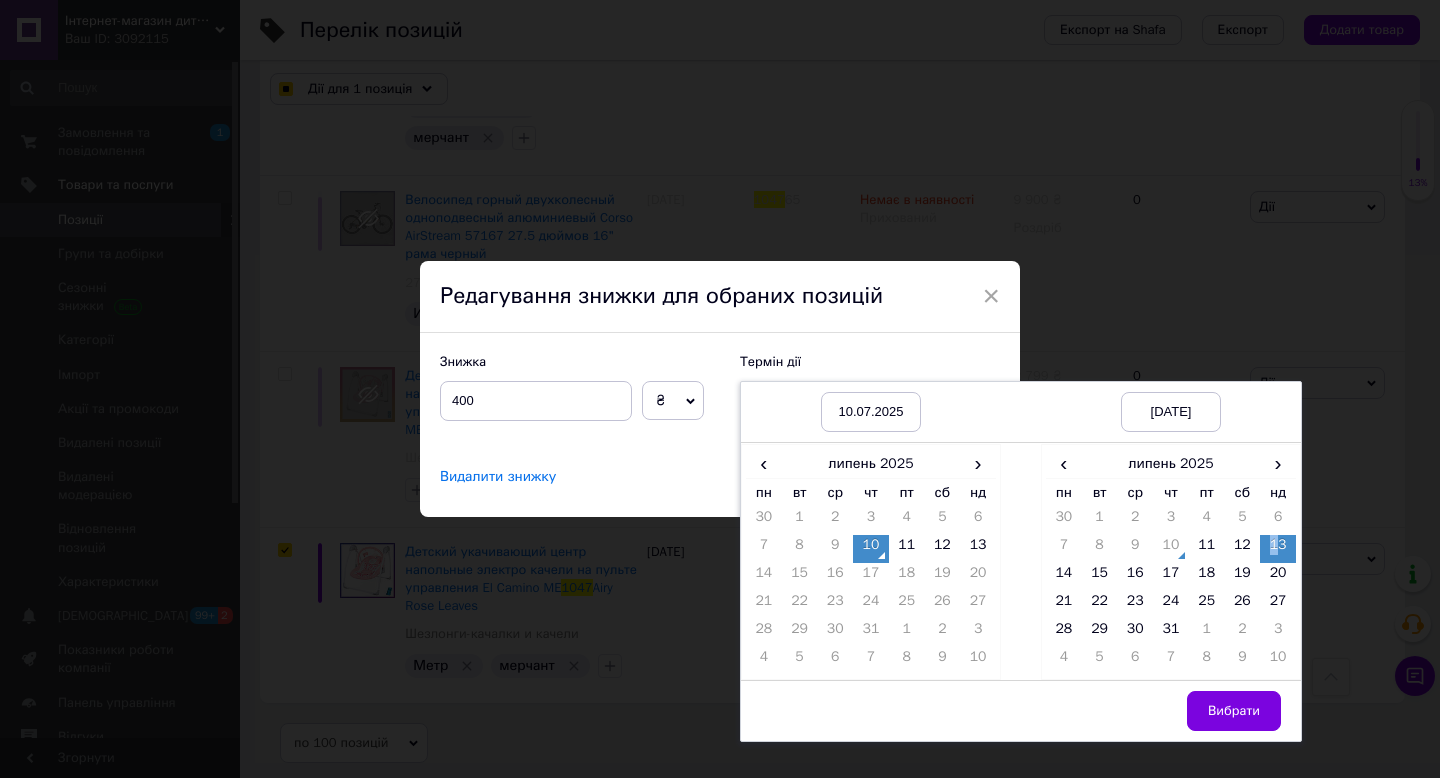 click on "Вибрати" at bounding box center [1234, 711] 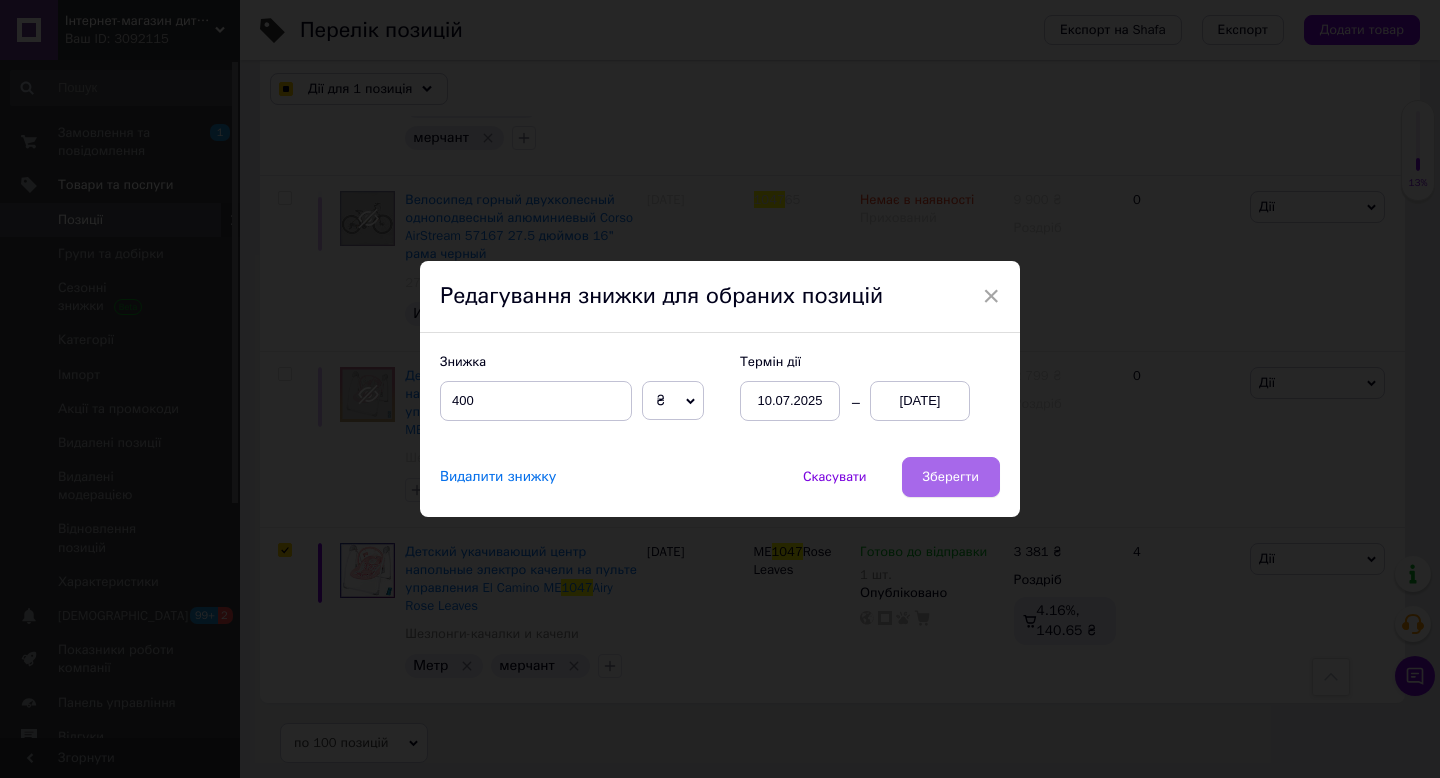 click on "Зберегти" at bounding box center (951, 477) 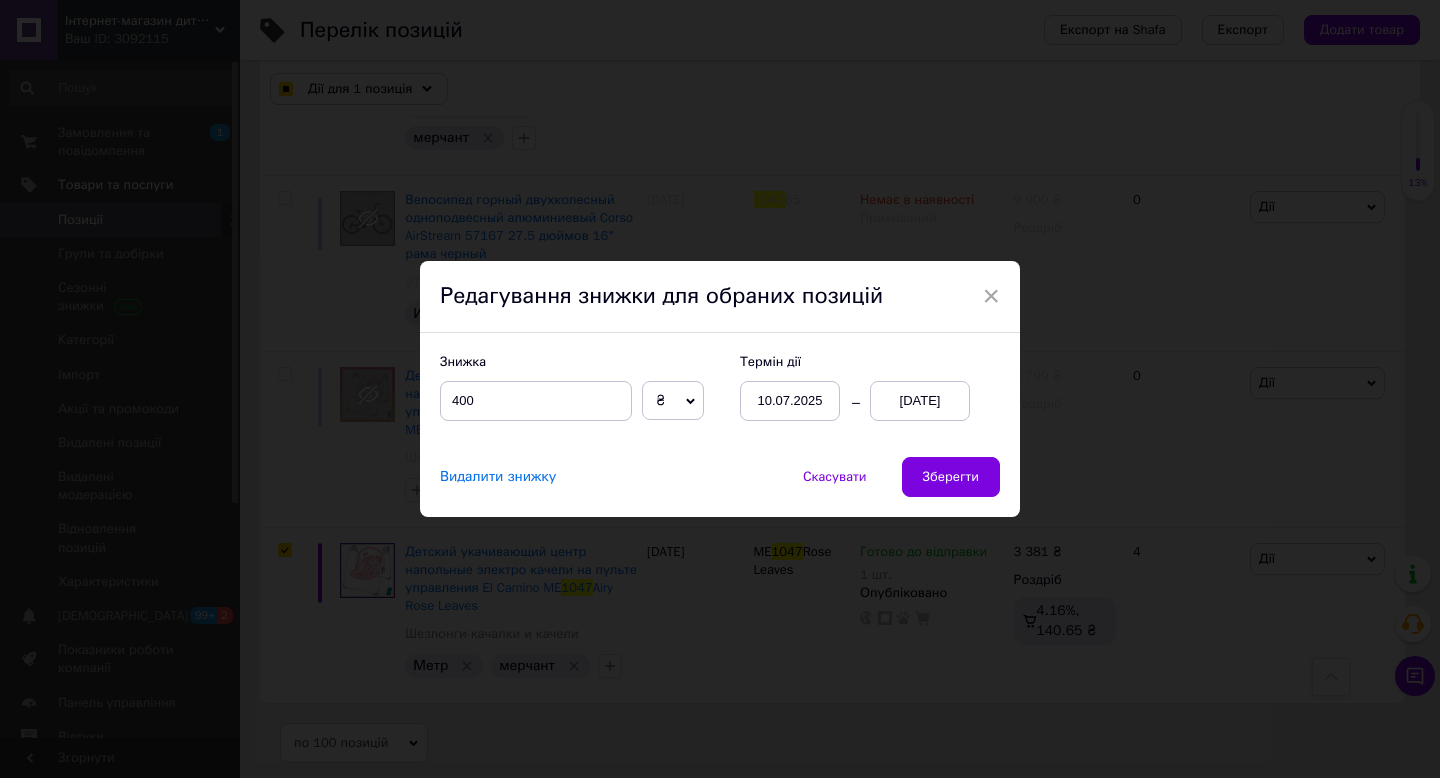 checkbox on "true" 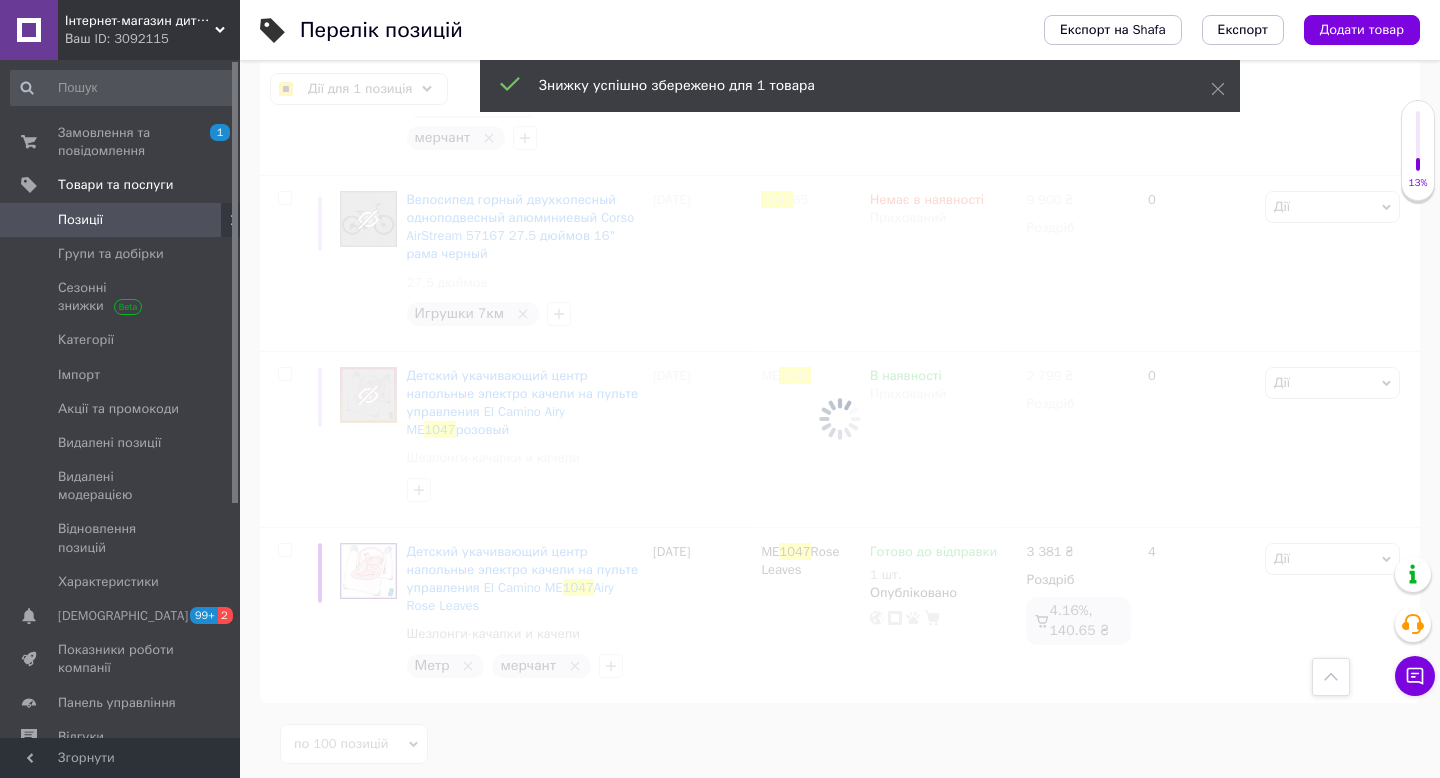 checkbox on "false" 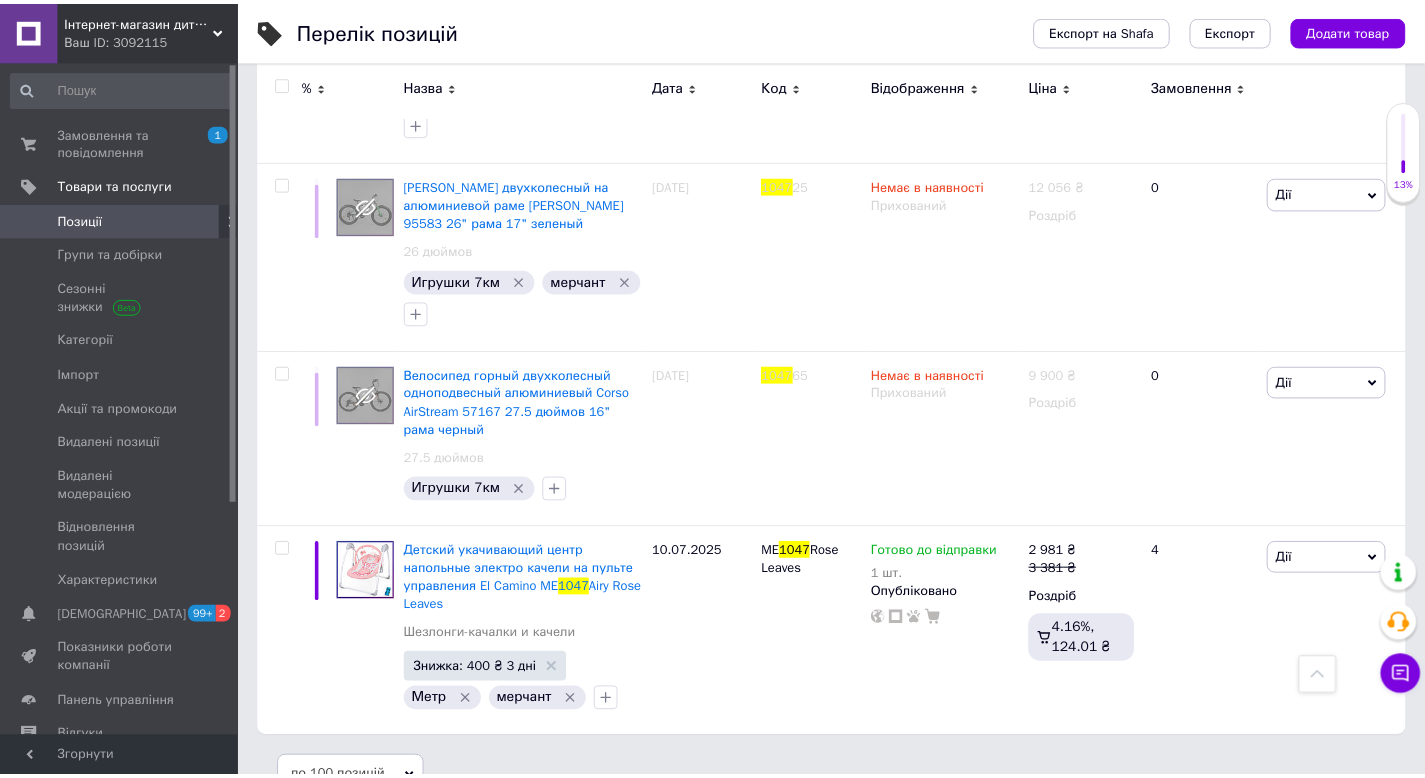 scroll, scrollTop: 5800, scrollLeft: 0, axis: vertical 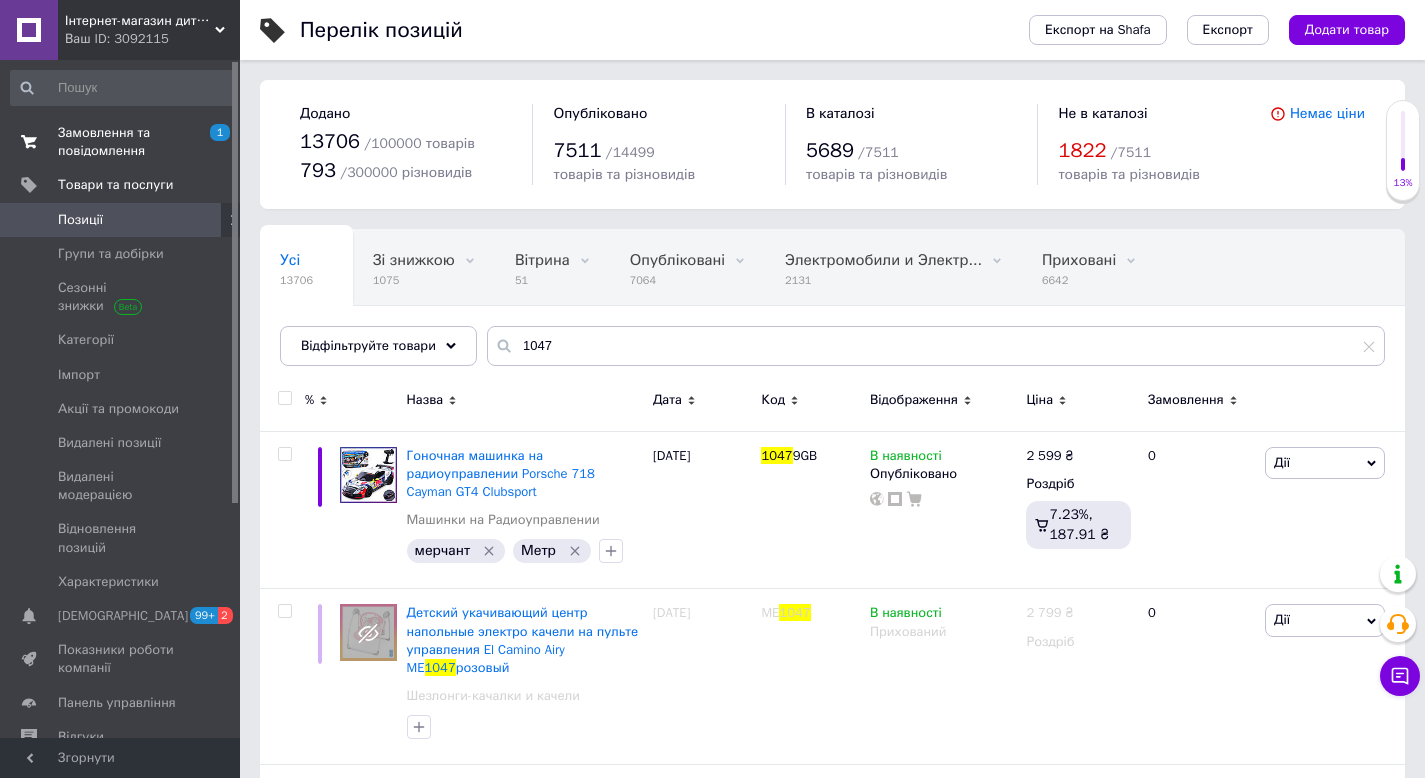 click on "Замовлення та повідомлення" at bounding box center [121, 142] 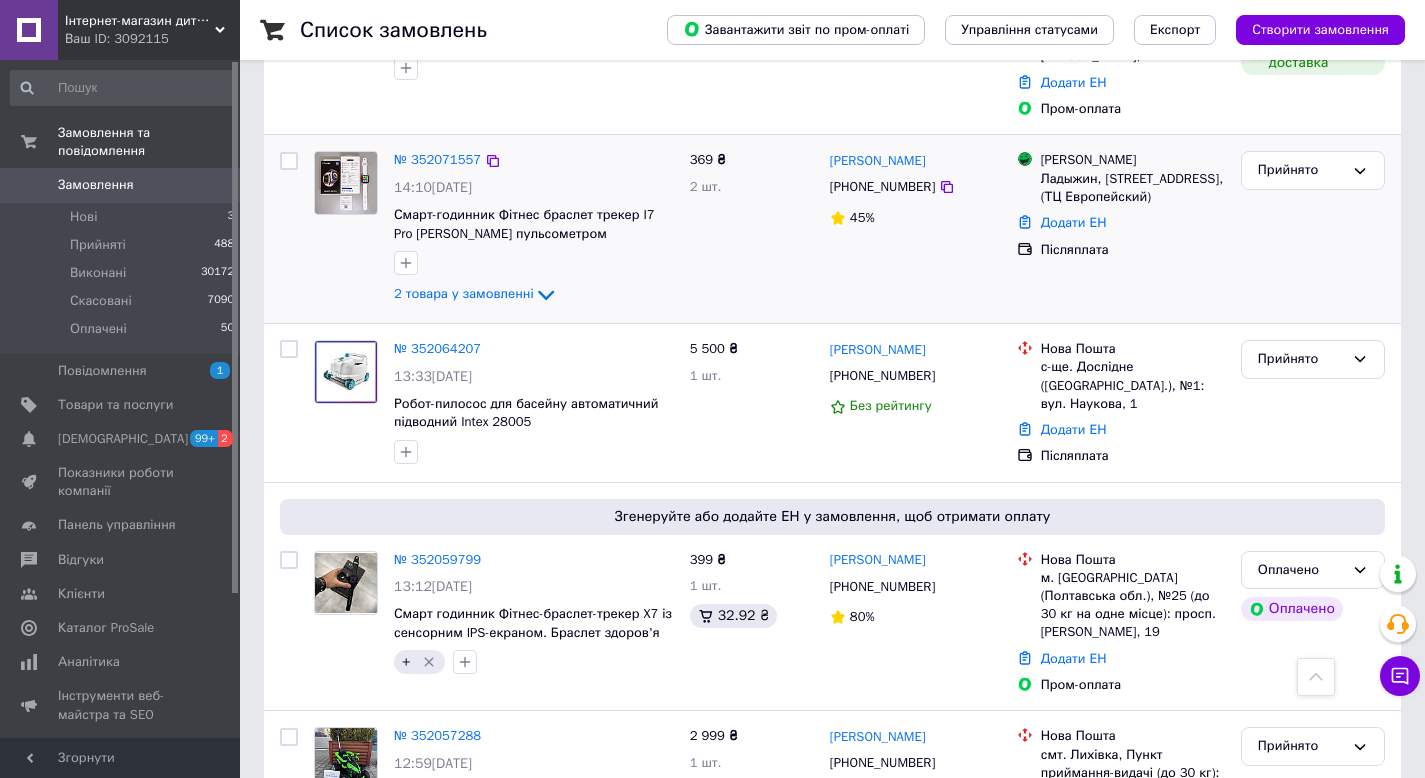 scroll, scrollTop: 867, scrollLeft: 0, axis: vertical 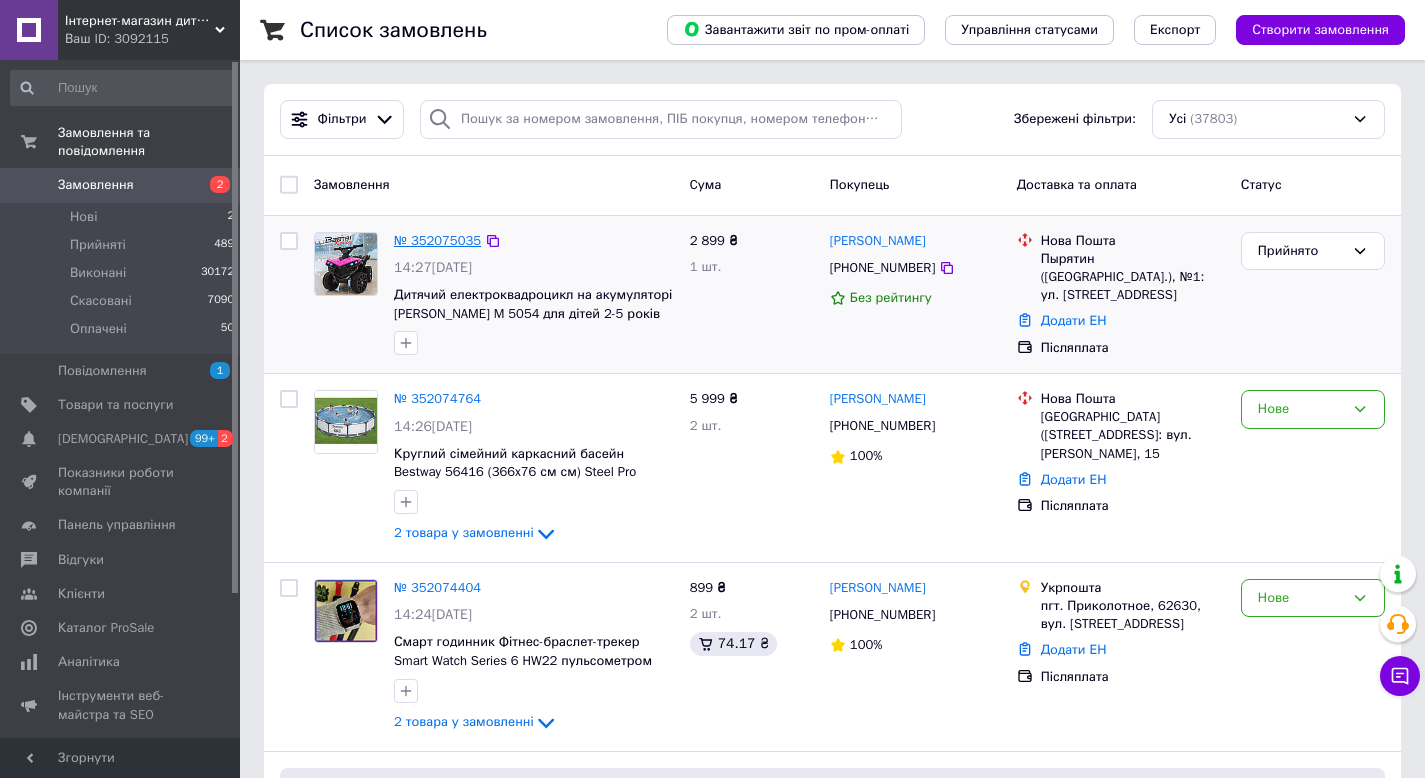 click on "№ 352075035" at bounding box center [437, 240] 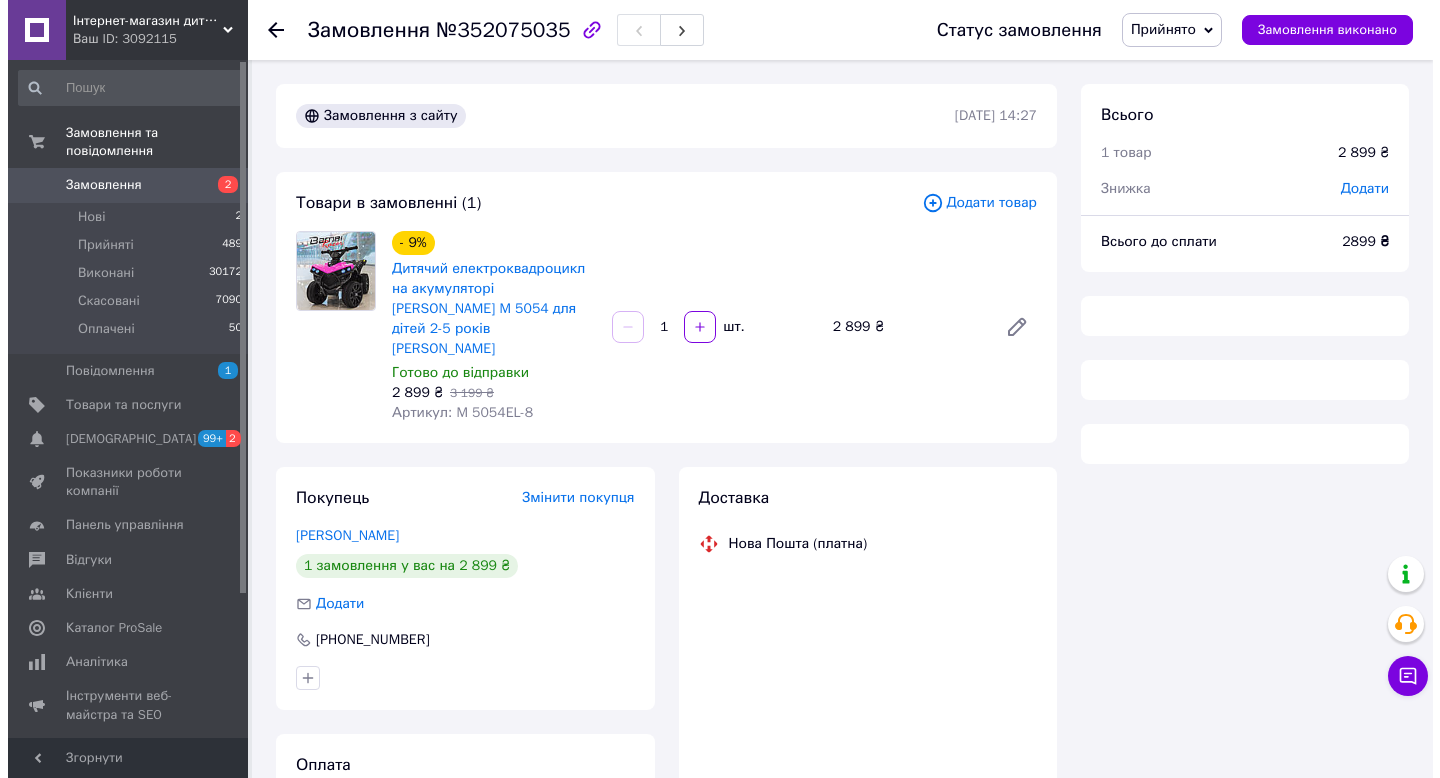 scroll, scrollTop: 143, scrollLeft: 0, axis: vertical 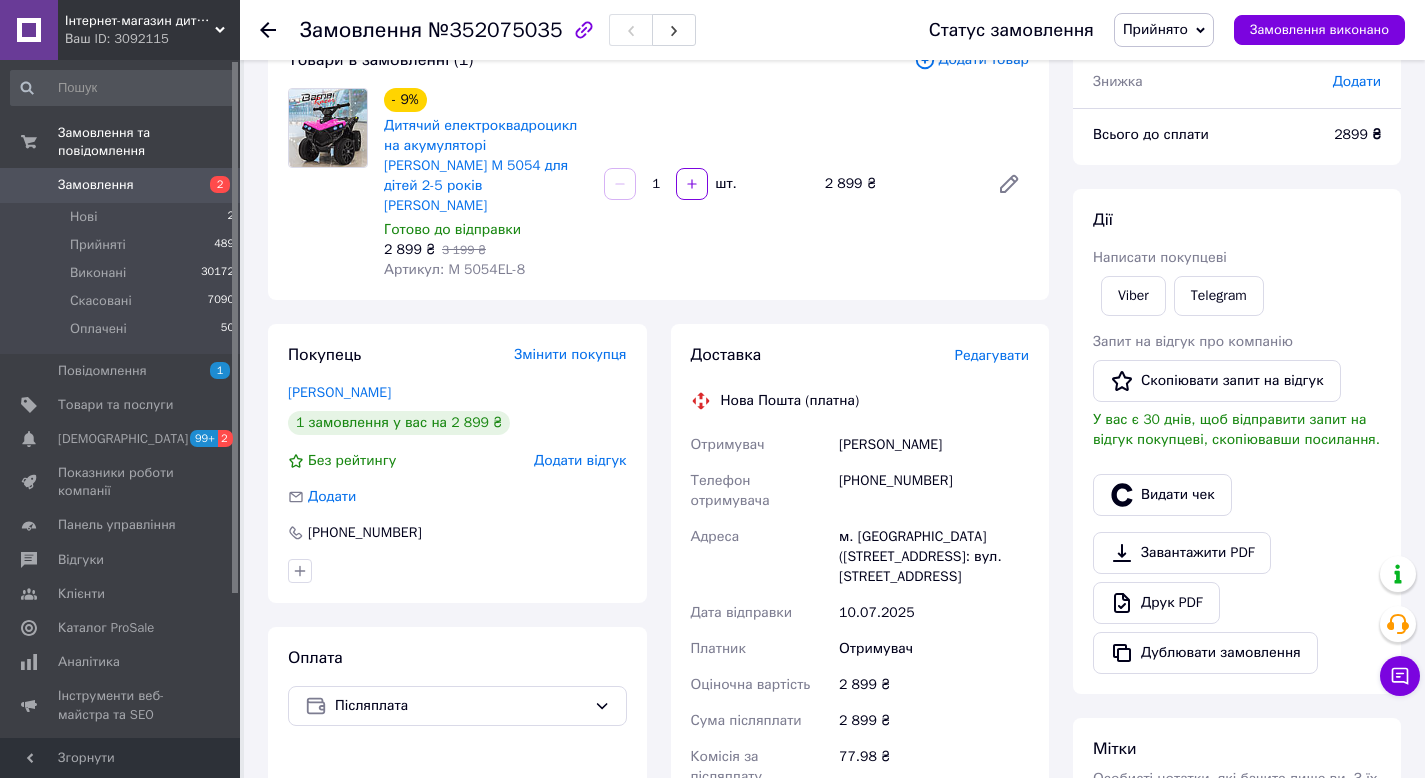 click on "Редагувати" at bounding box center (992, 356) 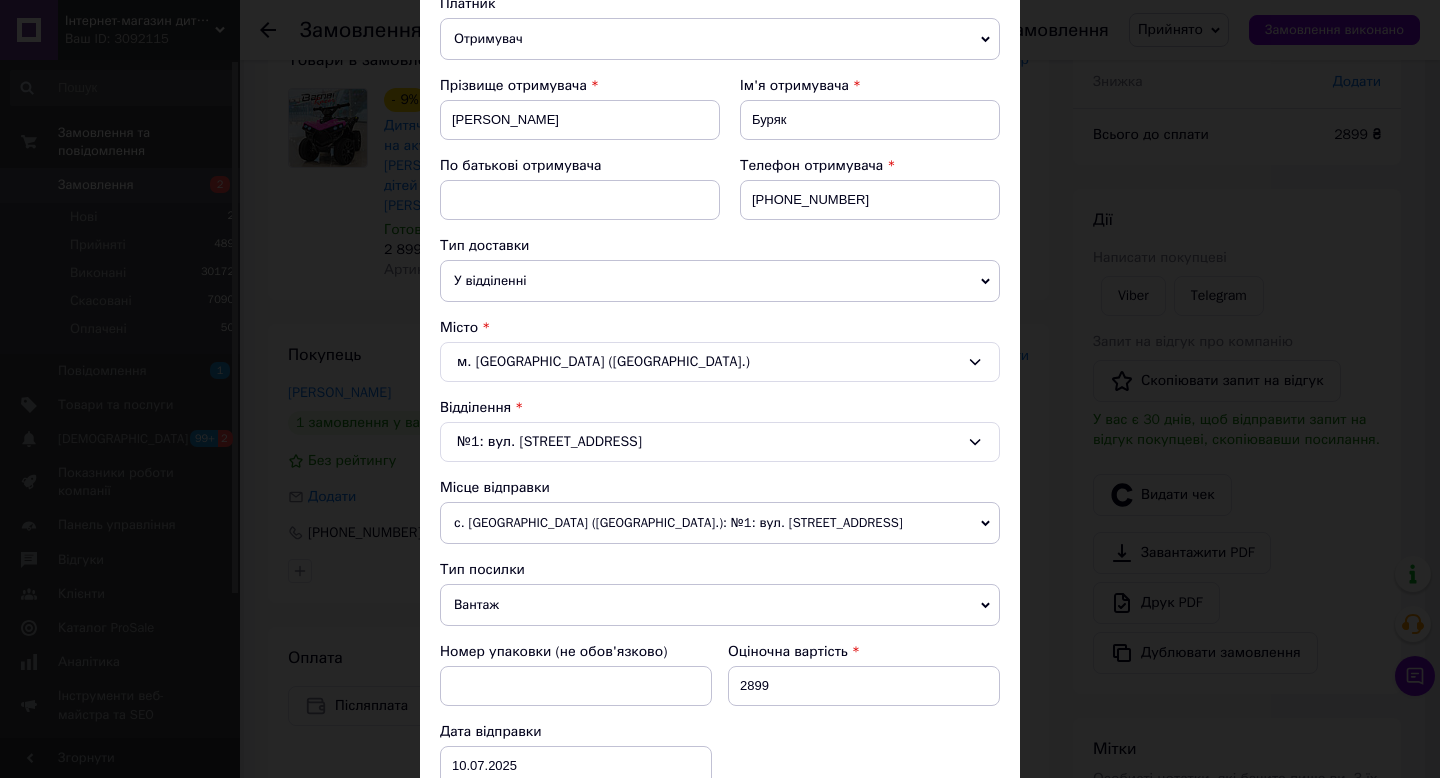 scroll, scrollTop: 407, scrollLeft: 0, axis: vertical 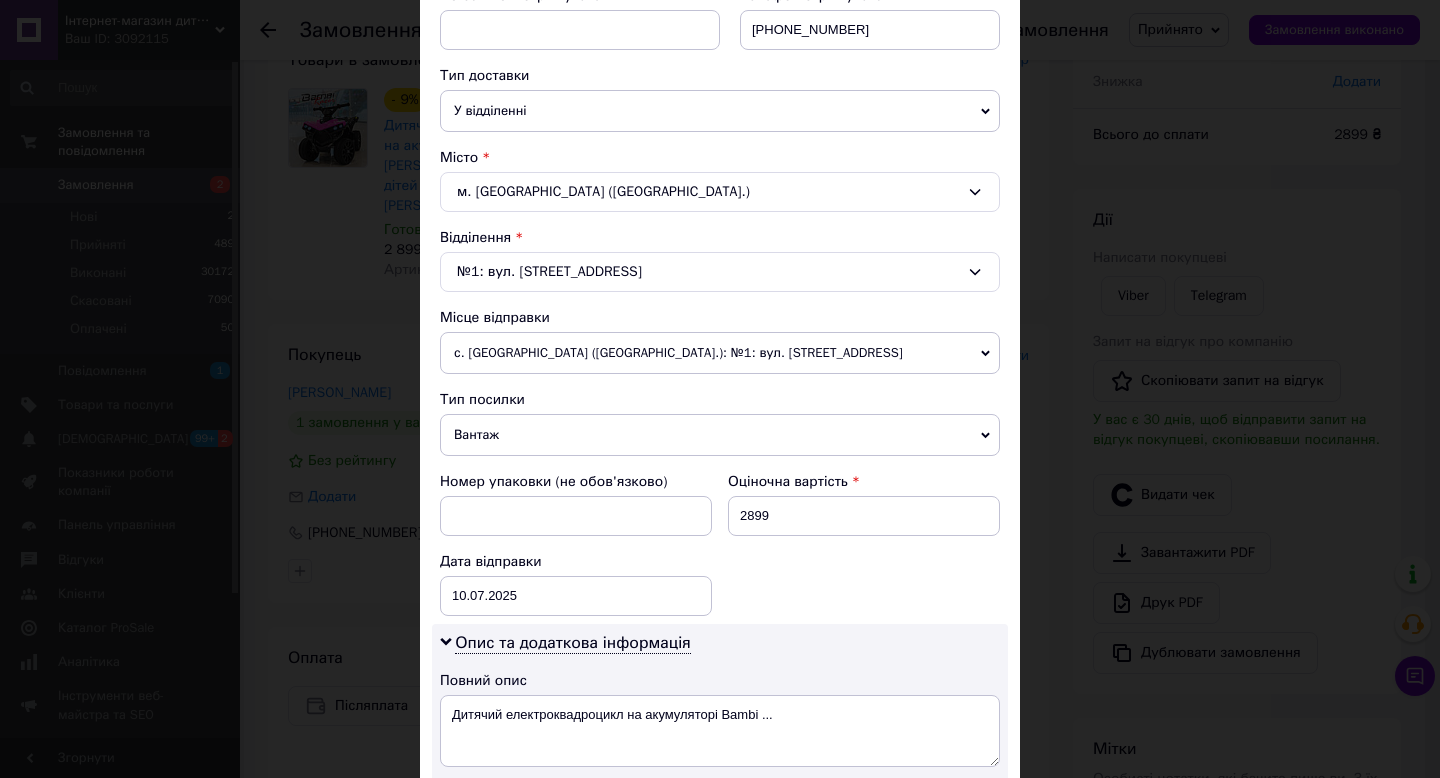 click on "с. Петриків (Тернопільська обл.): №1: вул. Тернопільська, 100" at bounding box center (720, 353) 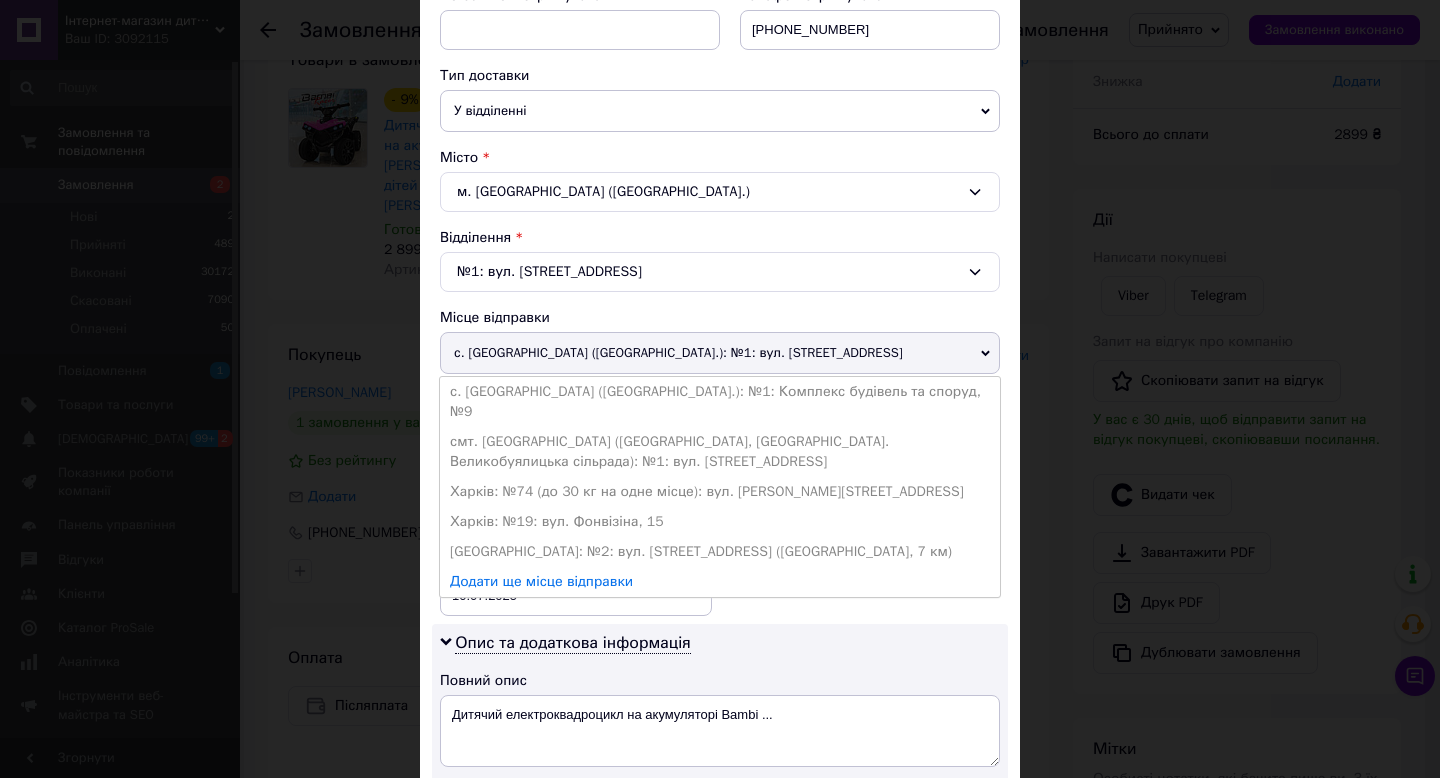 drag, startPoint x: 509, startPoint y: 530, endPoint x: 534, endPoint y: 502, distance: 37.536648 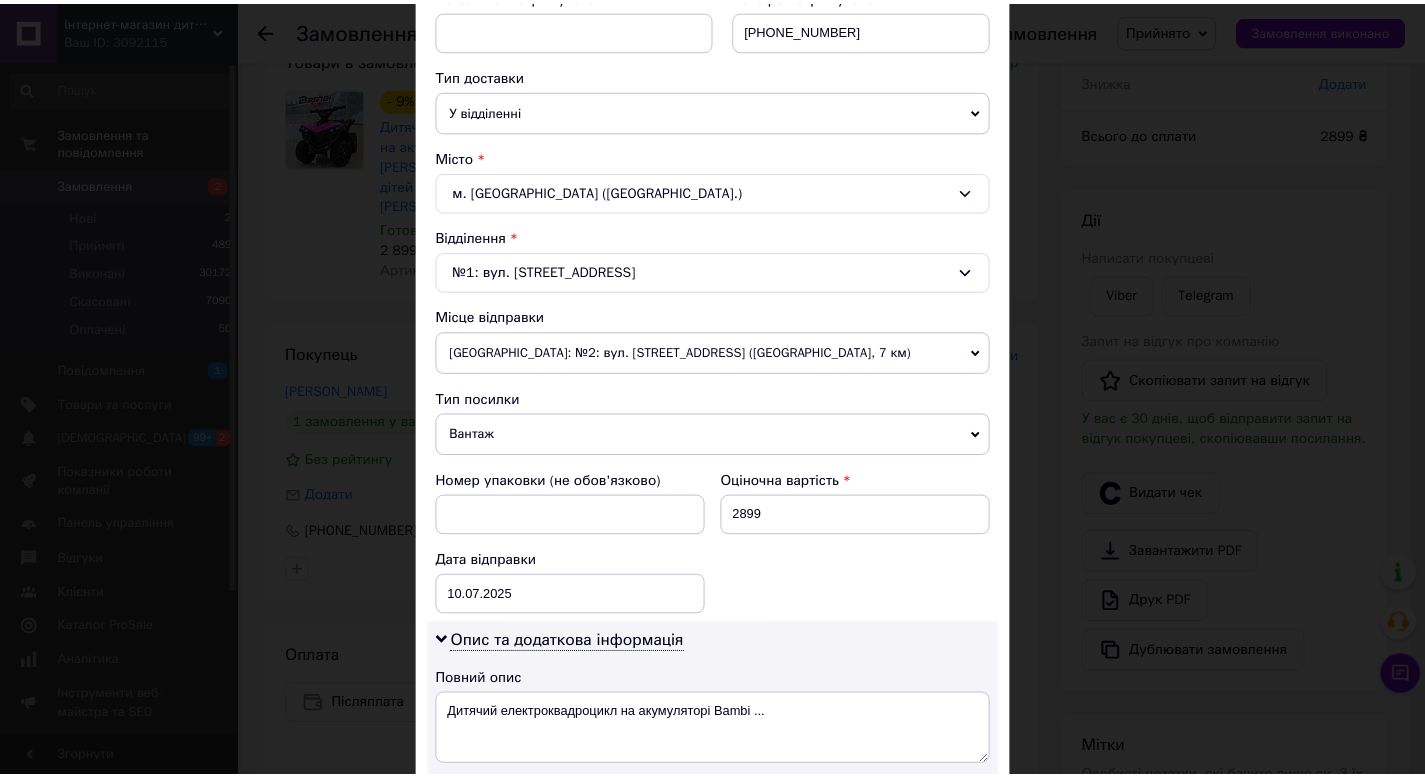 scroll, scrollTop: 992, scrollLeft: 0, axis: vertical 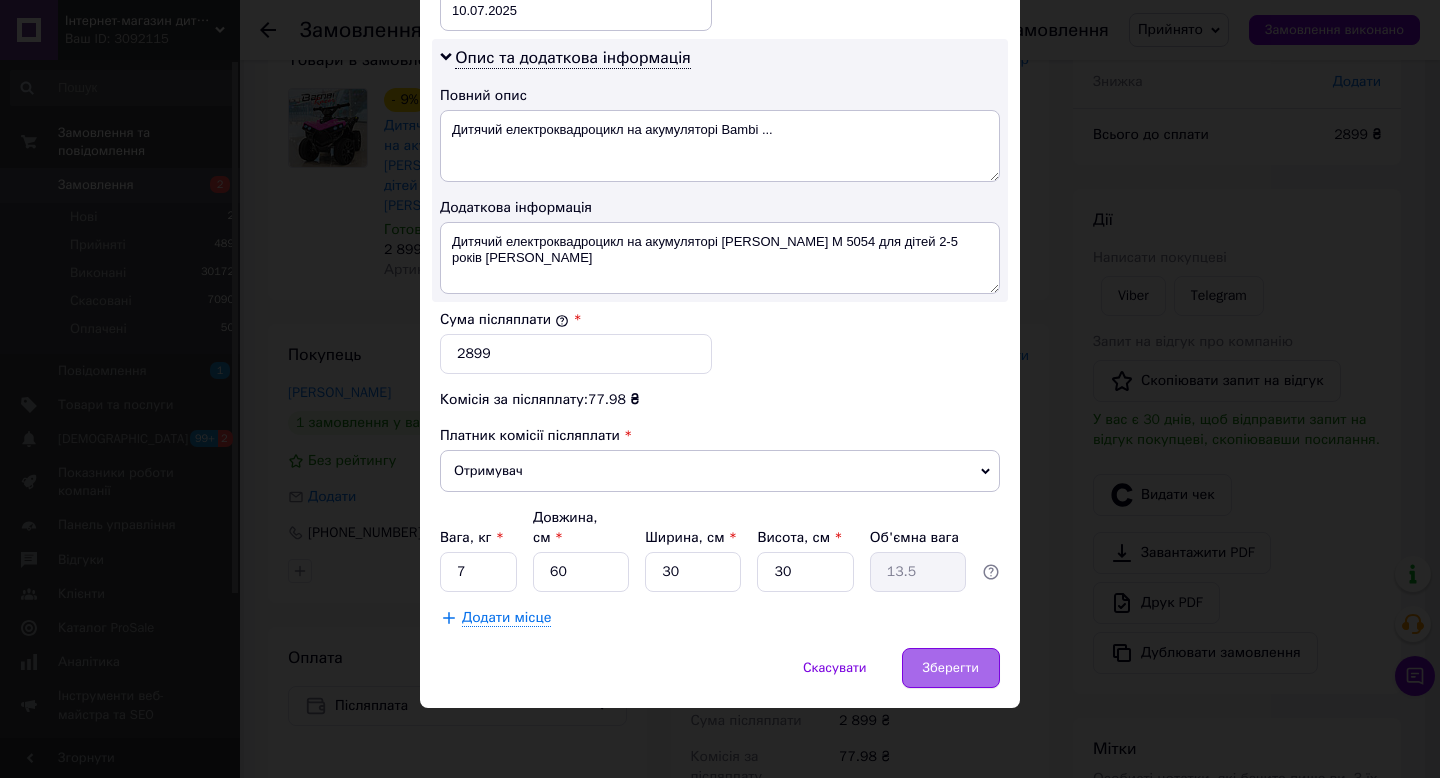 click on "Зберегти" at bounding box center [951, 668] 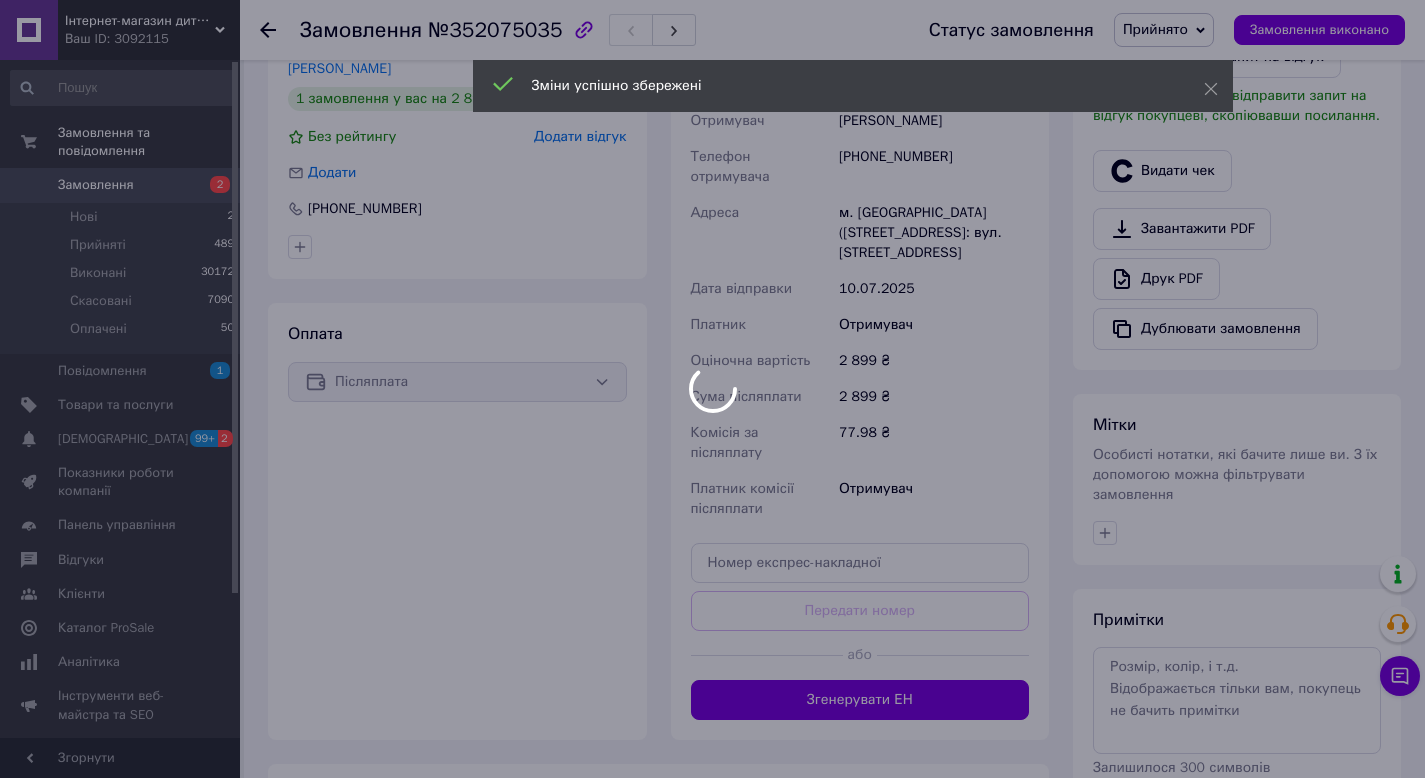 scroll, scrollTop: 473, scrollLeft: 0, axis: vertical 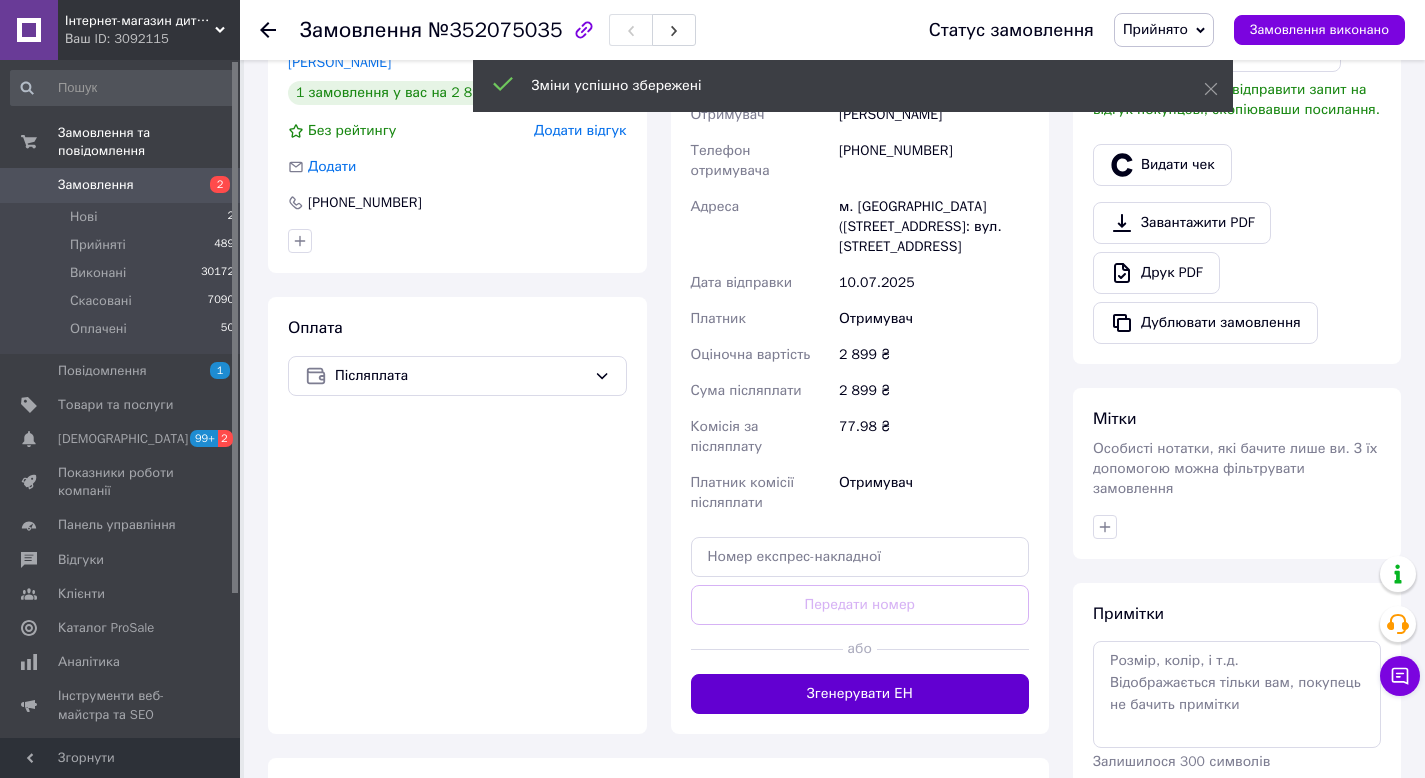 click on "Згенерувати ЕН" at bounding box center [860, 694] 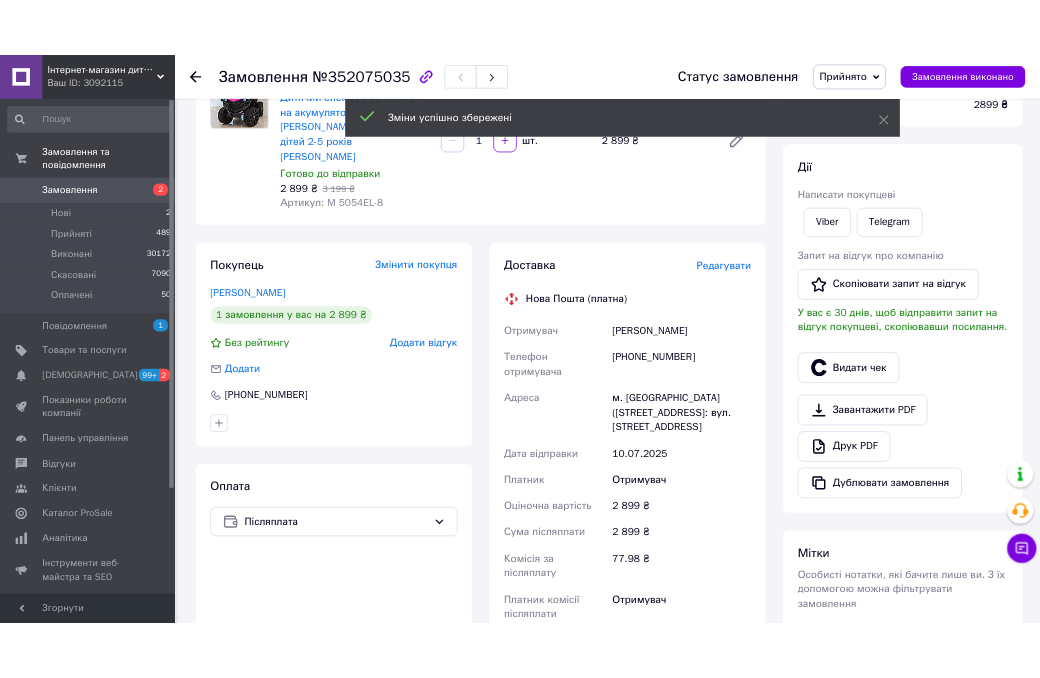 scroll, scrollTop: 202, scrollLeft: 0, axis: vertical 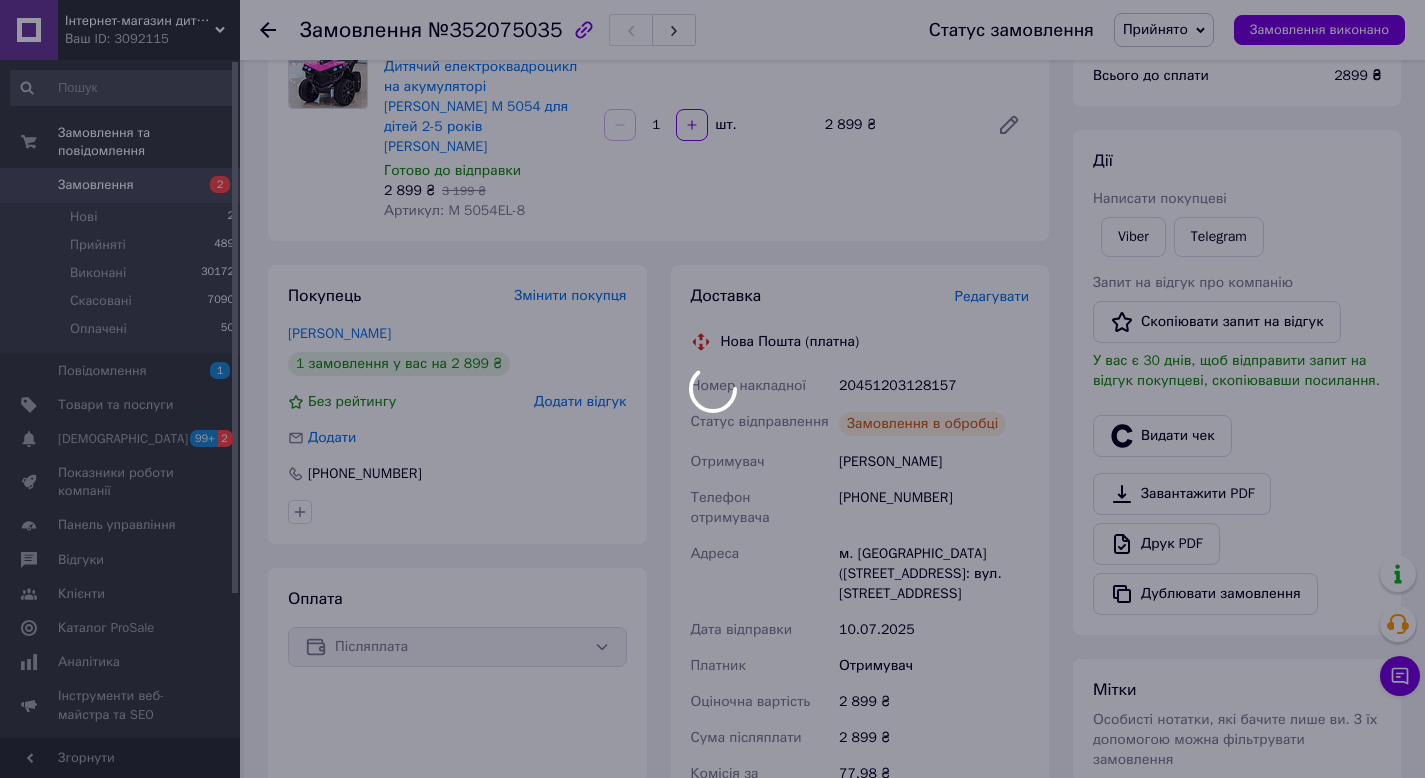 click at bounding box center (712, 389) 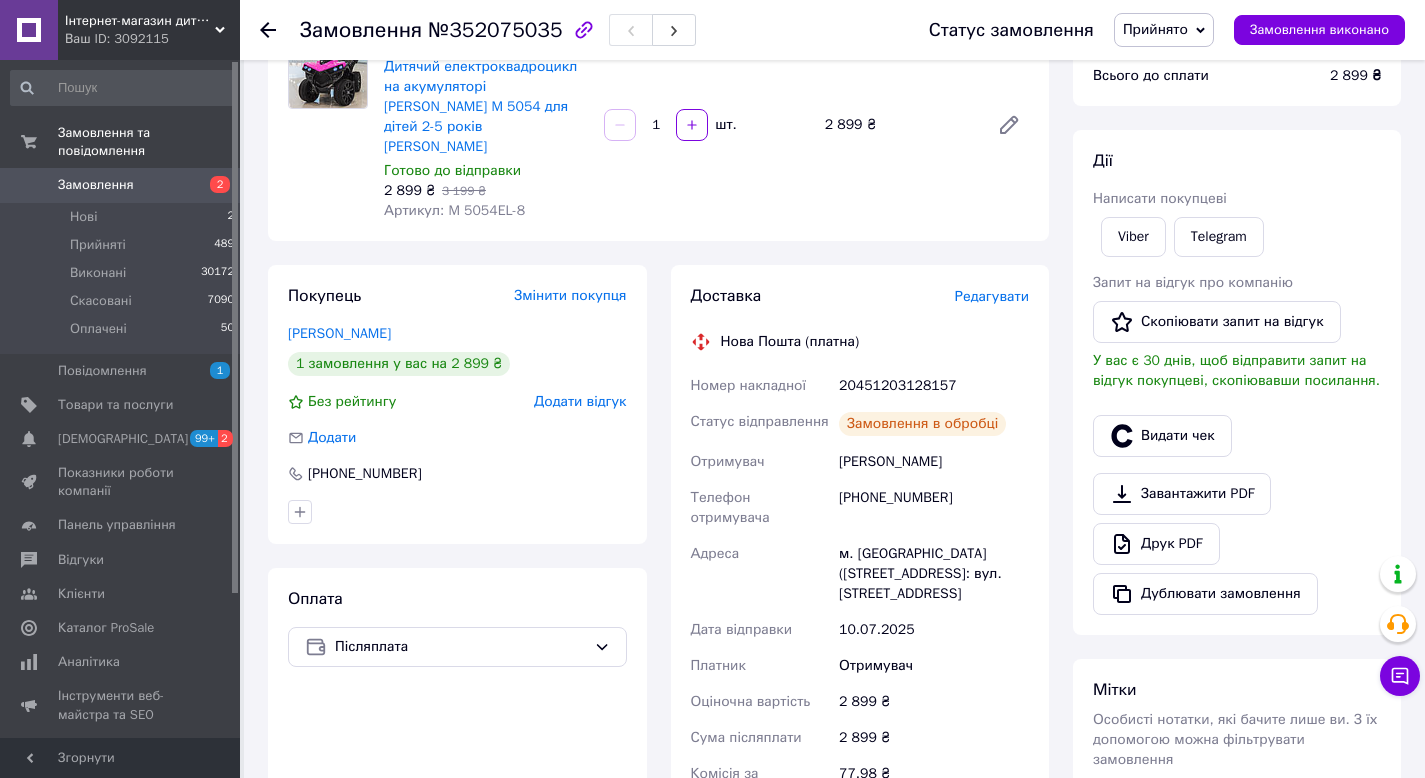 click on "20451203128157" at bounding box center [934, 386] 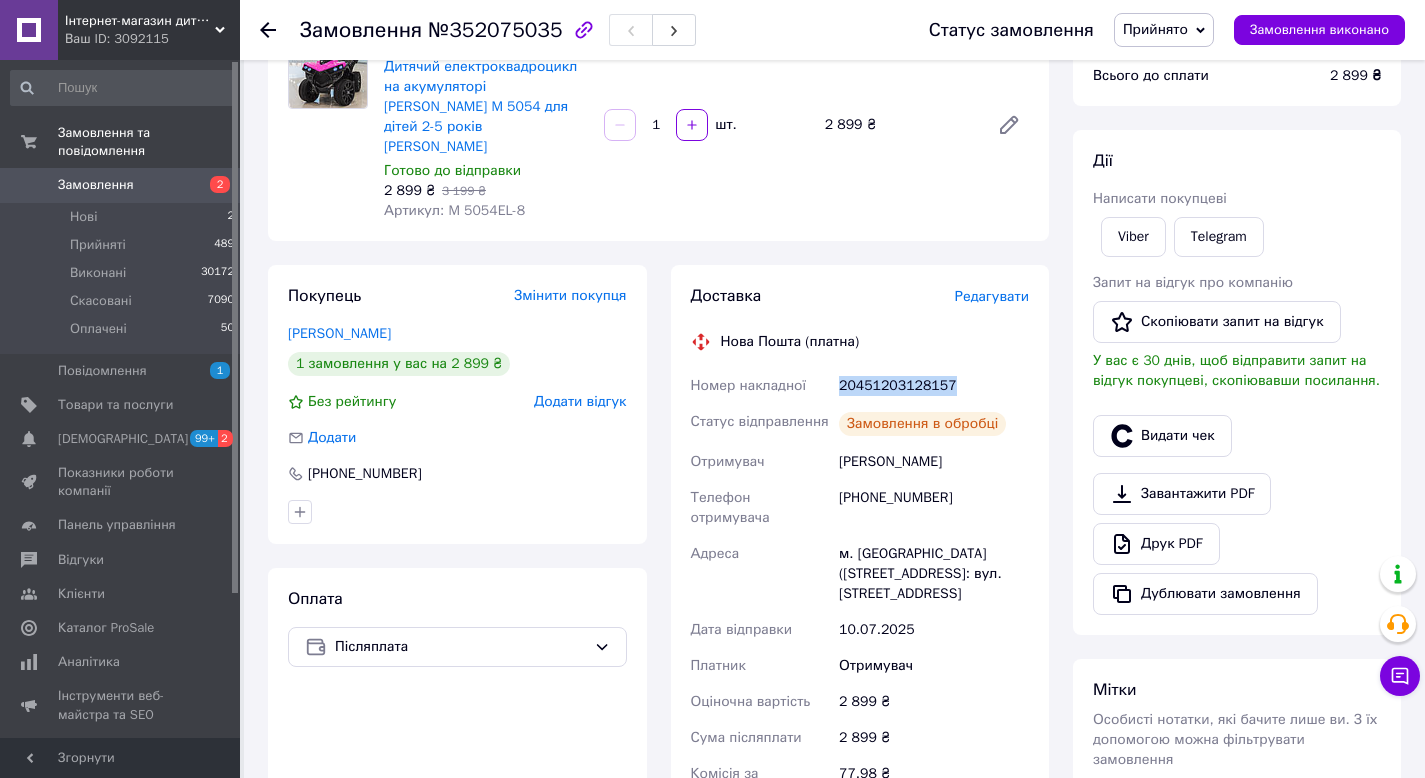 click on "20451203128157" at bounding box center (934, 386) 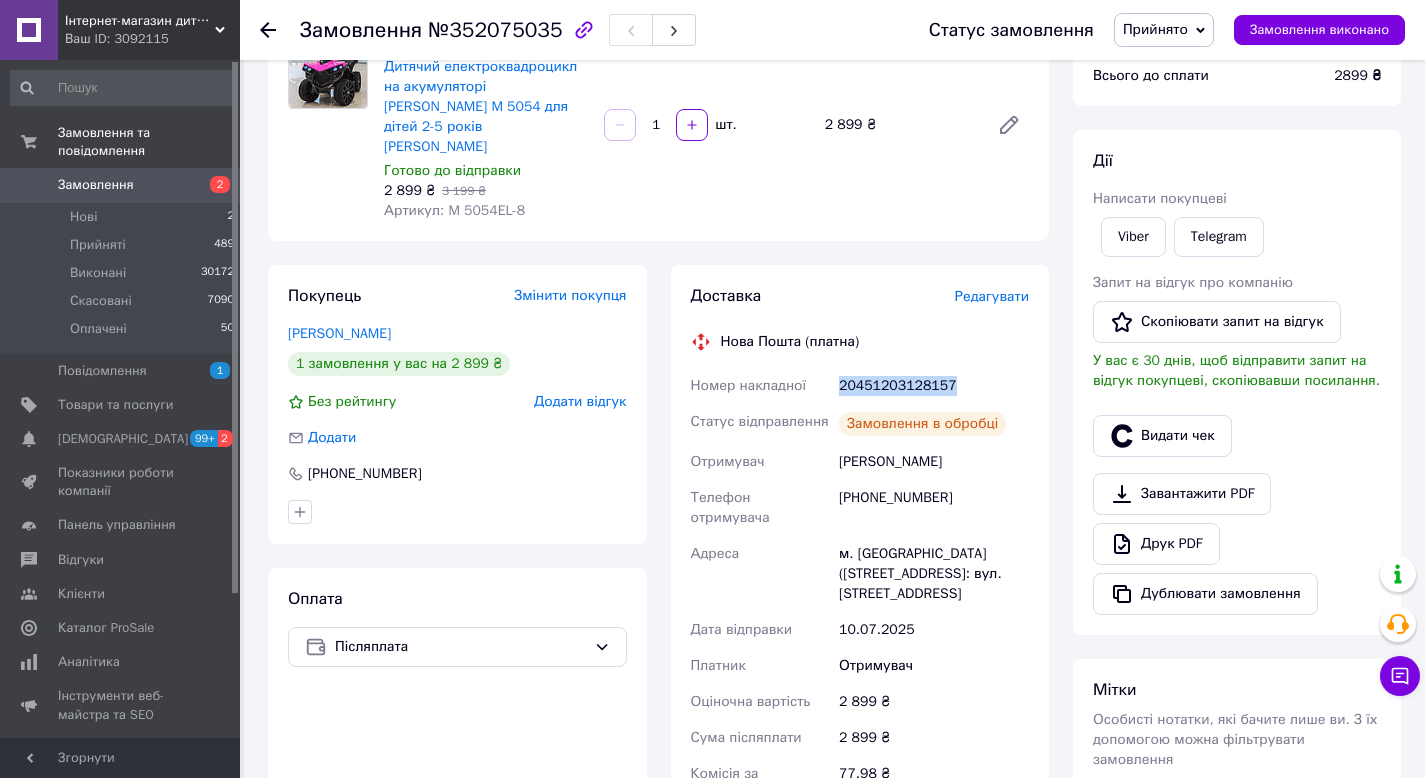 copy on "20451203128157" 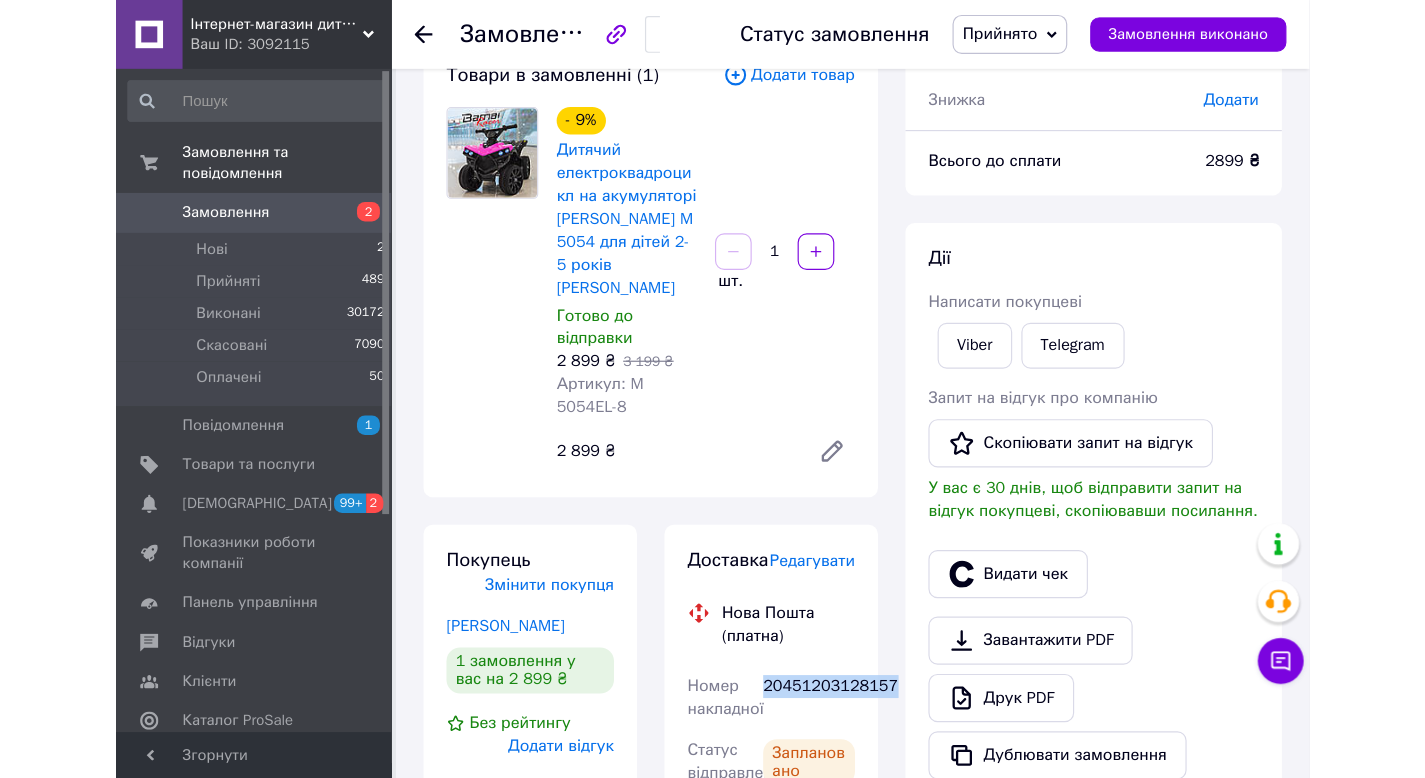scroll, scrollTop: 36, scrollLeft: 0, axis: vertical 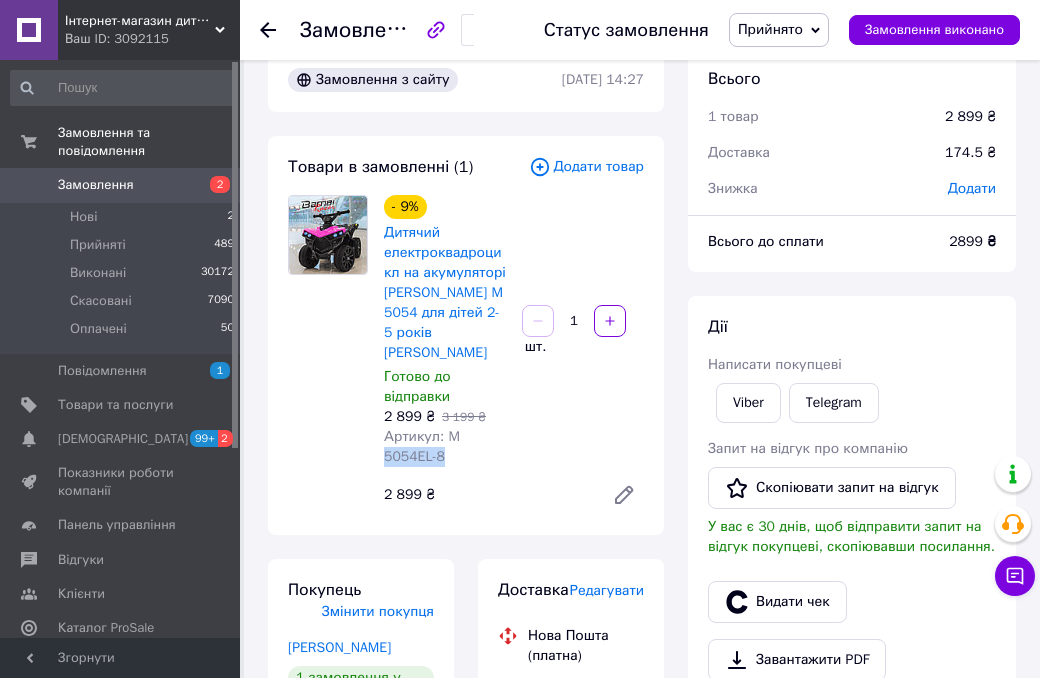 drag, startPoint x: 473, startPoint y: 445, endPoint x: 606, endPoint y: 417, distance: 135.91542 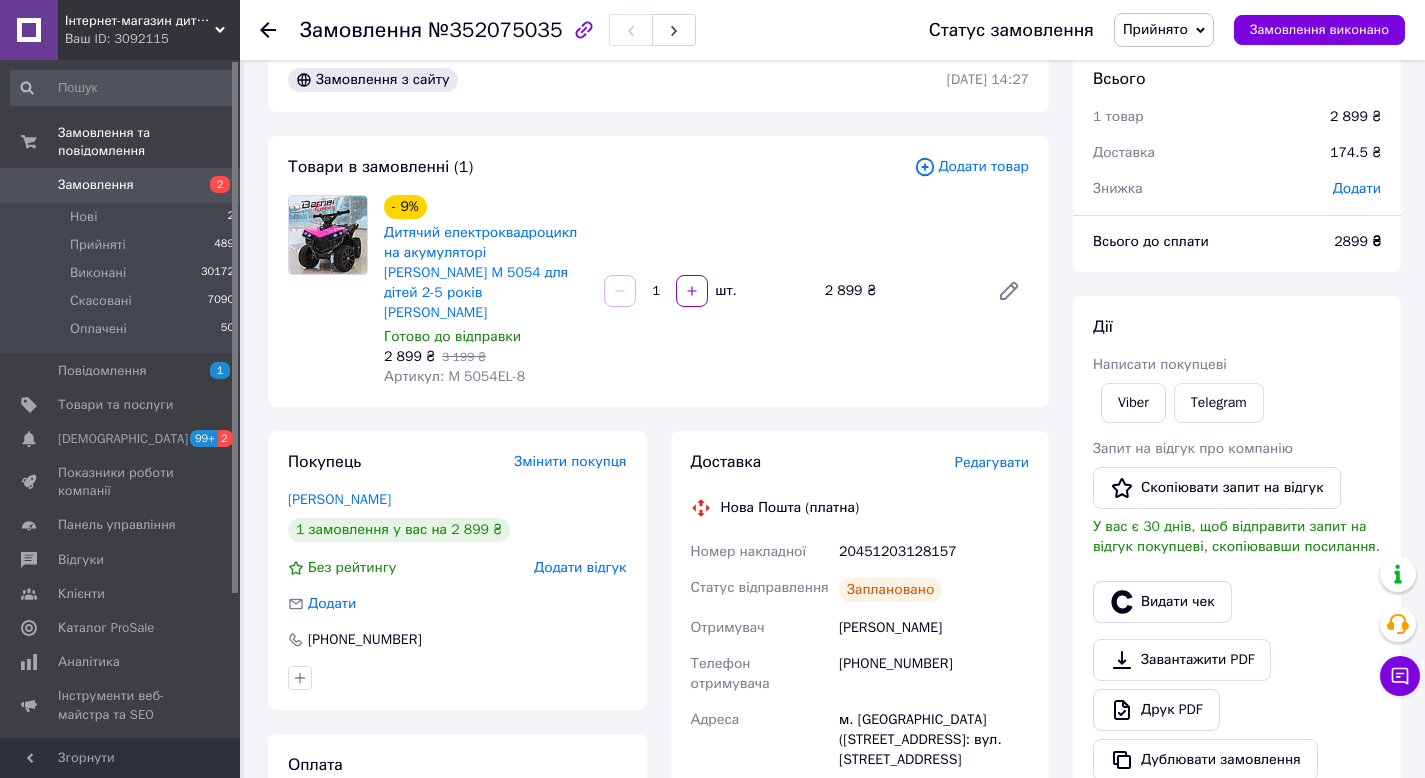 click on "20451203128157" at bounding box center [934, 552] 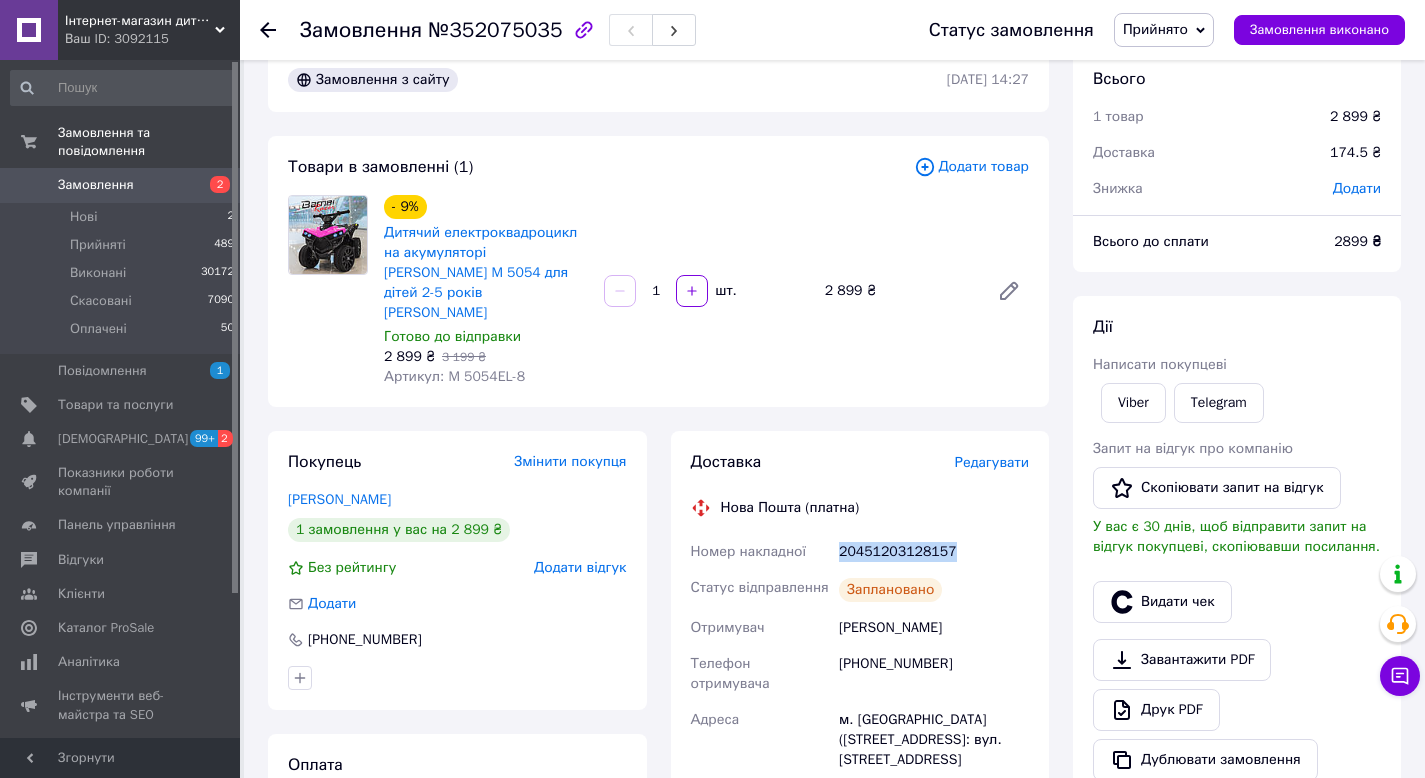 click on "20451203128157" at bounding box center [934, 552] 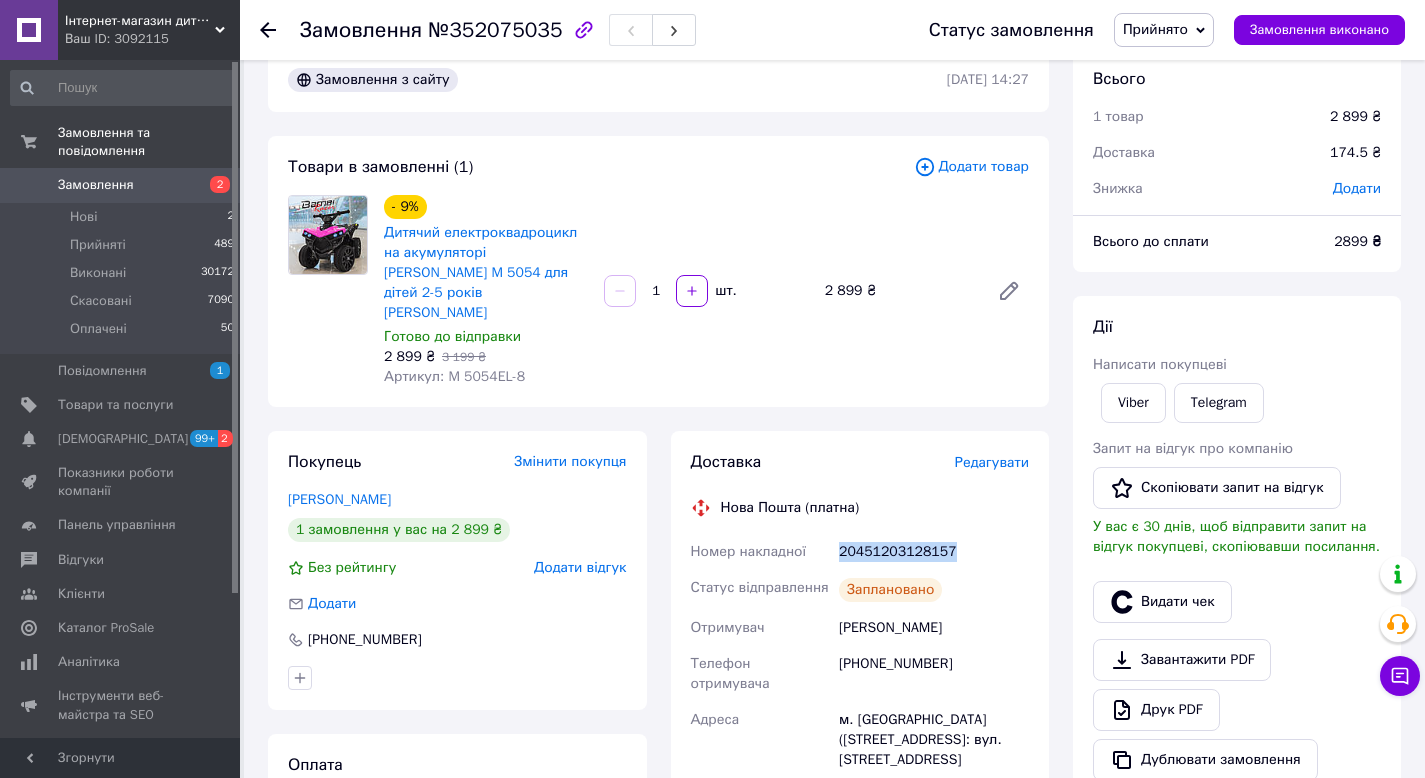 click on "Замовлення" at bounding box center (121, 185) 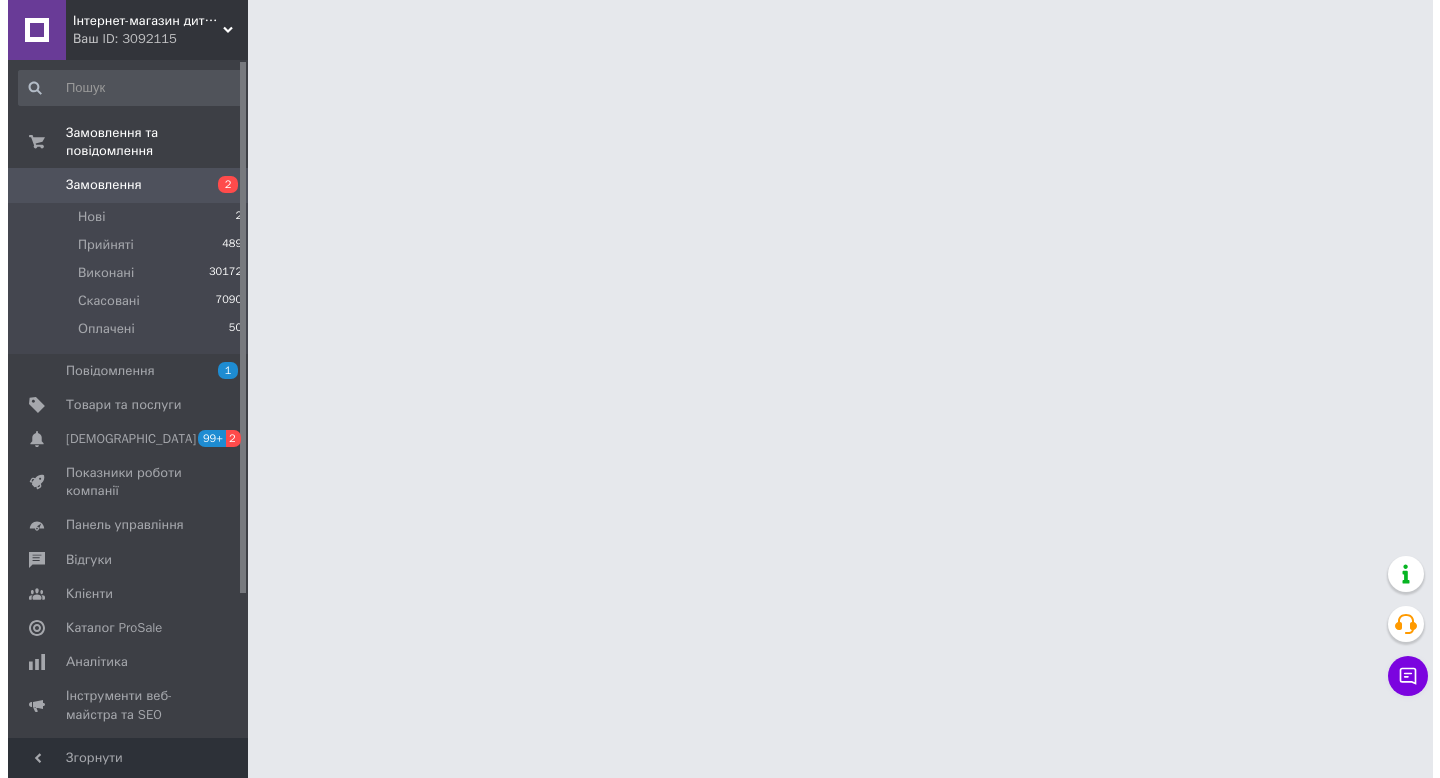 scroll, scrollTop: 0, scrollLeft: 0, axis: both 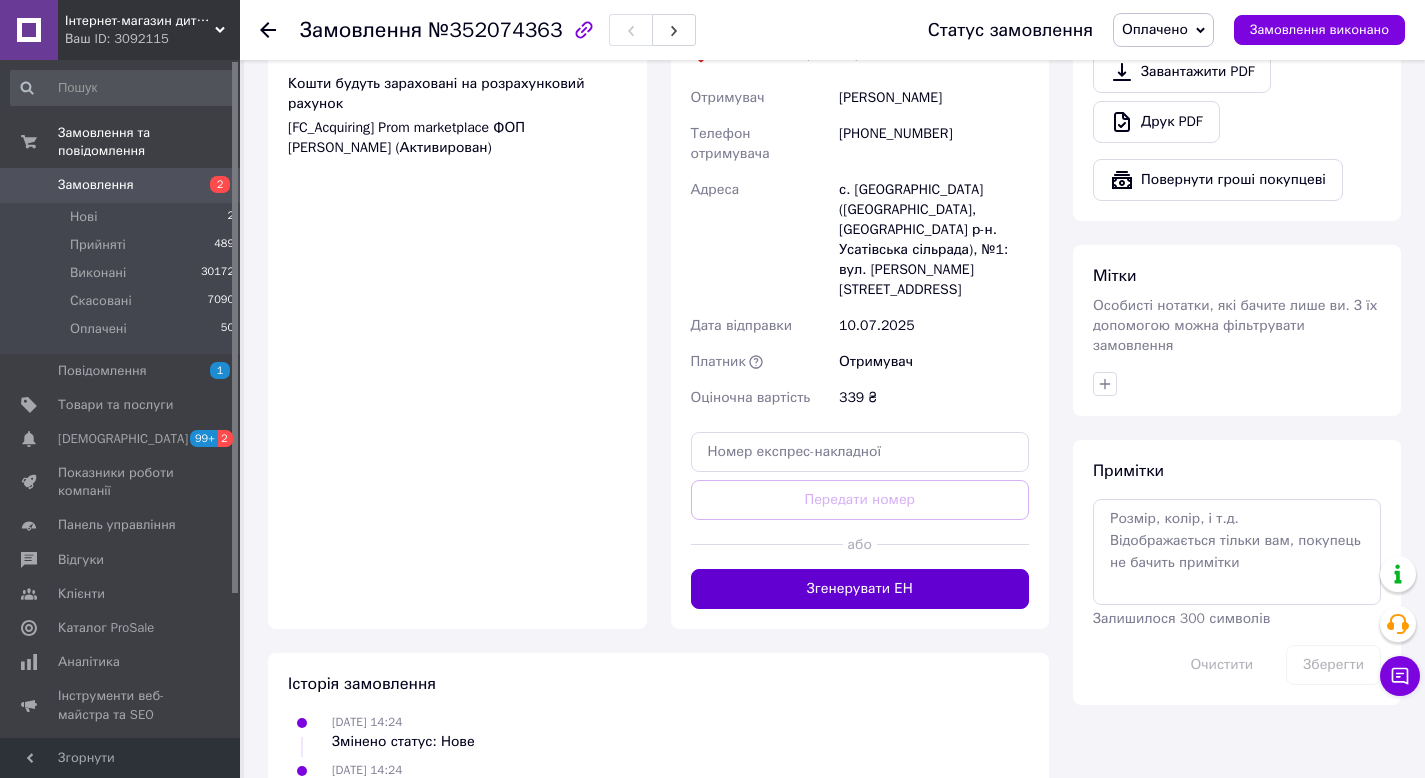 click on "Згенерувати ЕН" at bounding box center [860, 589] 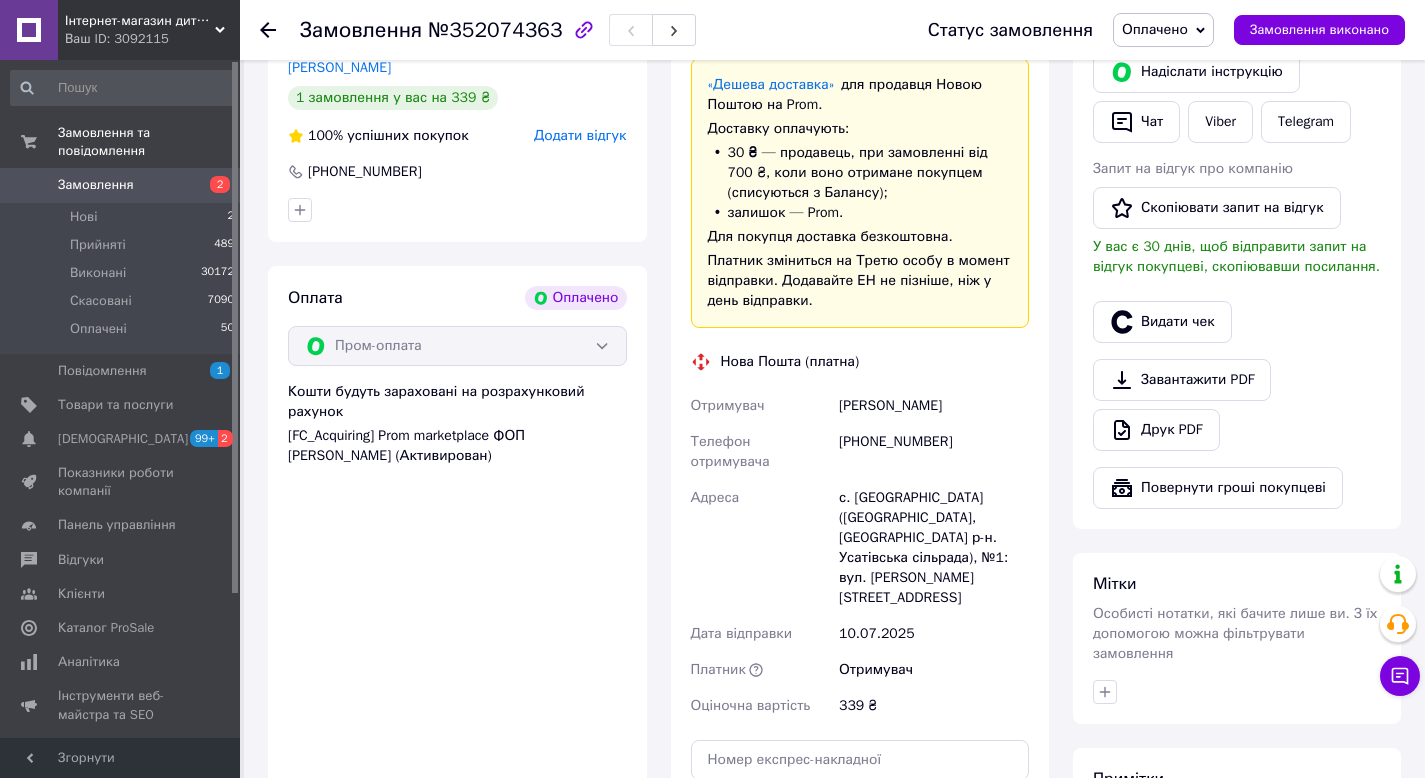 scroll, scrollTop: 459, scrollLeft: 0, axis: vertical 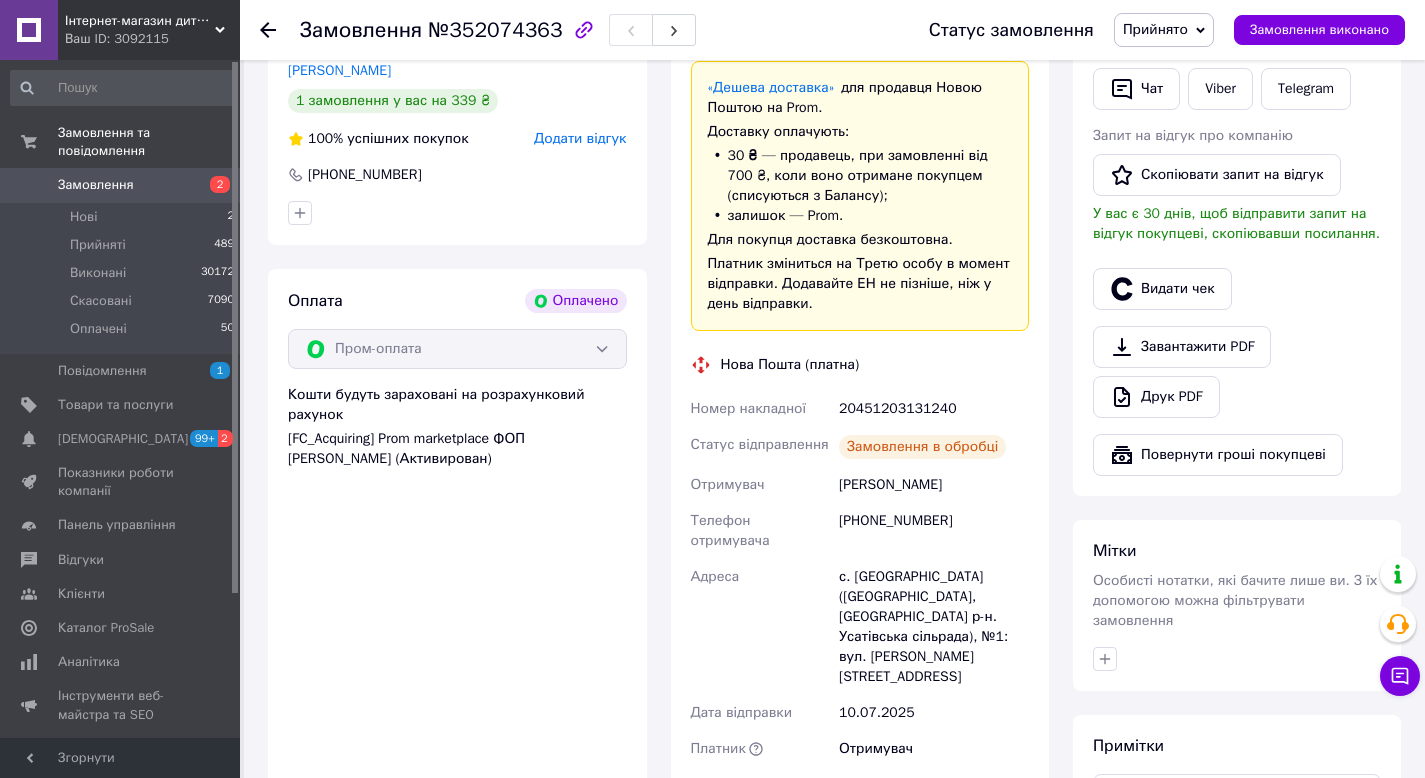 click on "20451203131240" at bounding box center [934, 409] 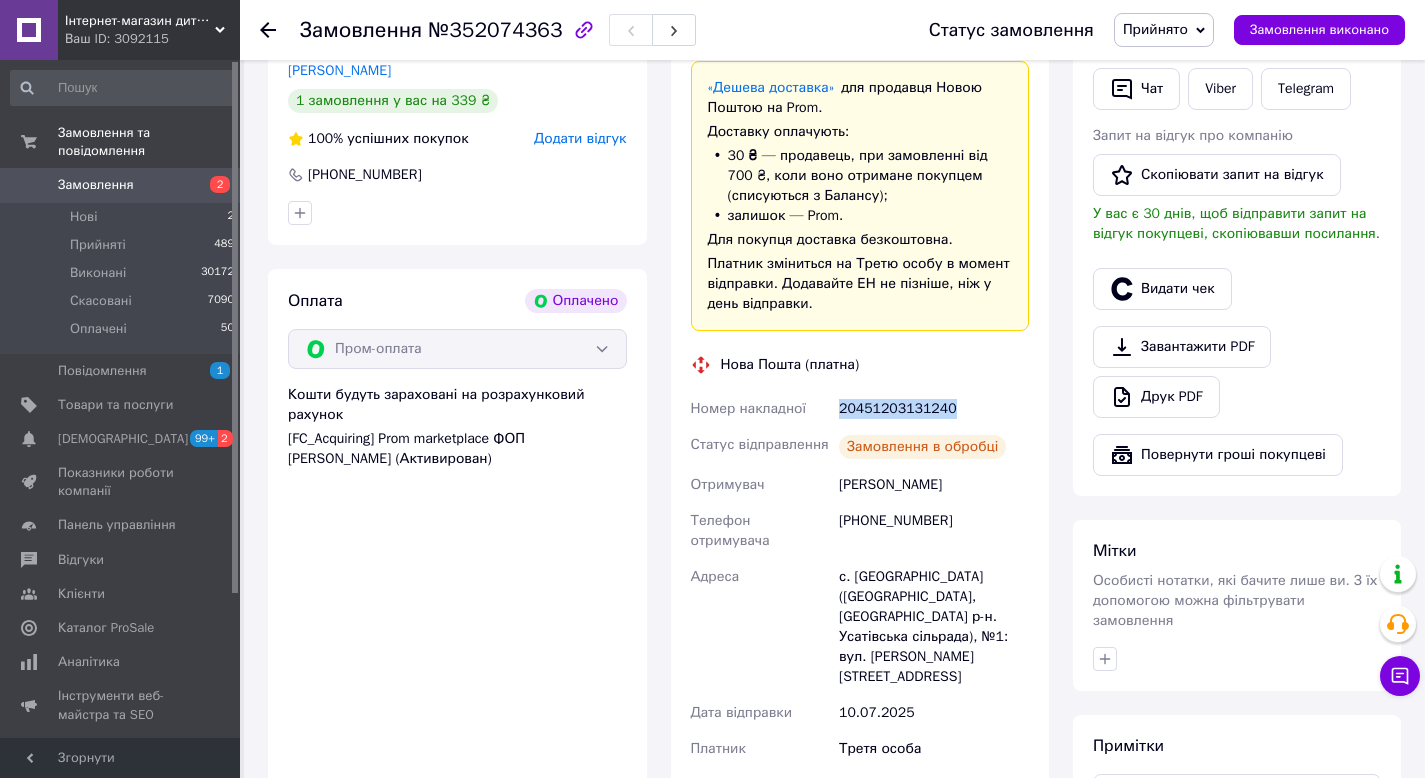 click on "20451203131240" at bounding box center (934, 409) 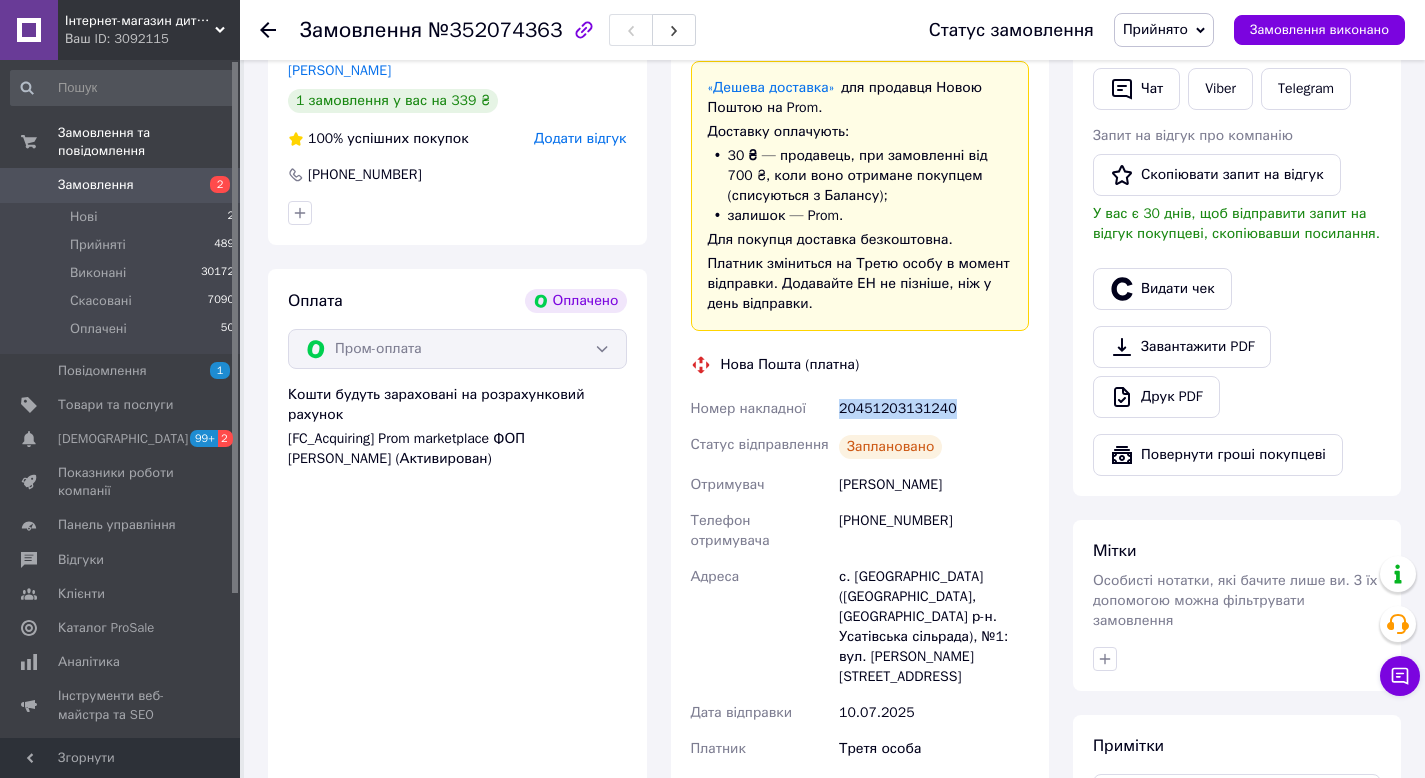 copy on "20451203131240" 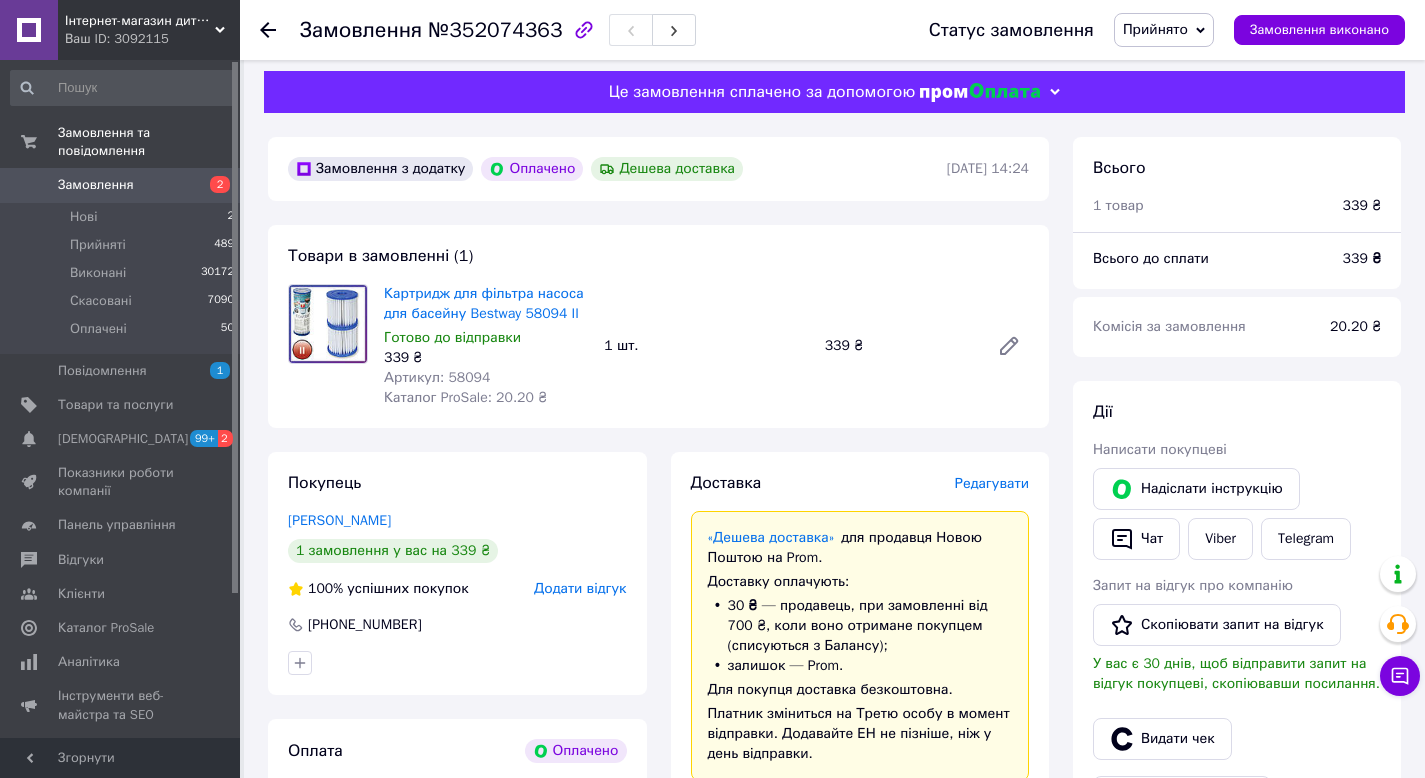 scroll, scrollTop: 0, scrollLeft: 0, axis: both 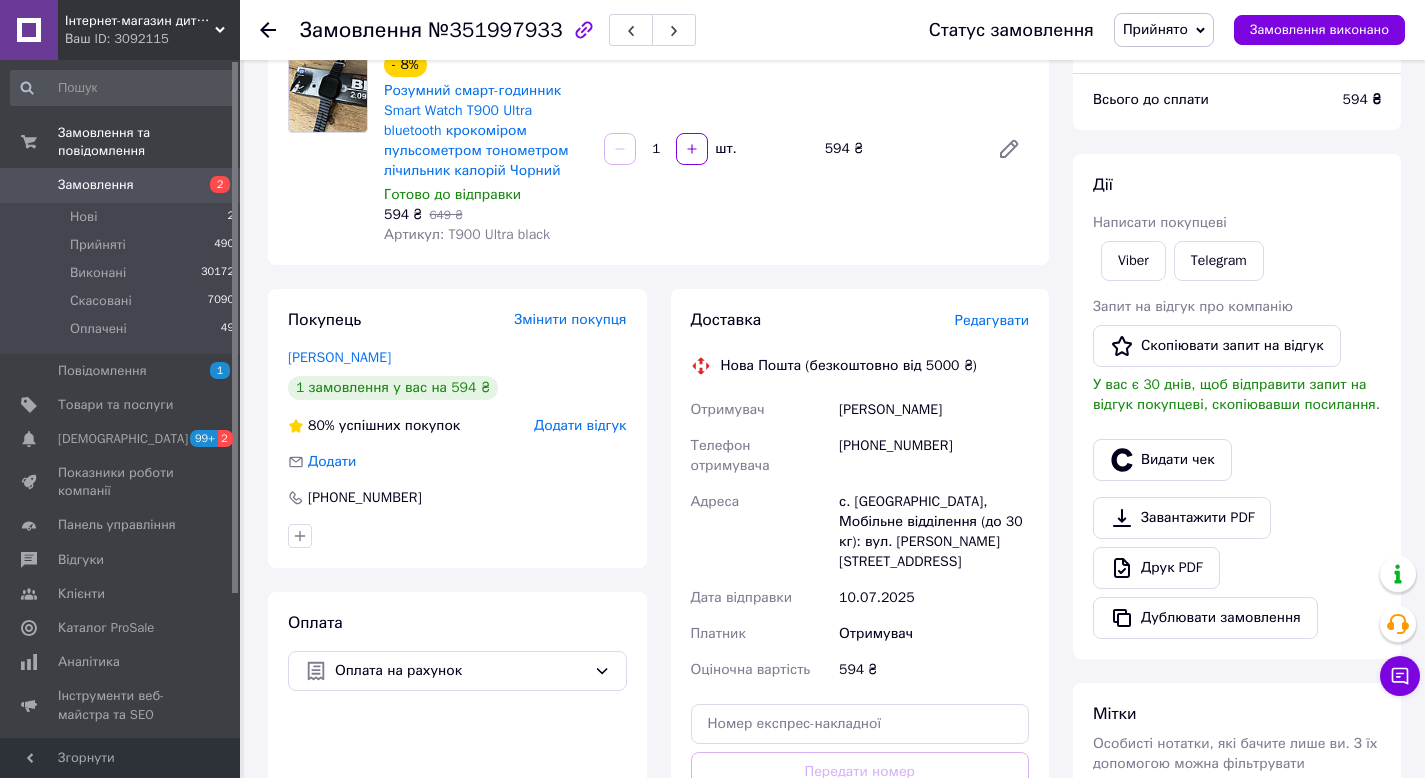 drag, startPoint x: 380, startPoint y: 669, endPoint x: 483, endPoint y: 555, distance: 153.63919 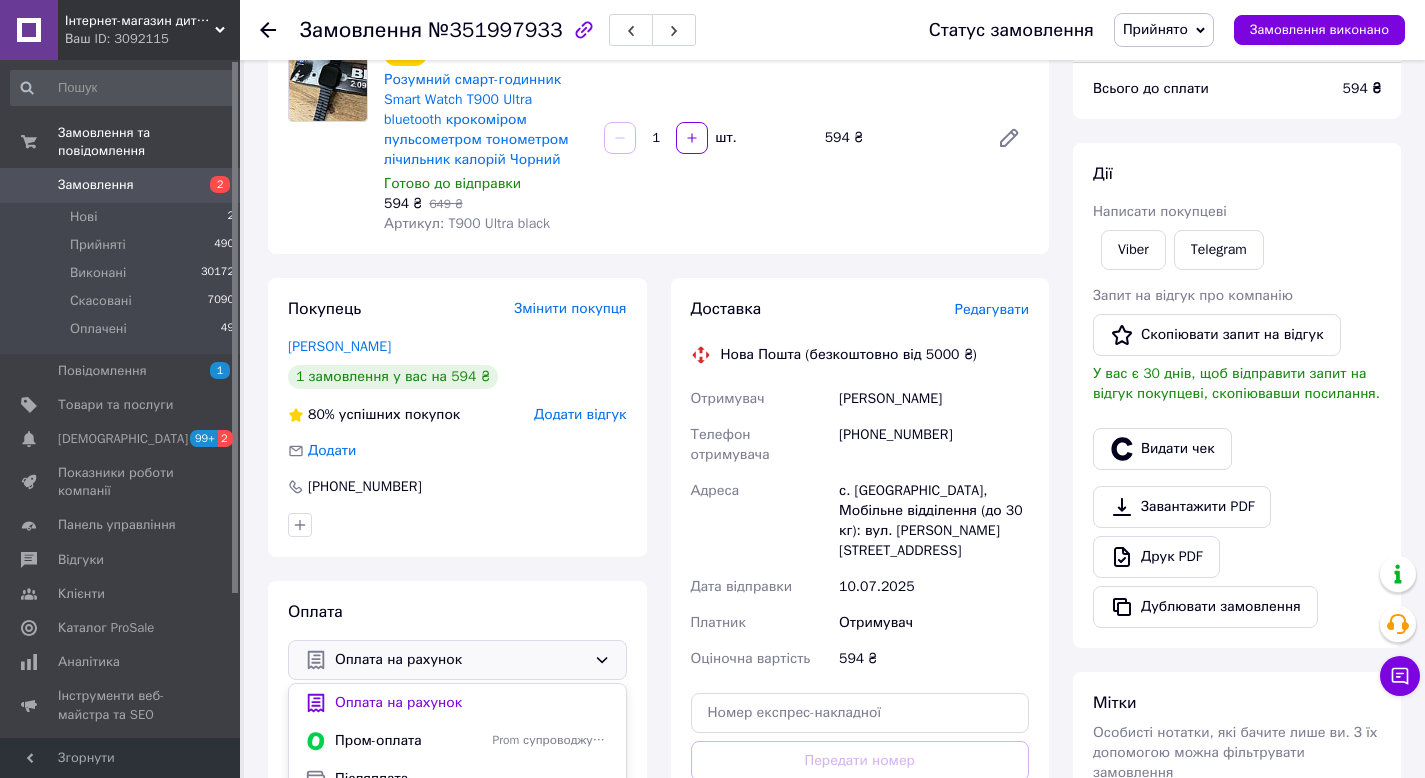 scroll, scrollTop: 531, scrollLeft: 0, axis: vertical 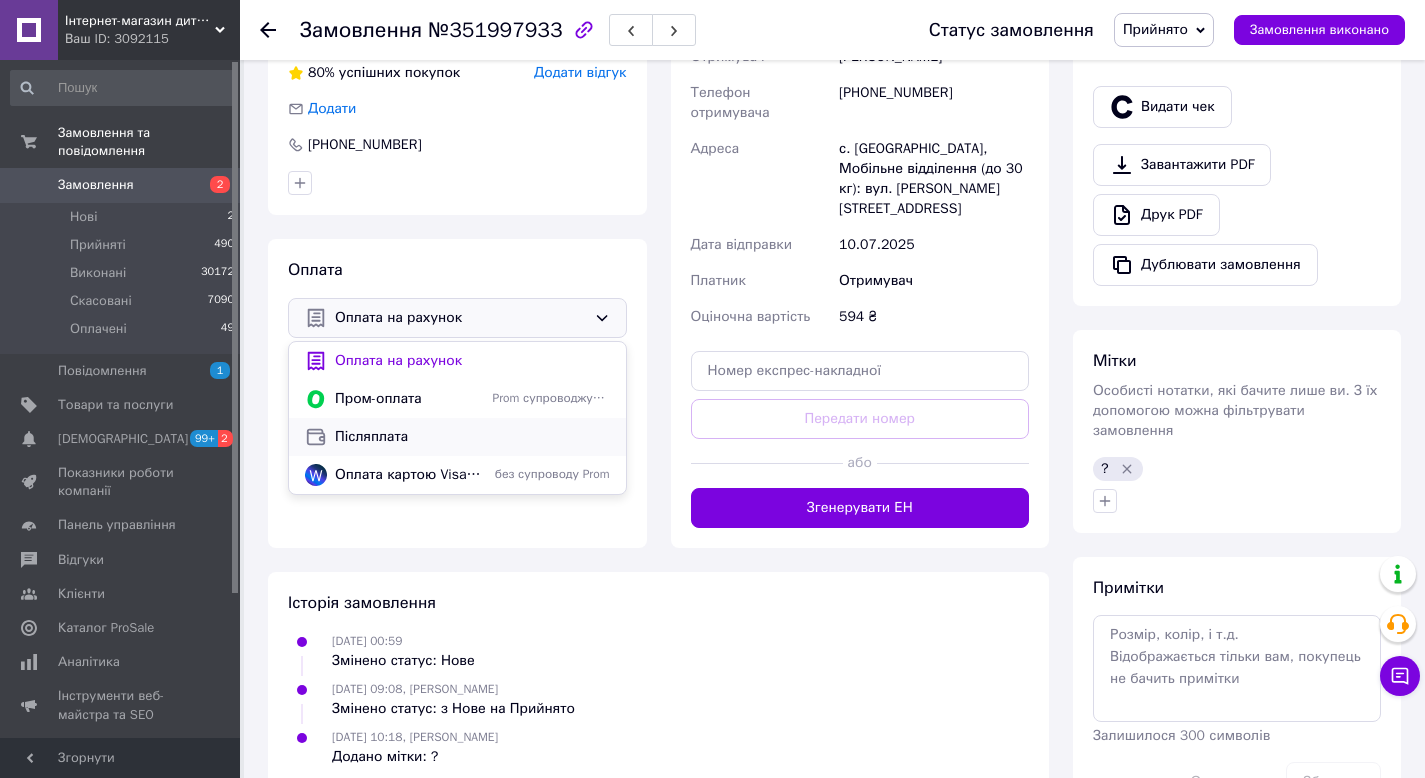 click on "Післяплата" at bounding box center [457, 437] 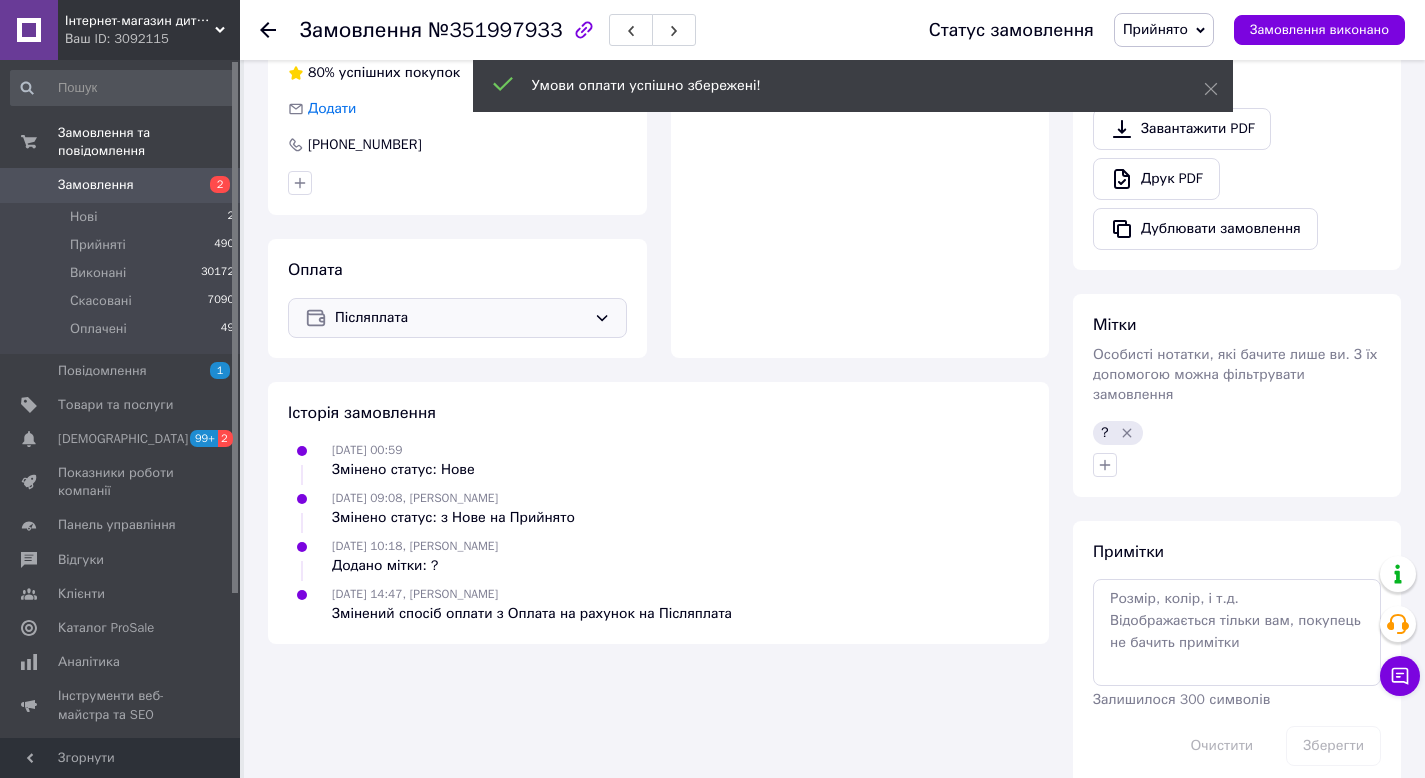 click 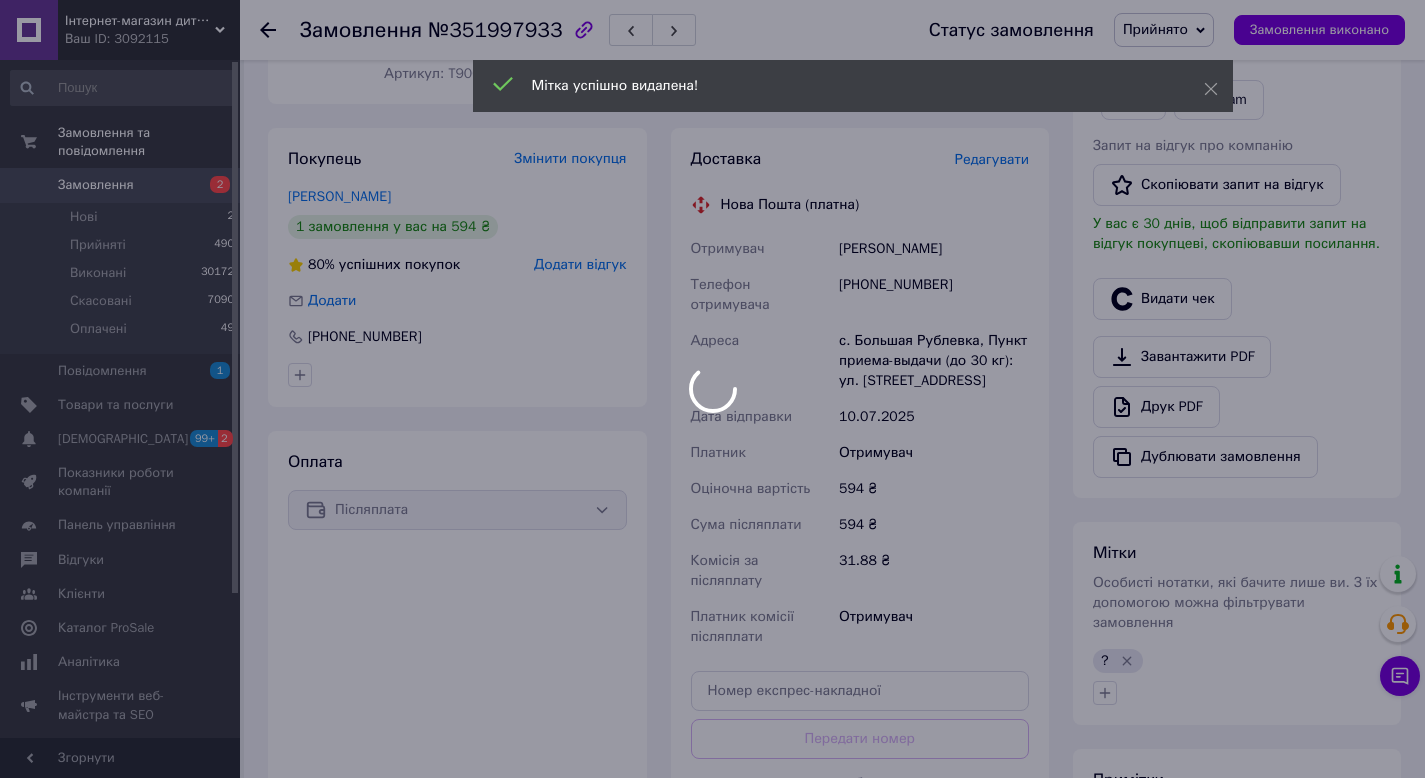 scroll, scrollTop: 584, scrollLeft: 0, axis: vertical 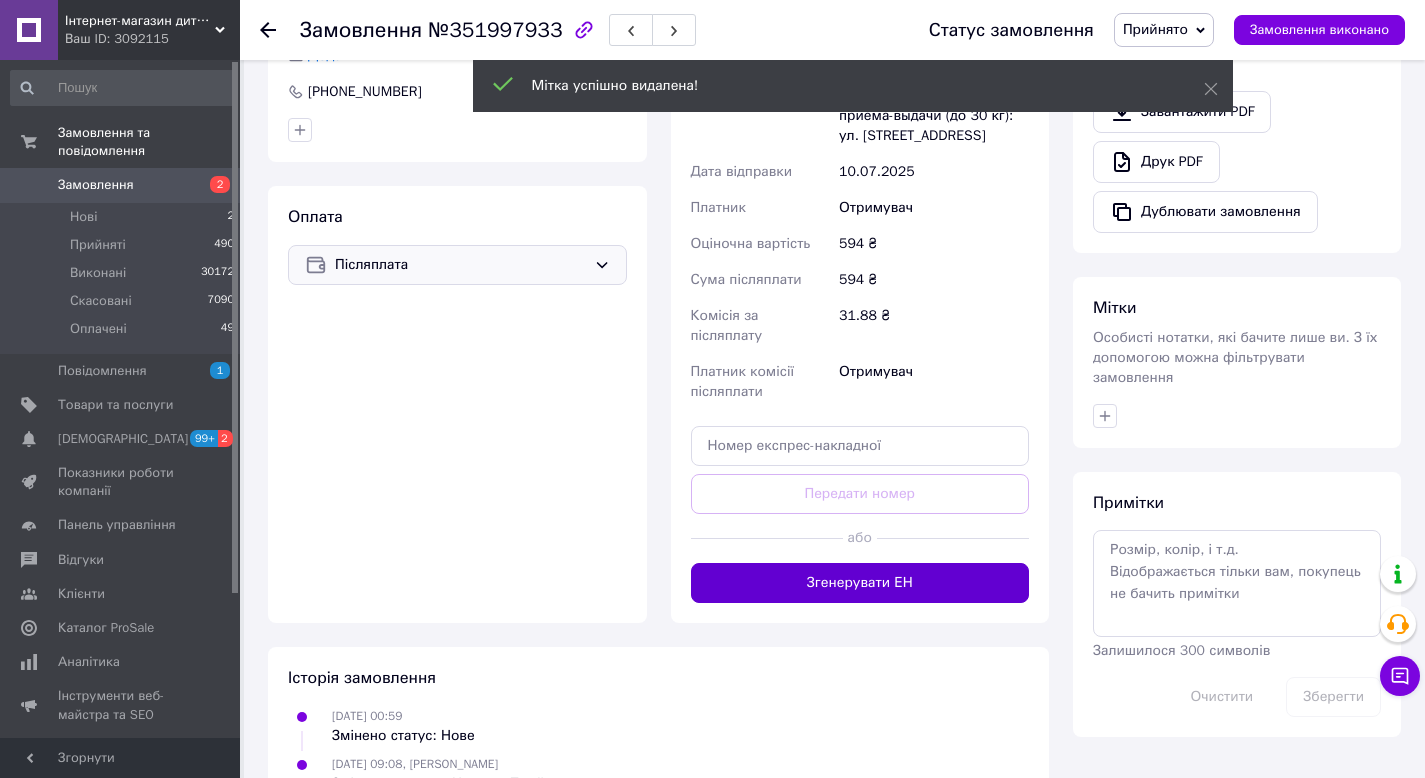 click on "Згенерувати ЕН" at bounding box center [860, 583] 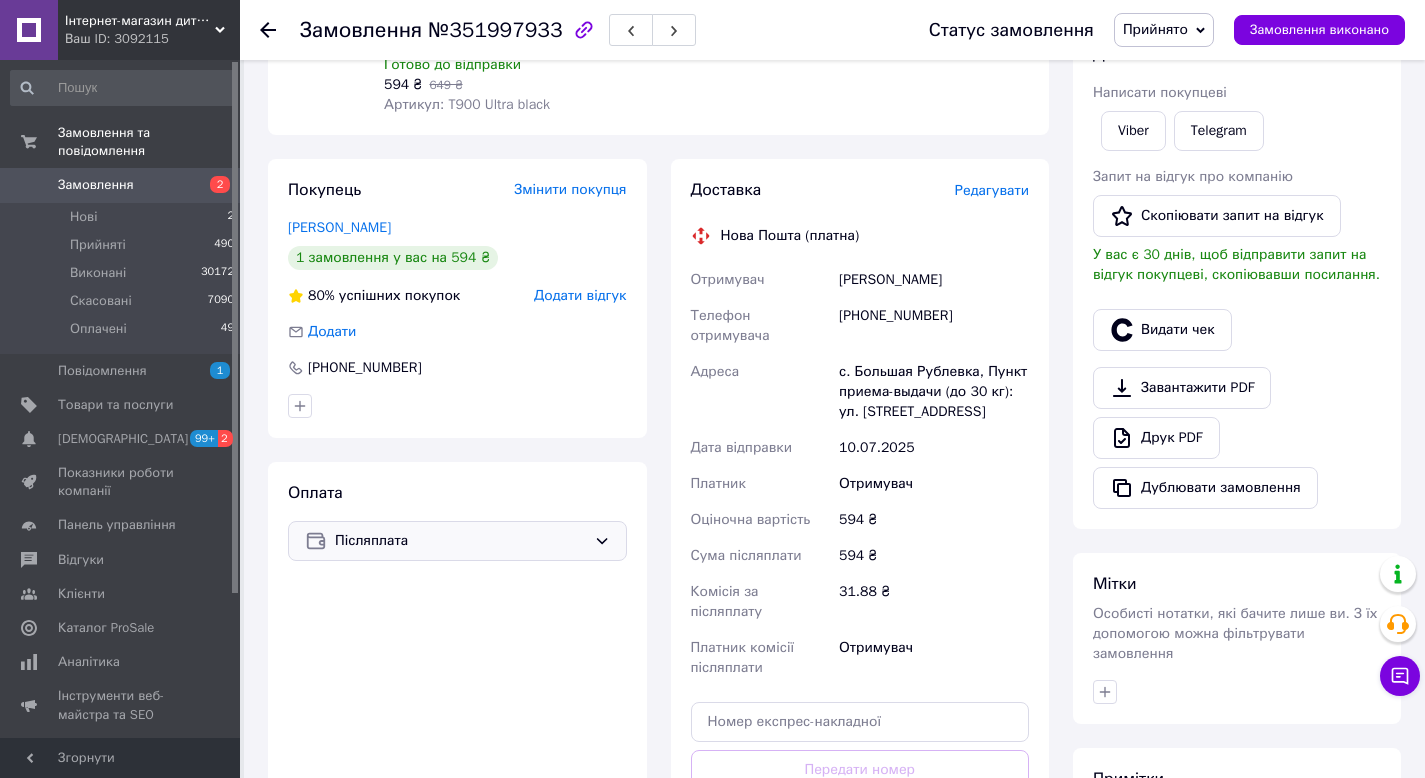 scroll, scrollTop: 306, scrollLeft: 0, axis: vertical 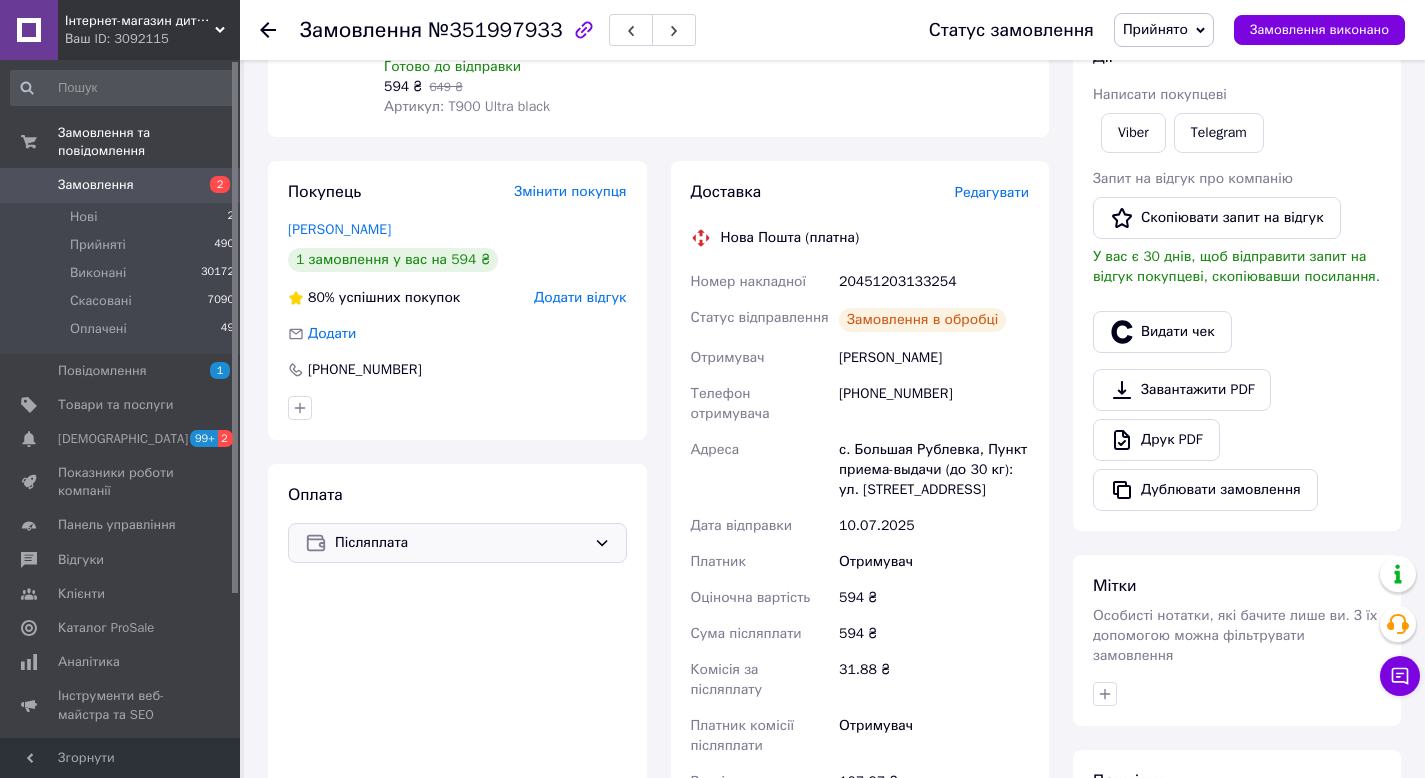 click on "20451203133254" at bounding box center [934, 282] 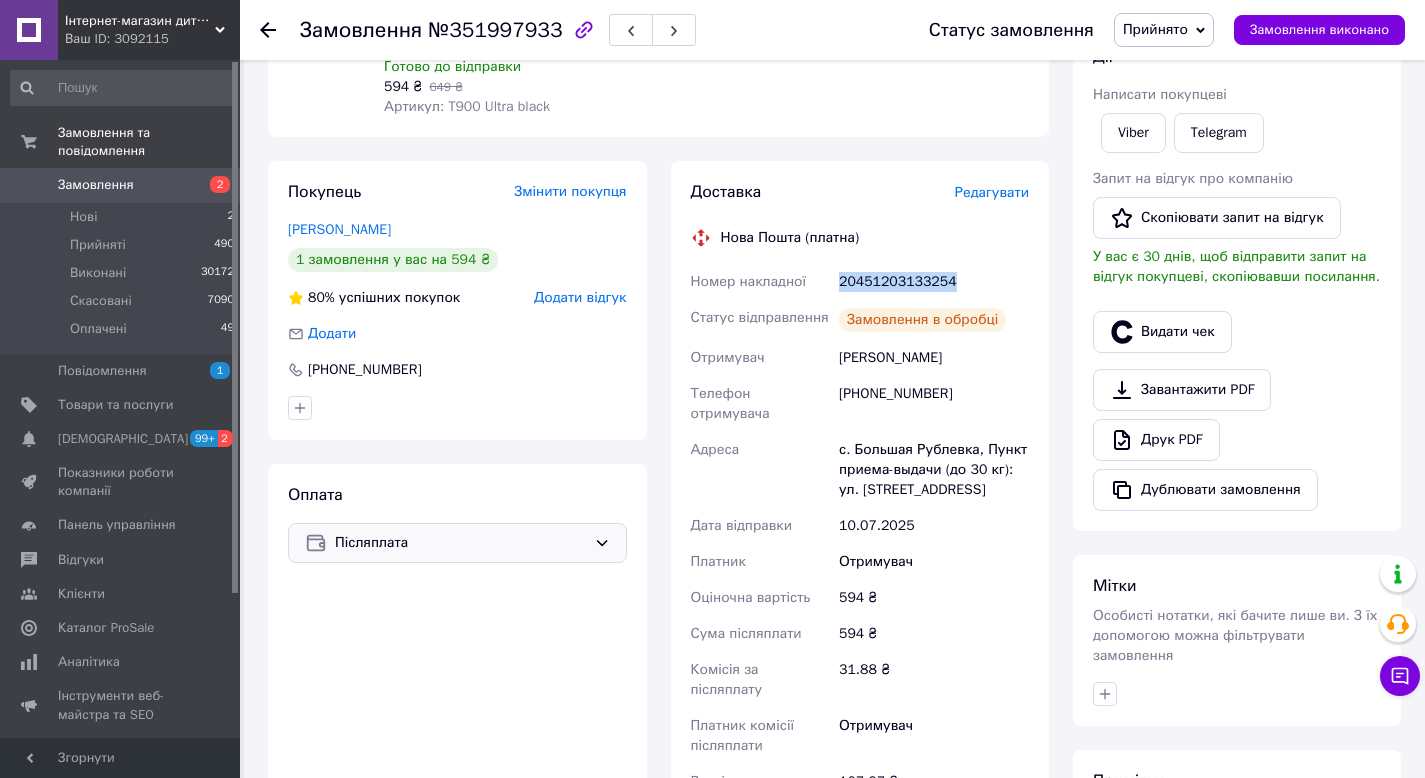 click on "20451203133254" at bounding box center [934, 282] 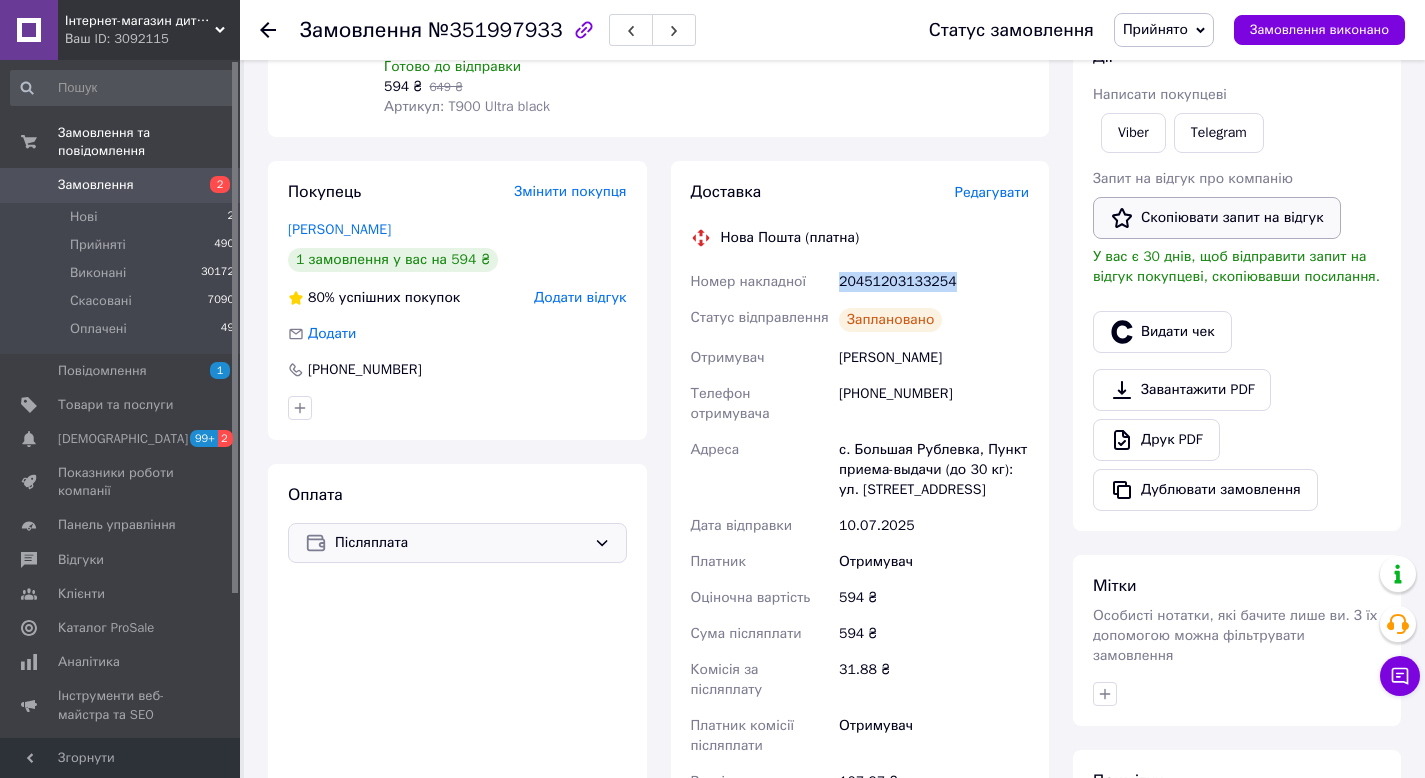copy on "20451203133254" 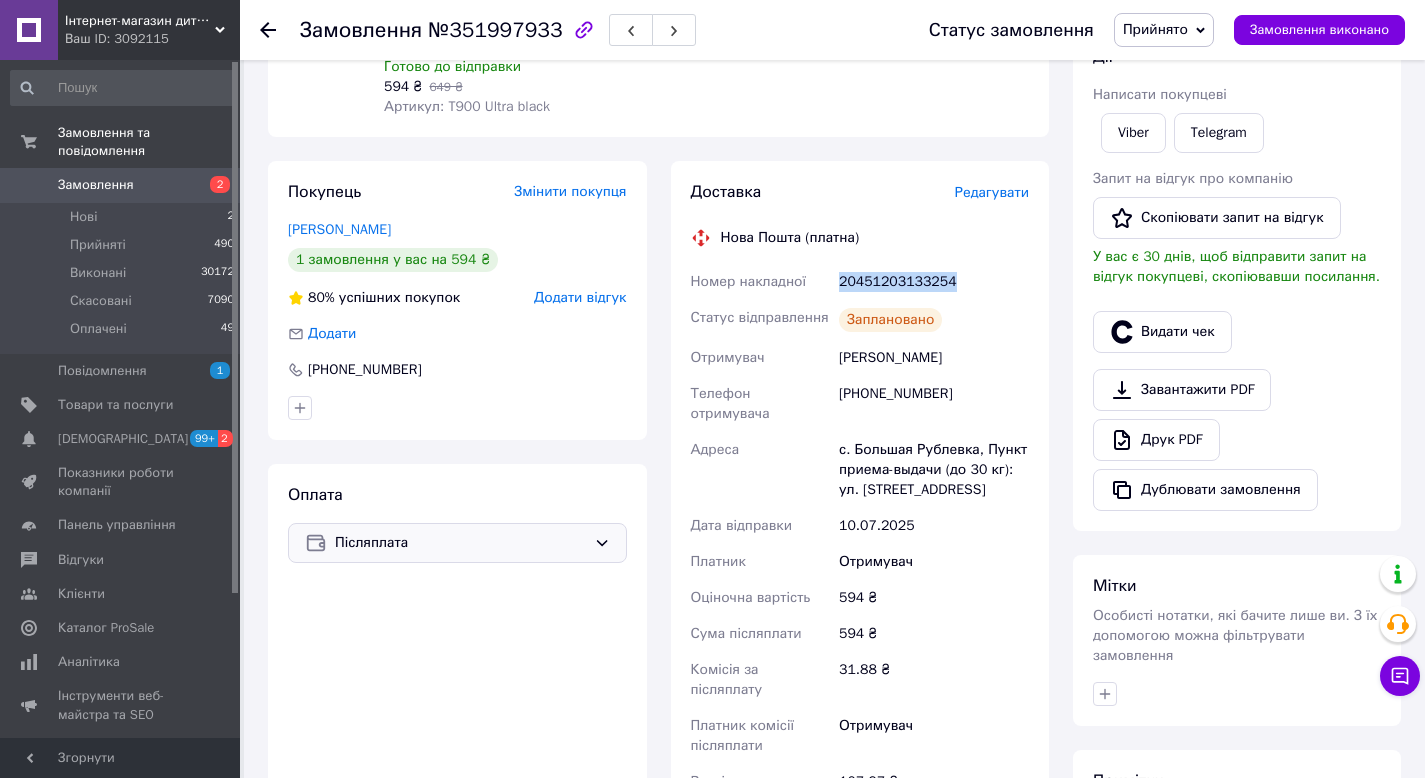 scroll, scrollTop: 0, scrollLeft: 0, axis: both 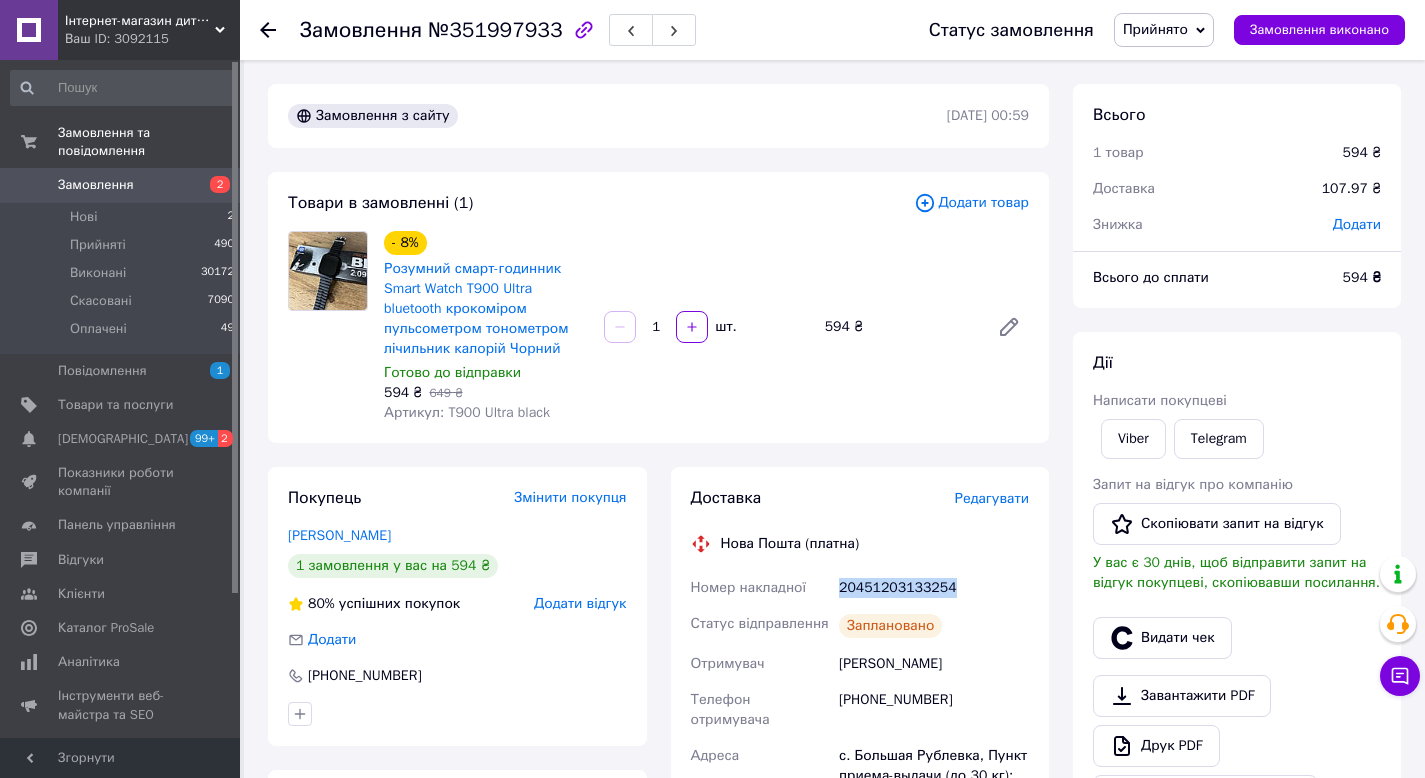 copy on "20451203133254" 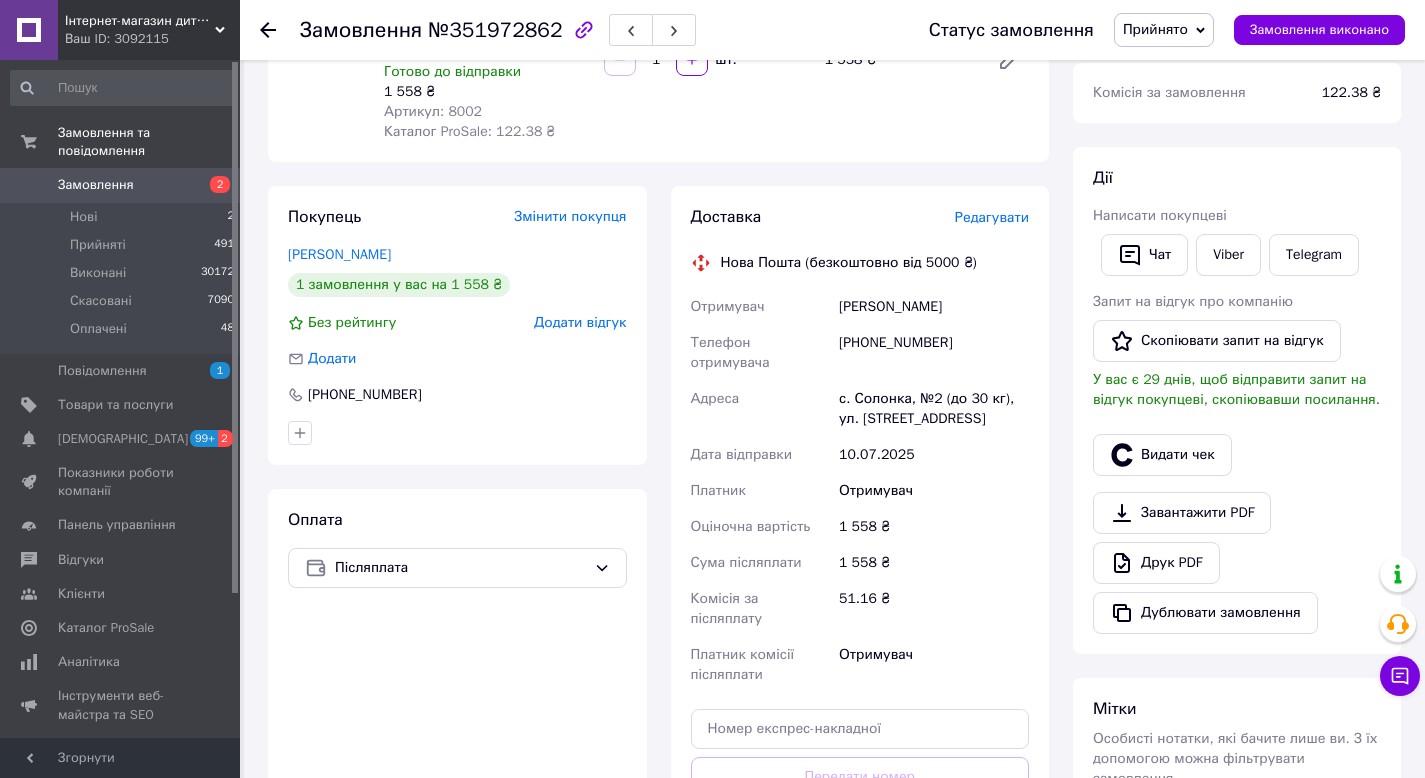 scroll, scrollTop: 495, scrollLeft: 0, axis: vertical 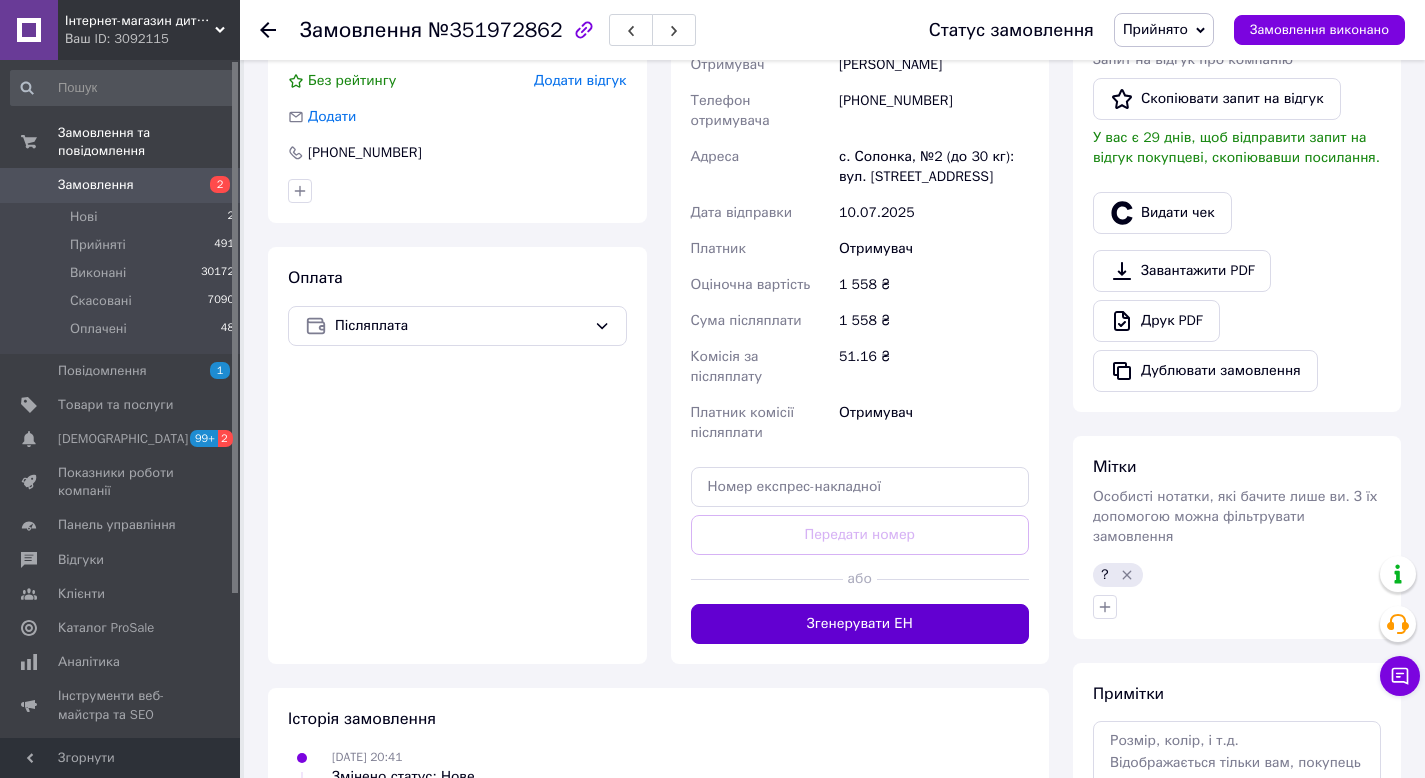 drag, startPoint x: 868, startPoint y: 622, endPoint x: 1050, endPoint y: 607, distance: 182.61708 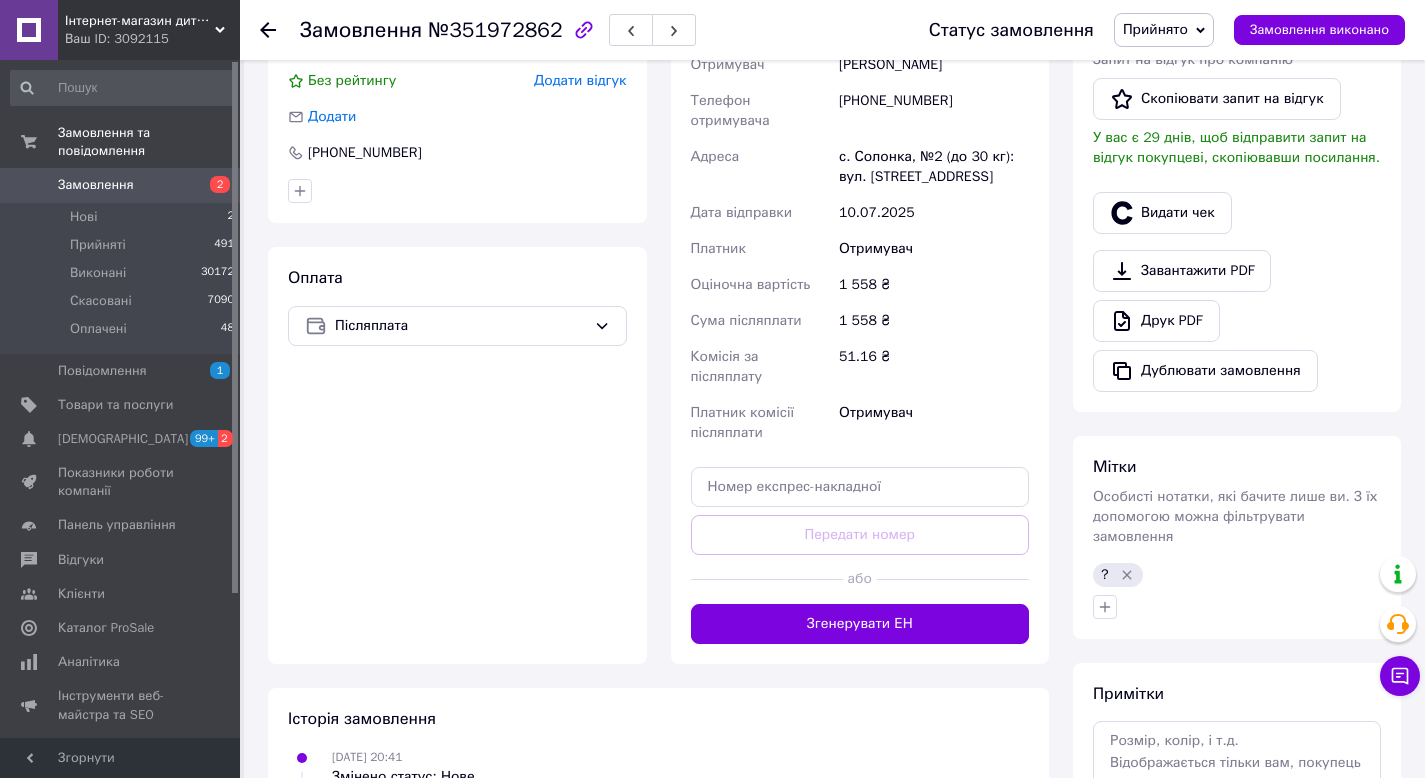 click on "Згенерувати ЕН" at bounding box center [860, 624] 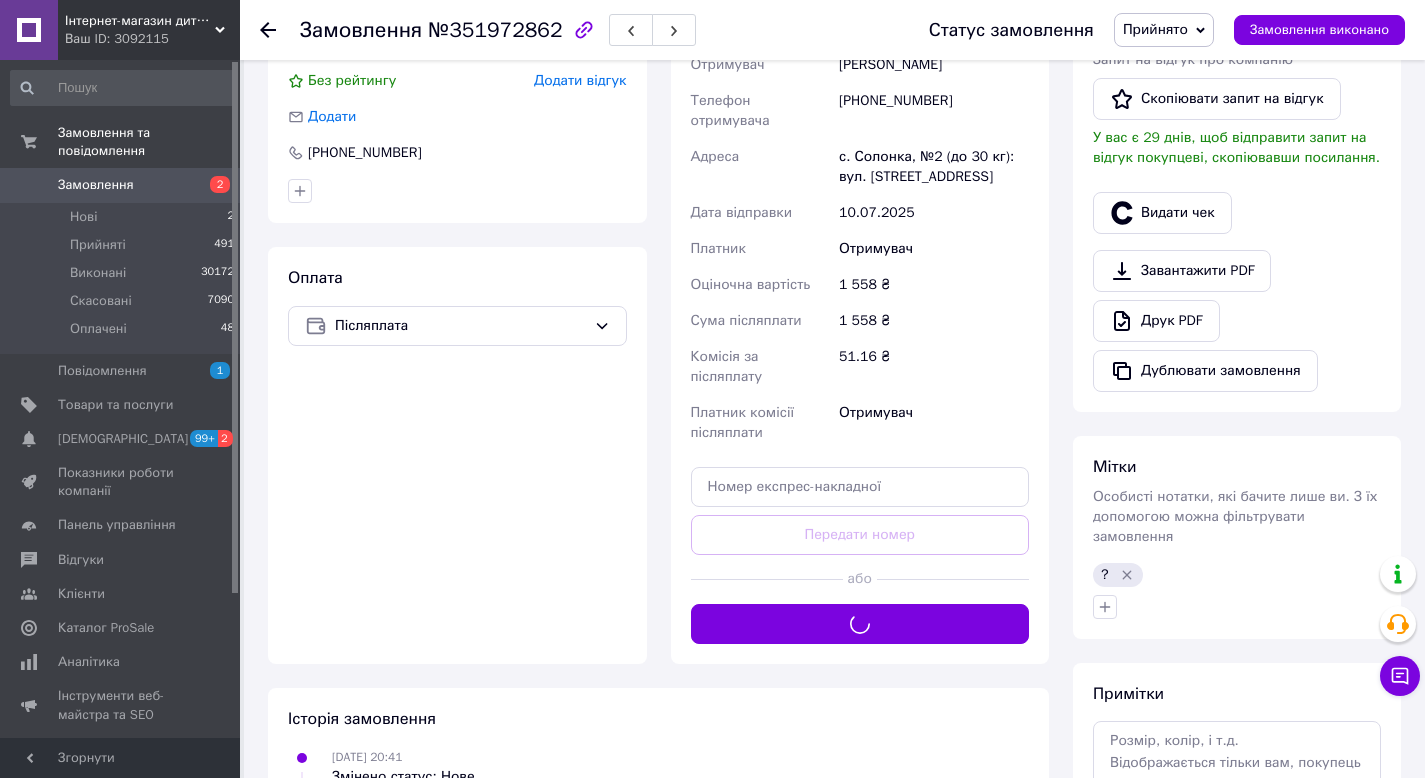 click 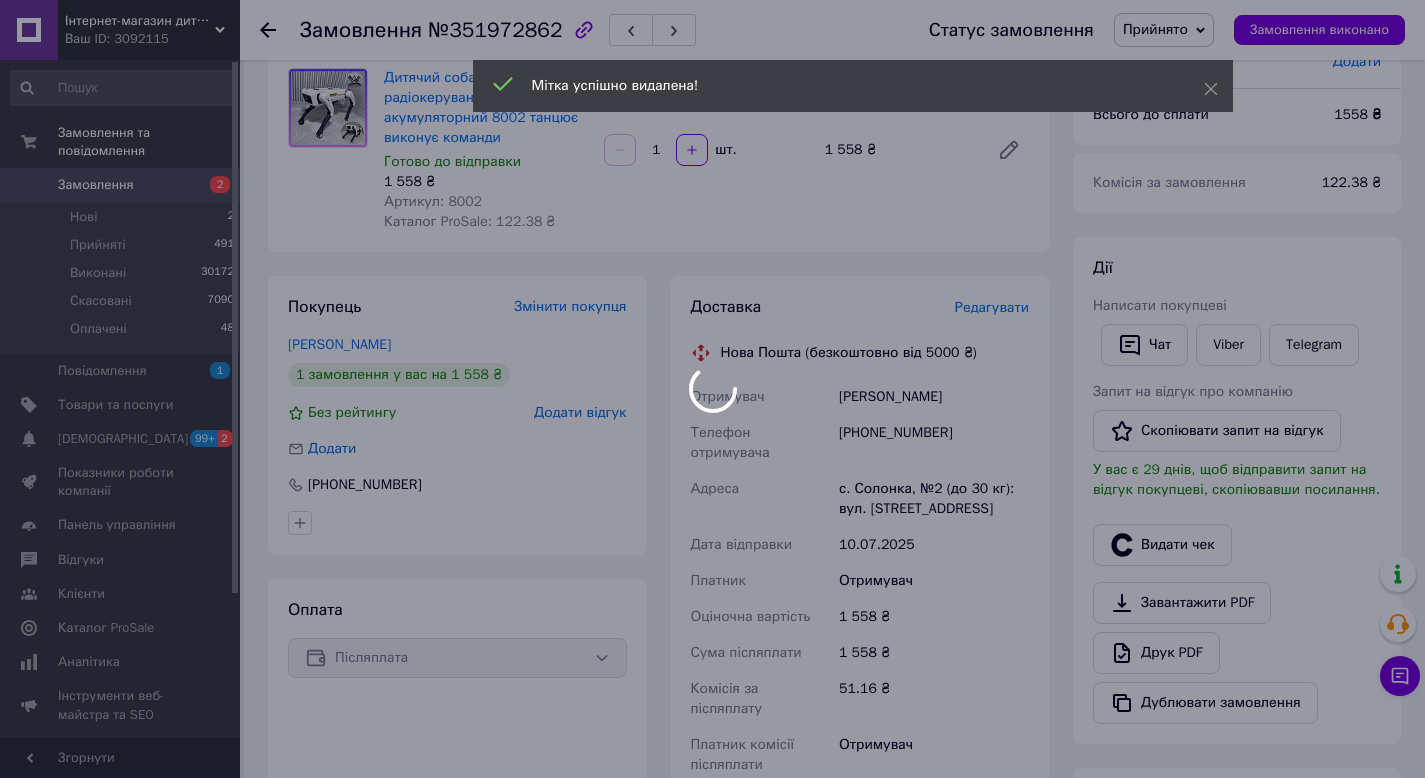 scroll, scrollTop: 161, scrollLeft: 0, axis: vertical 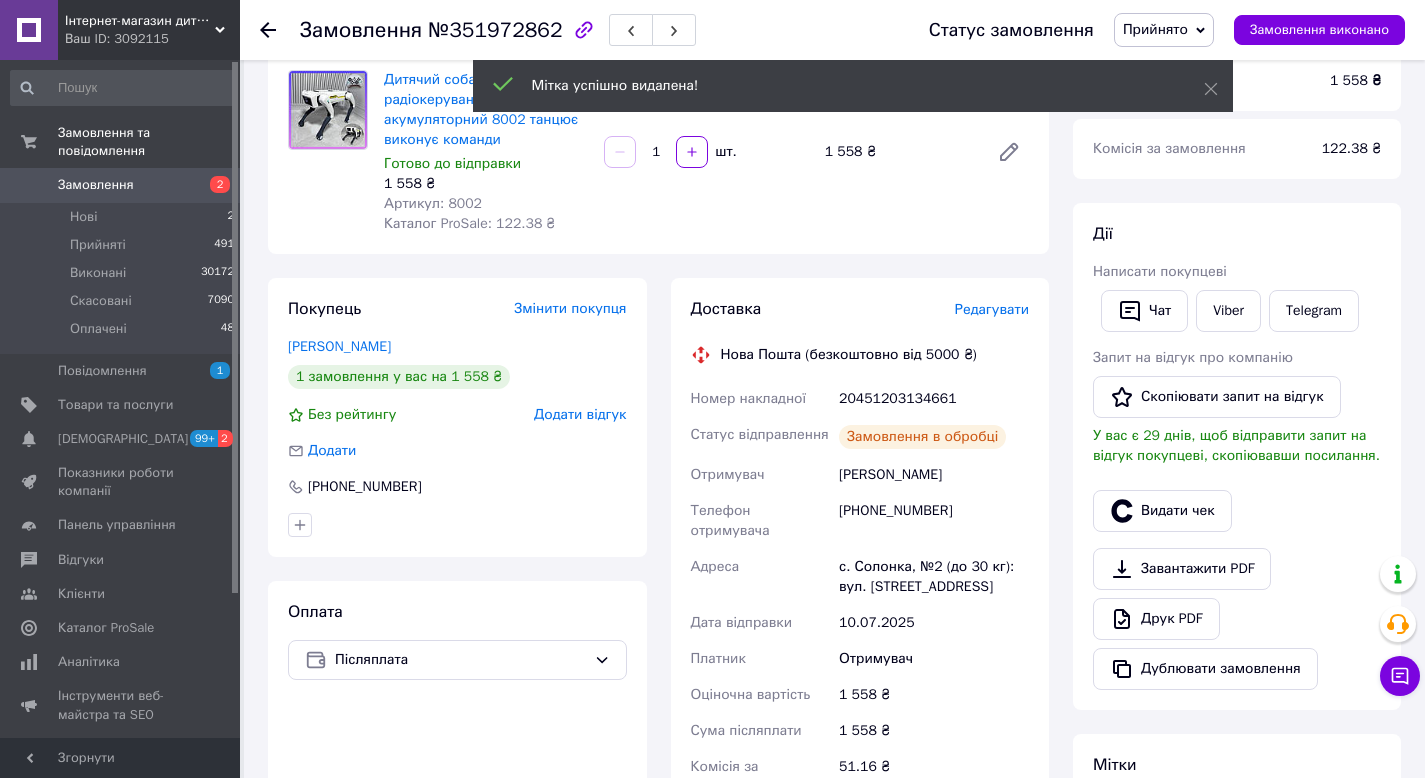 click on "20451203134661" at bounding box center [934, 399] 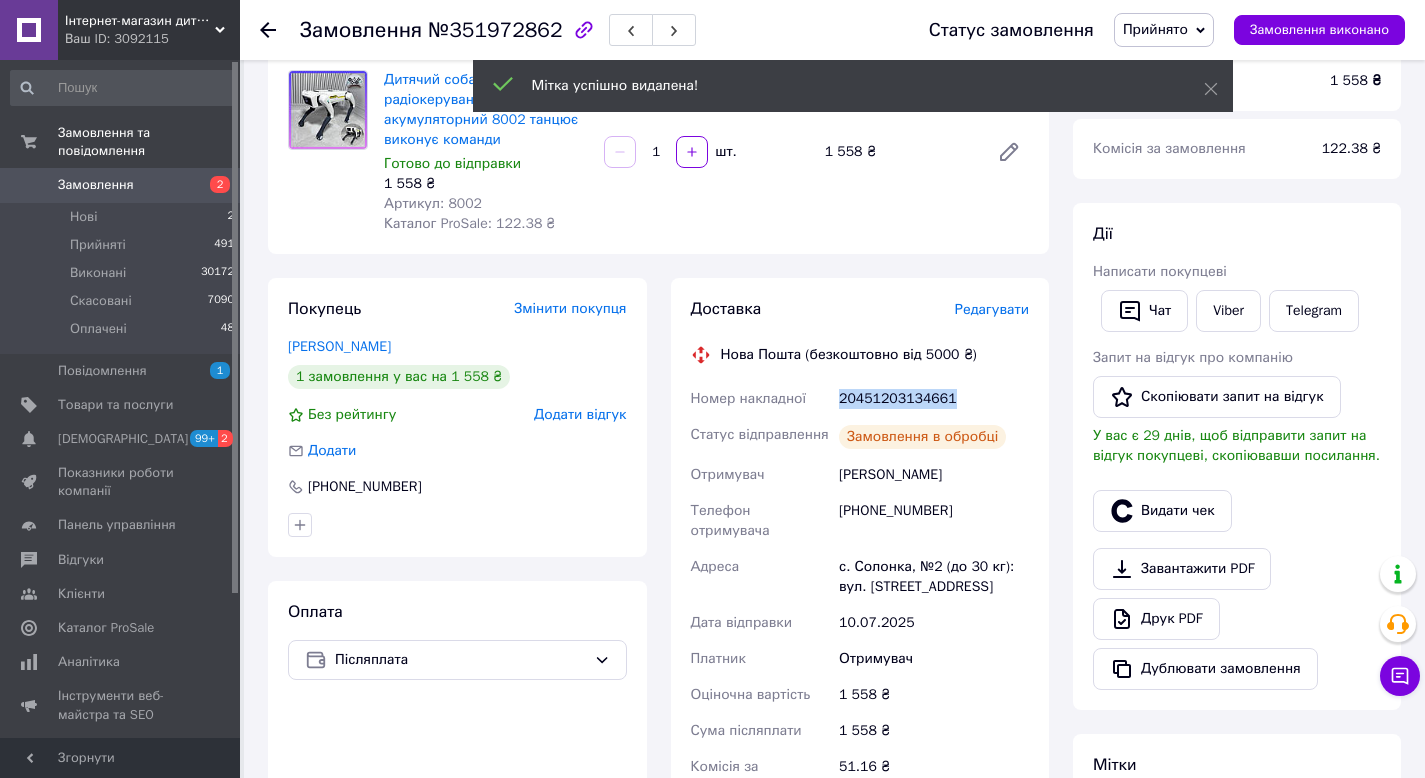 click on "20451203134661" at bounding box center [934, 399] 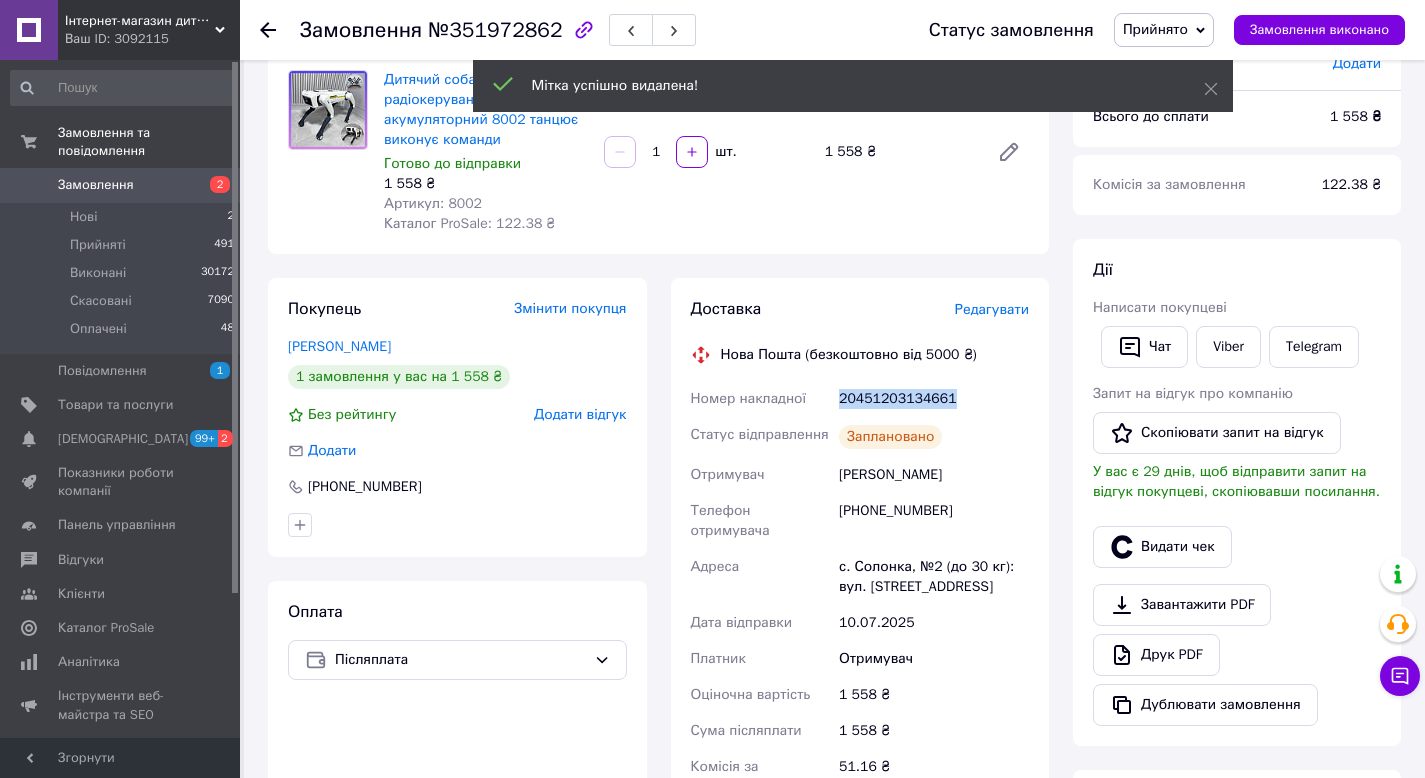 scroll, scrollTop: 0, scrollLeft: 0, axis: both 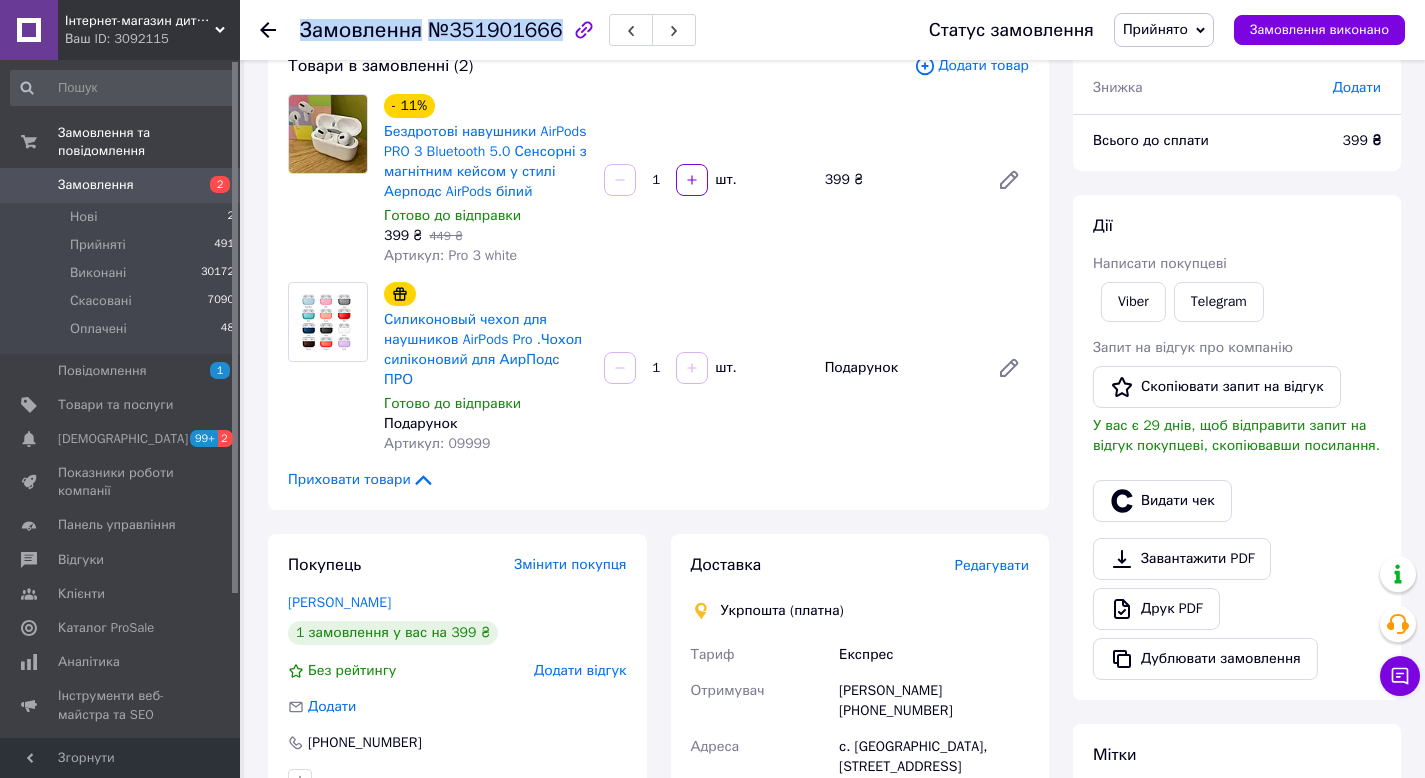 drag, startPoint x: 294, startPoint y: 36, endPoint x: 381, endPoint y: 46, distance: 87.57283 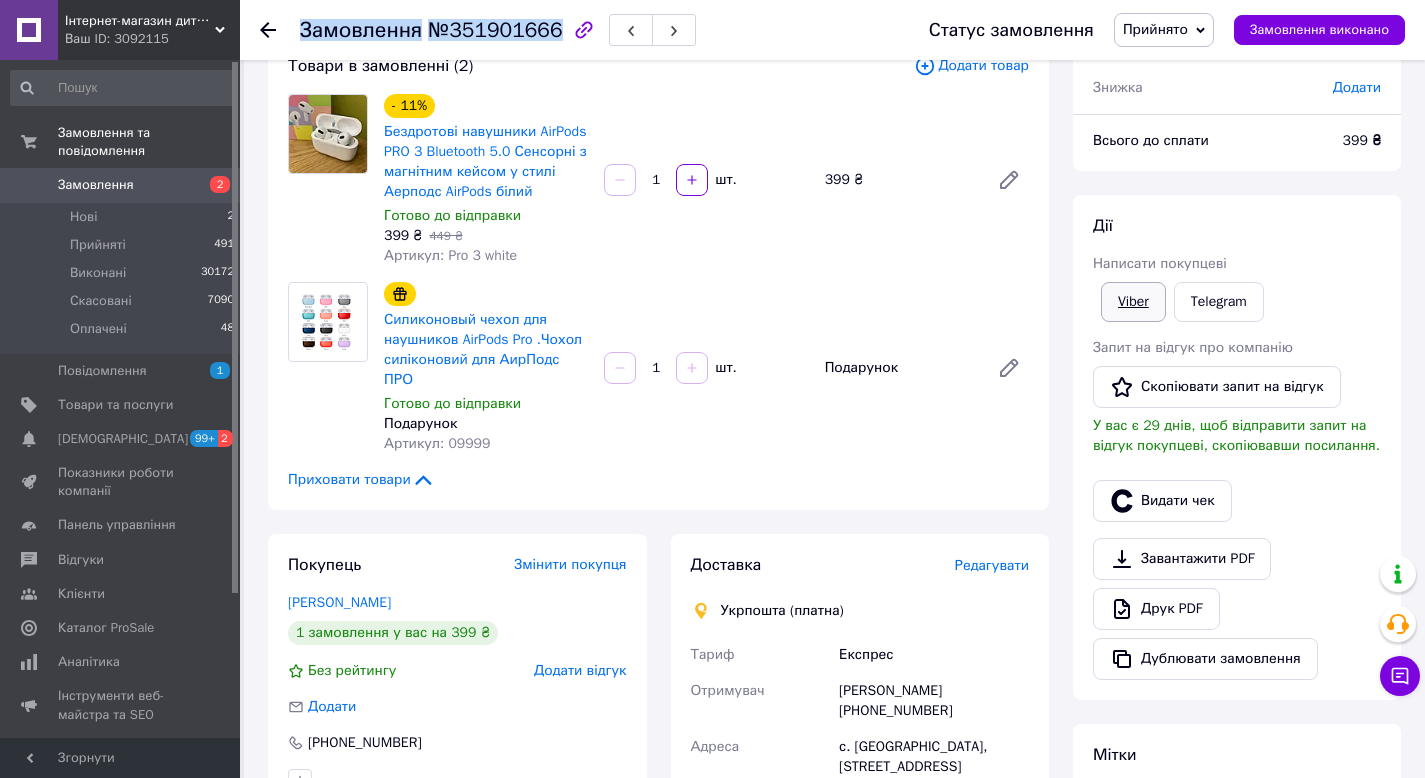 click on "Viber" at bounding box center (1133, 302) 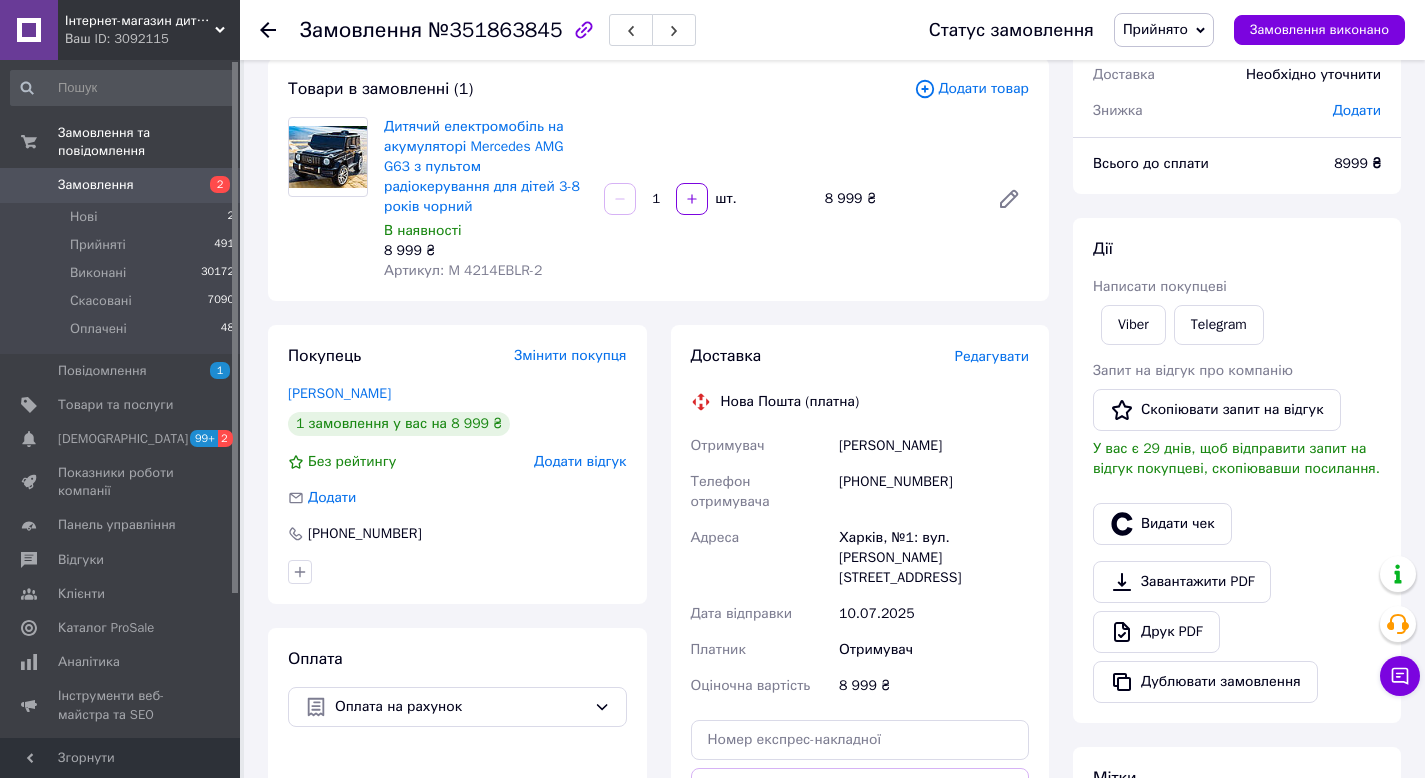 scroll, scrollTop: 122, scrollLeft: 0, axis: vertical 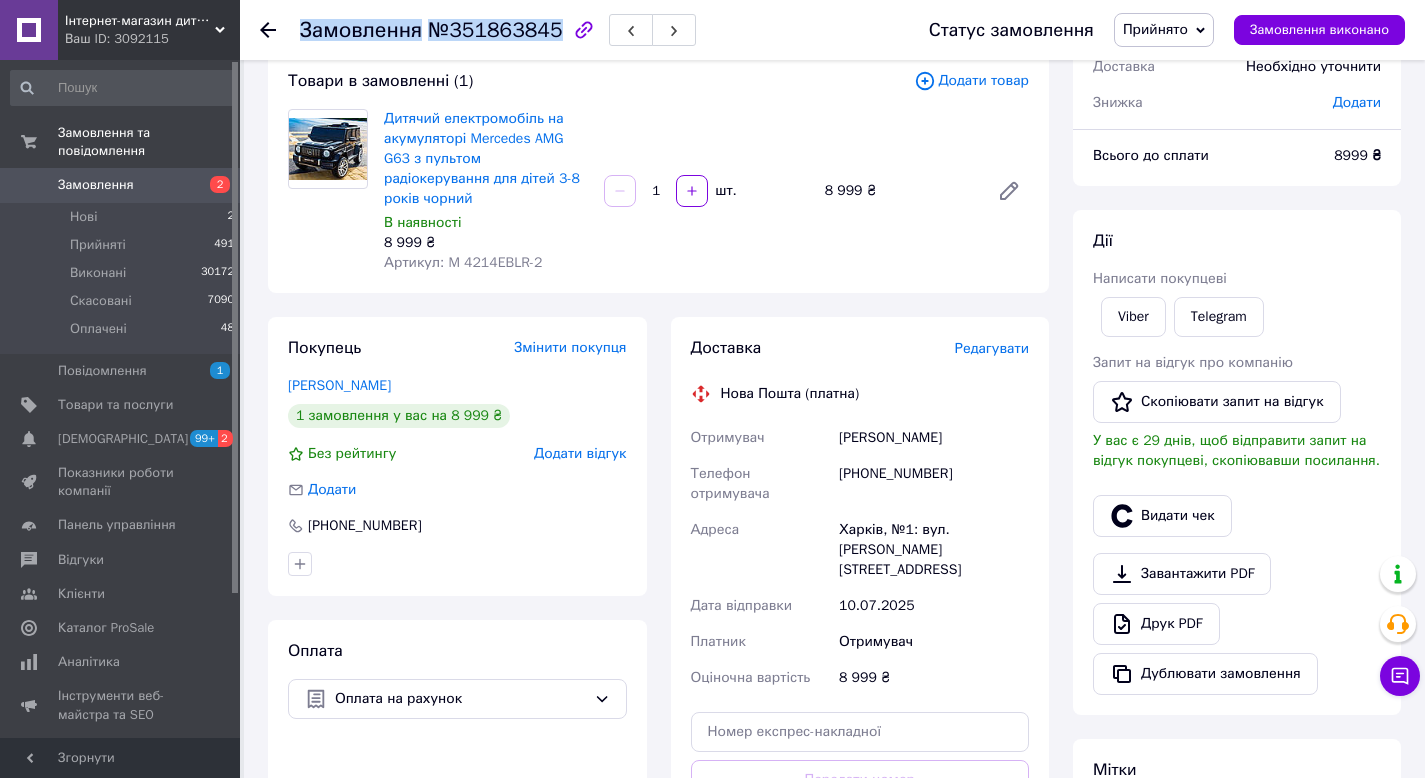 drag, startPoint x: 361, startPoint y: 44, endPoint x: 384, endPoint y: 52, distance: 24.351591 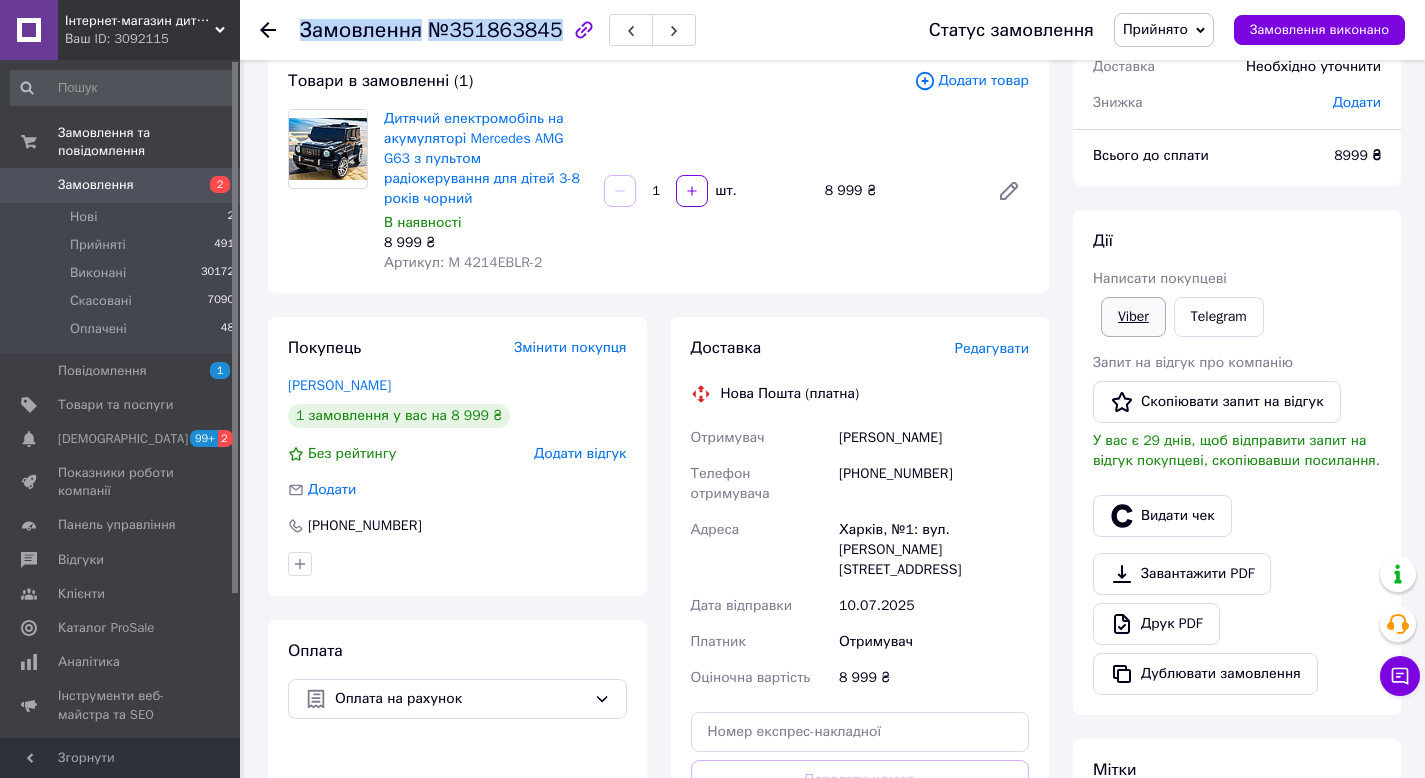 click on "Viber" at bounding box center [1133, 317] 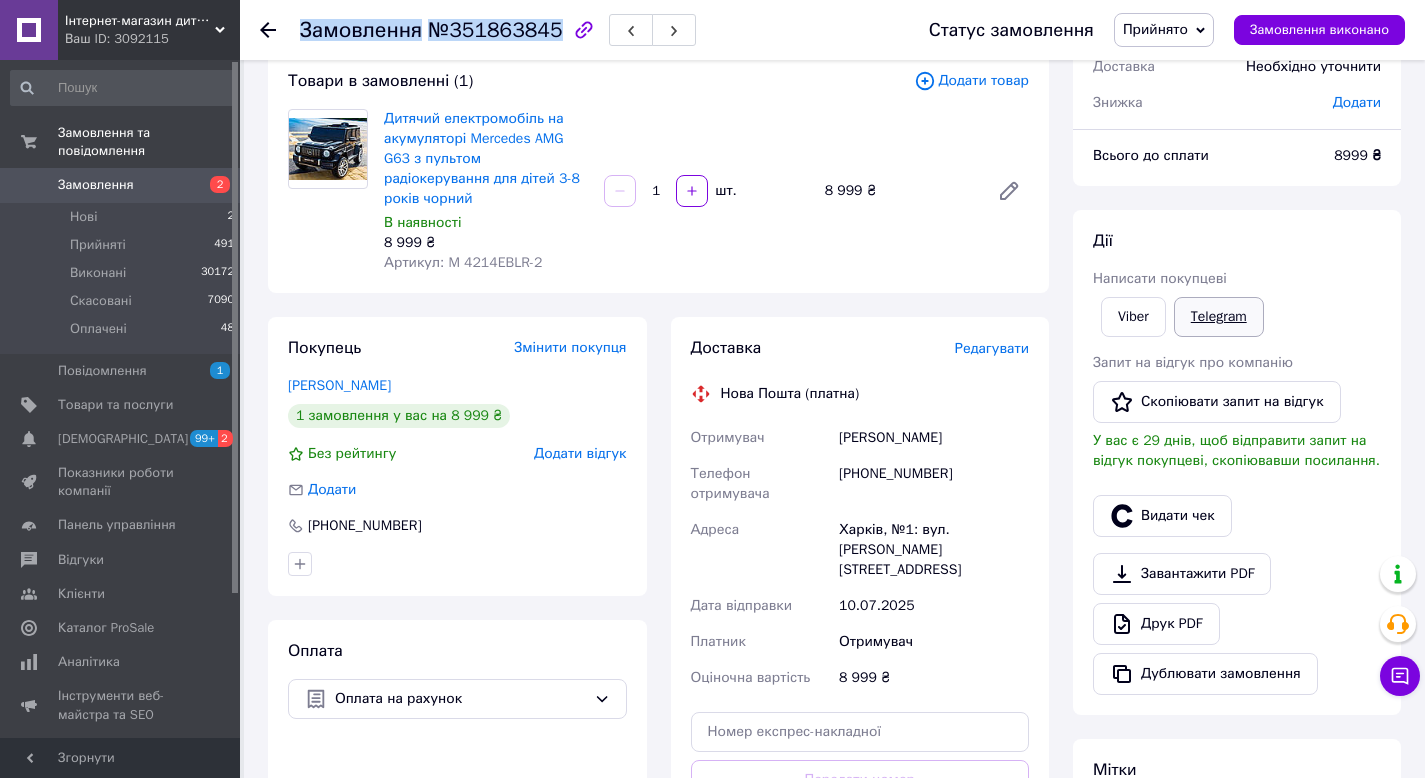 click on "Telegram" at bounding box center (1219, 317) 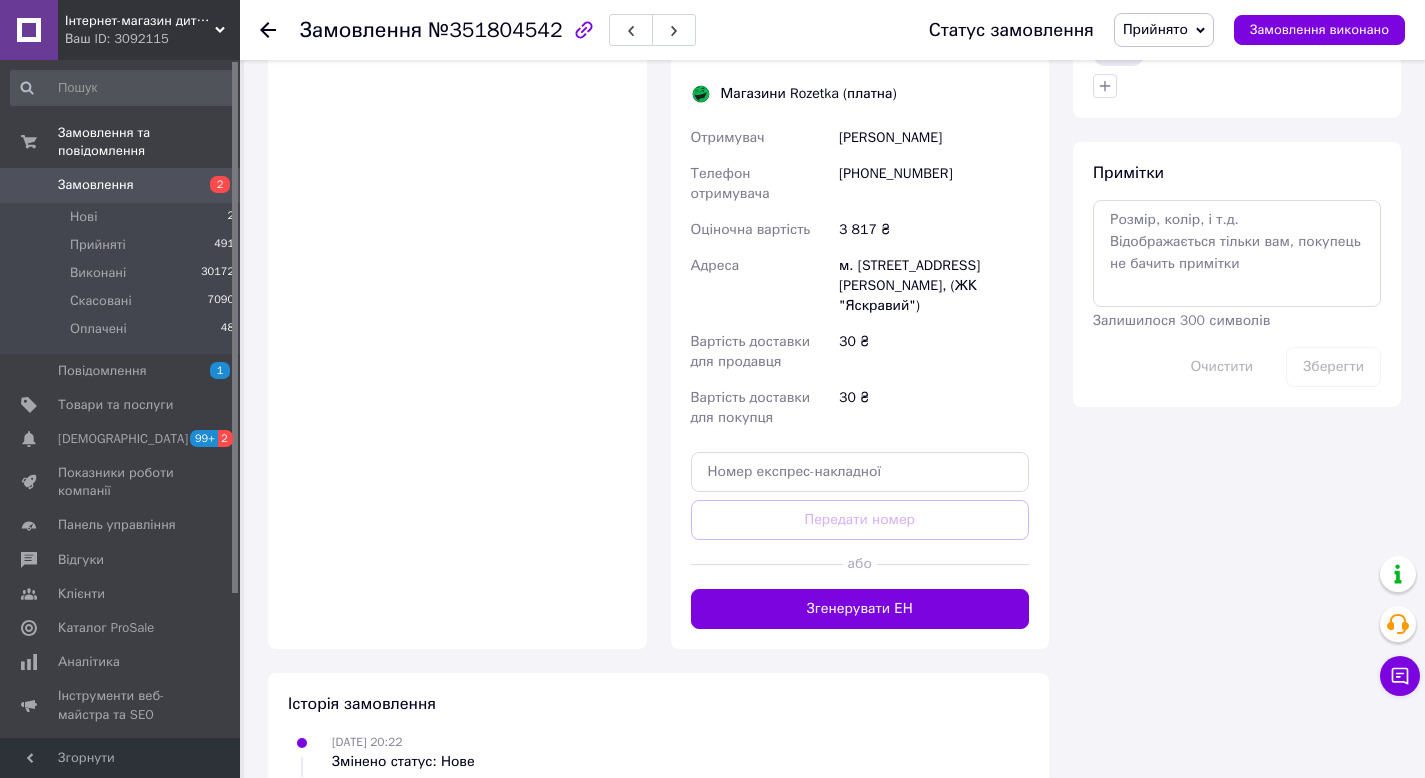 scroll, scrollTop: 1056, scrollLeft: 0, axis: vertical 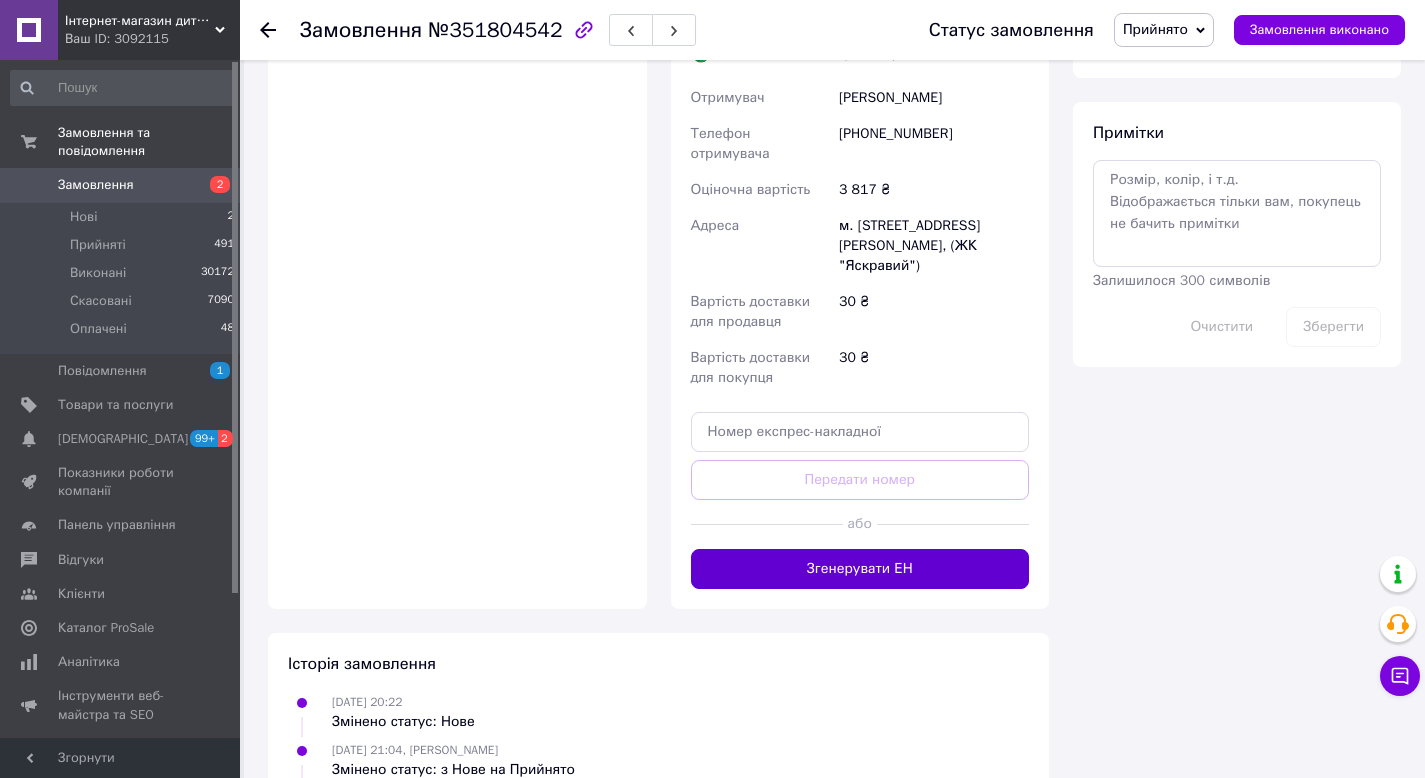 click on "Згенерувати ЕН" at bounding box center (860, 569) 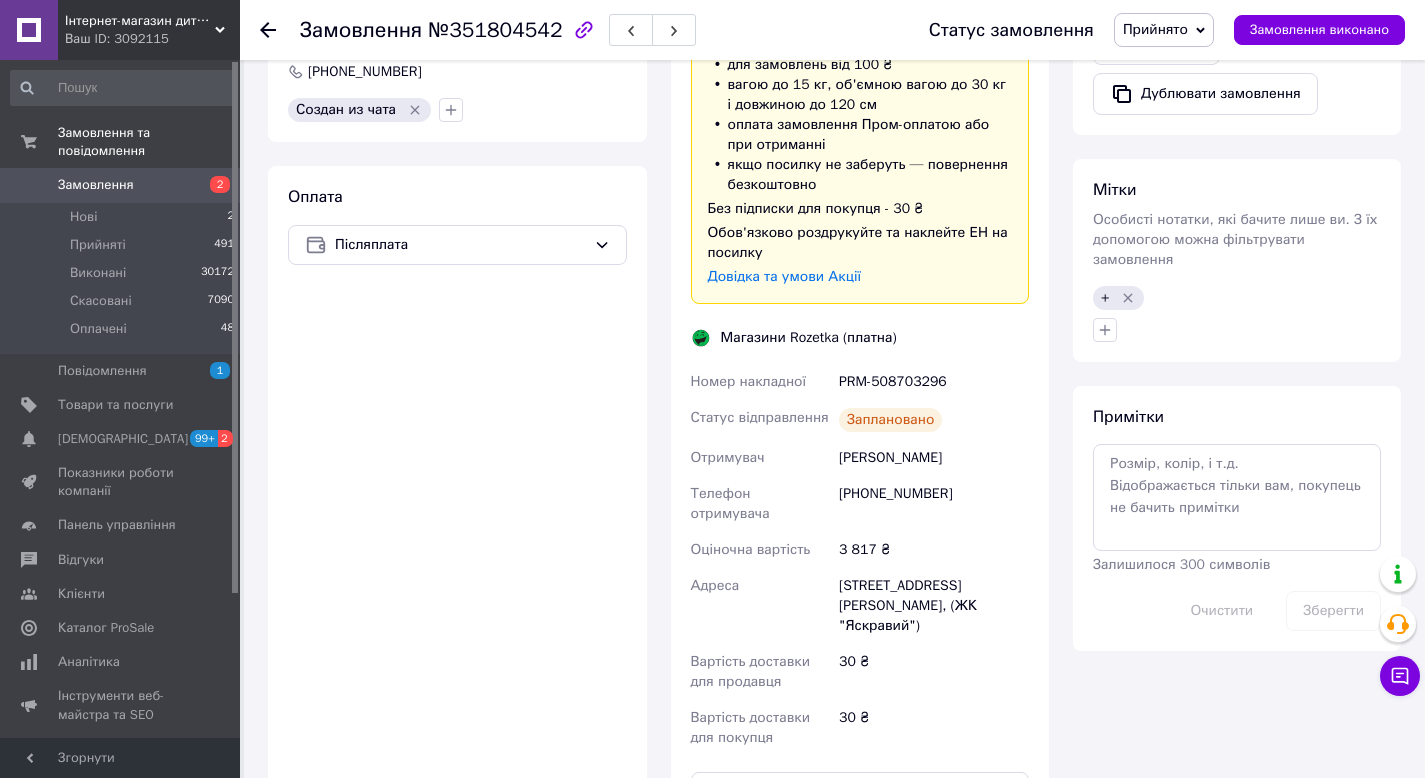 scroll, scrollTop: 881, scrollLeft: 0, axis: vertical 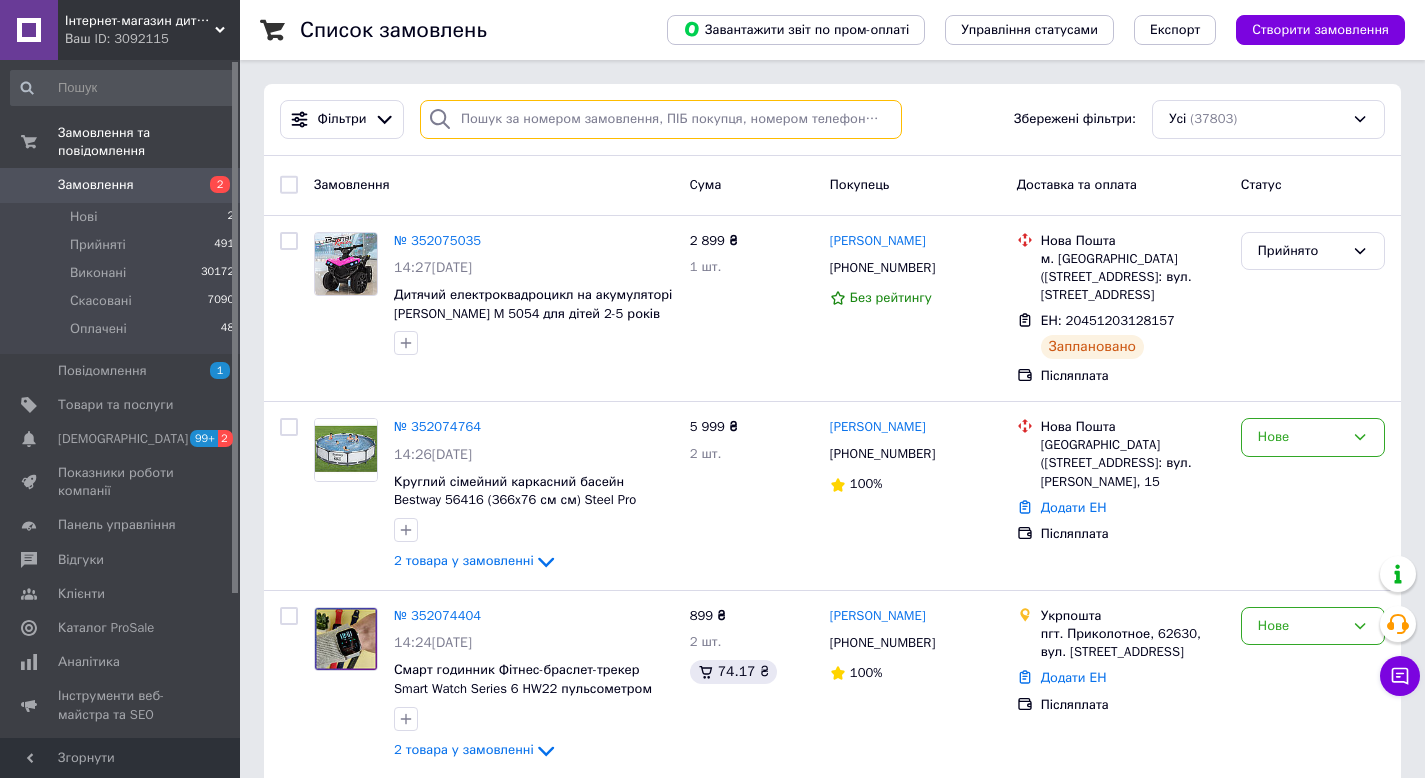 click at bounding box center [661, 119] 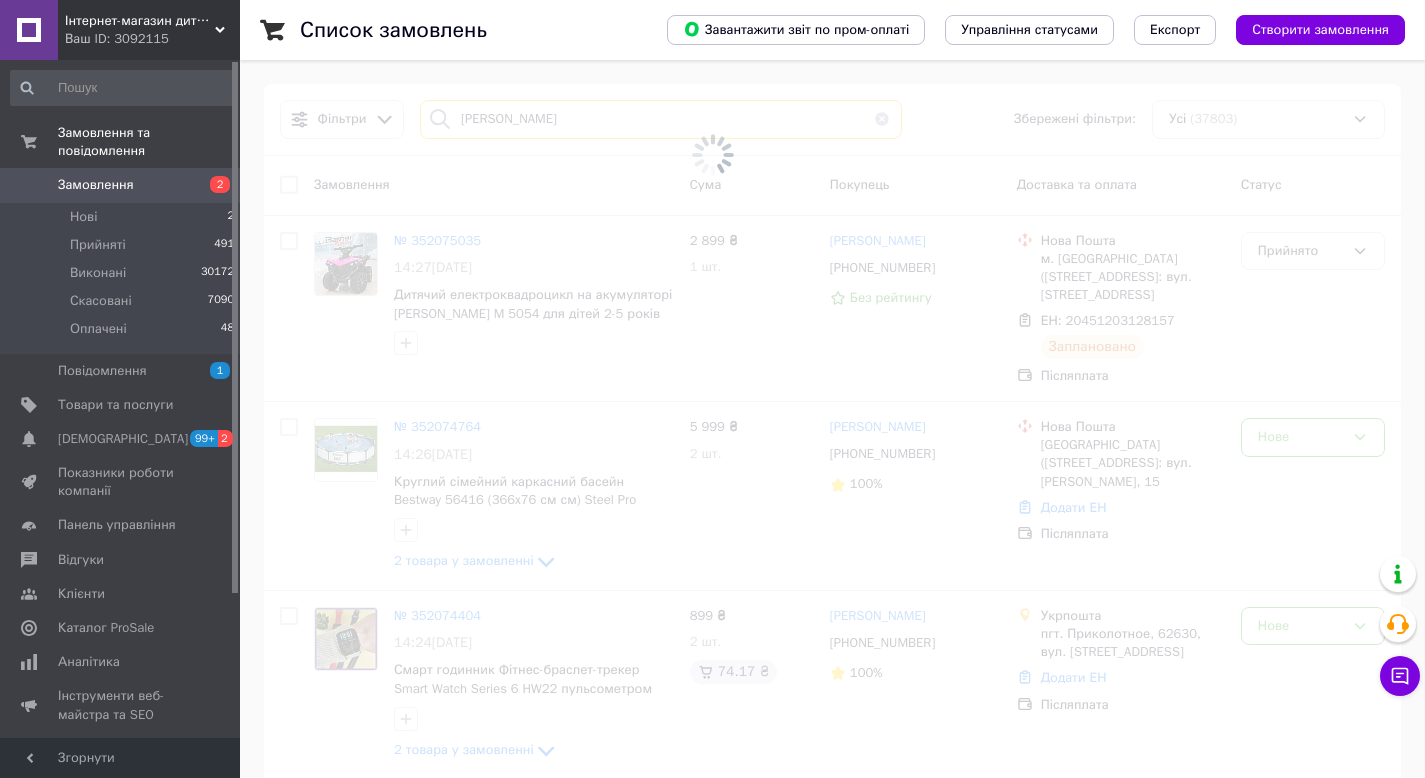 type on "смаглюк" 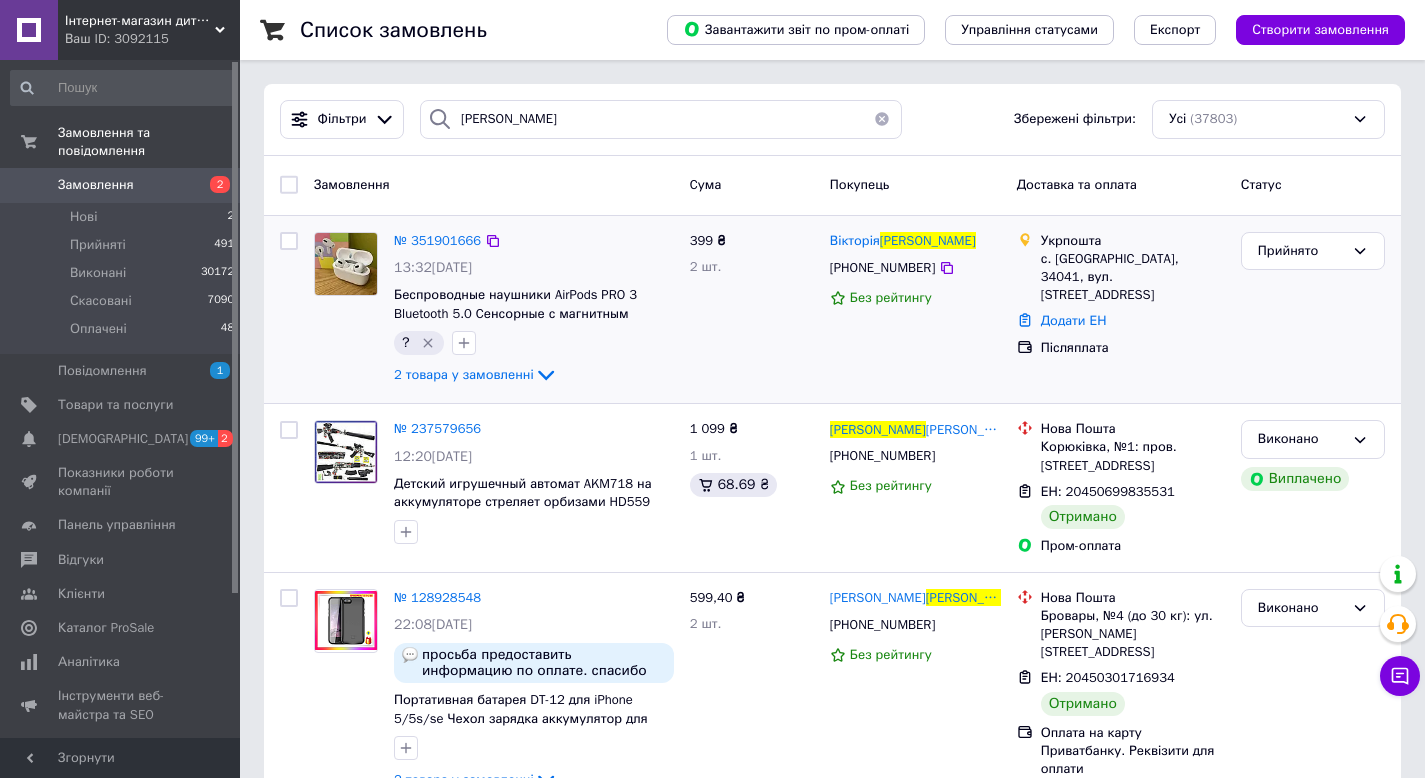 click 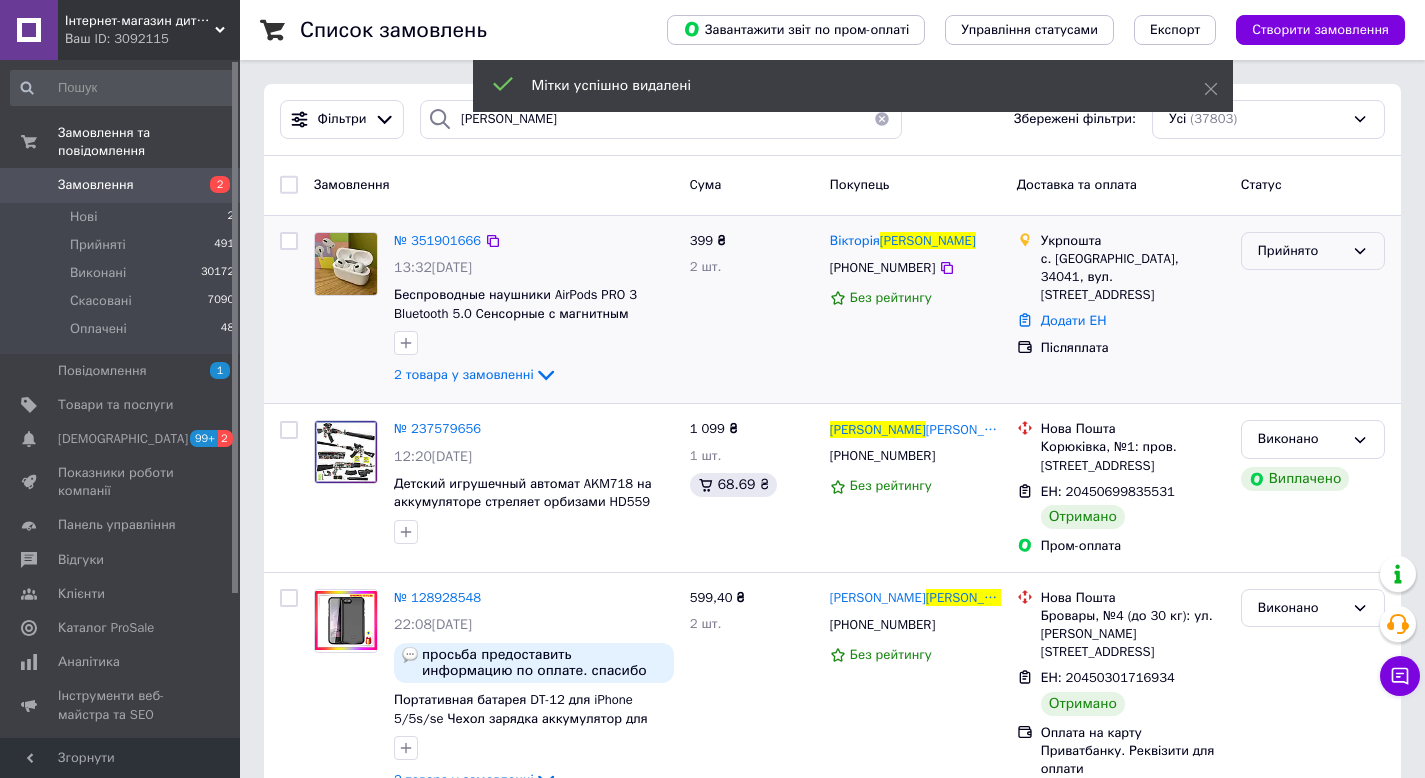 click on "Прийнято" at bounding box center [1301, 251] 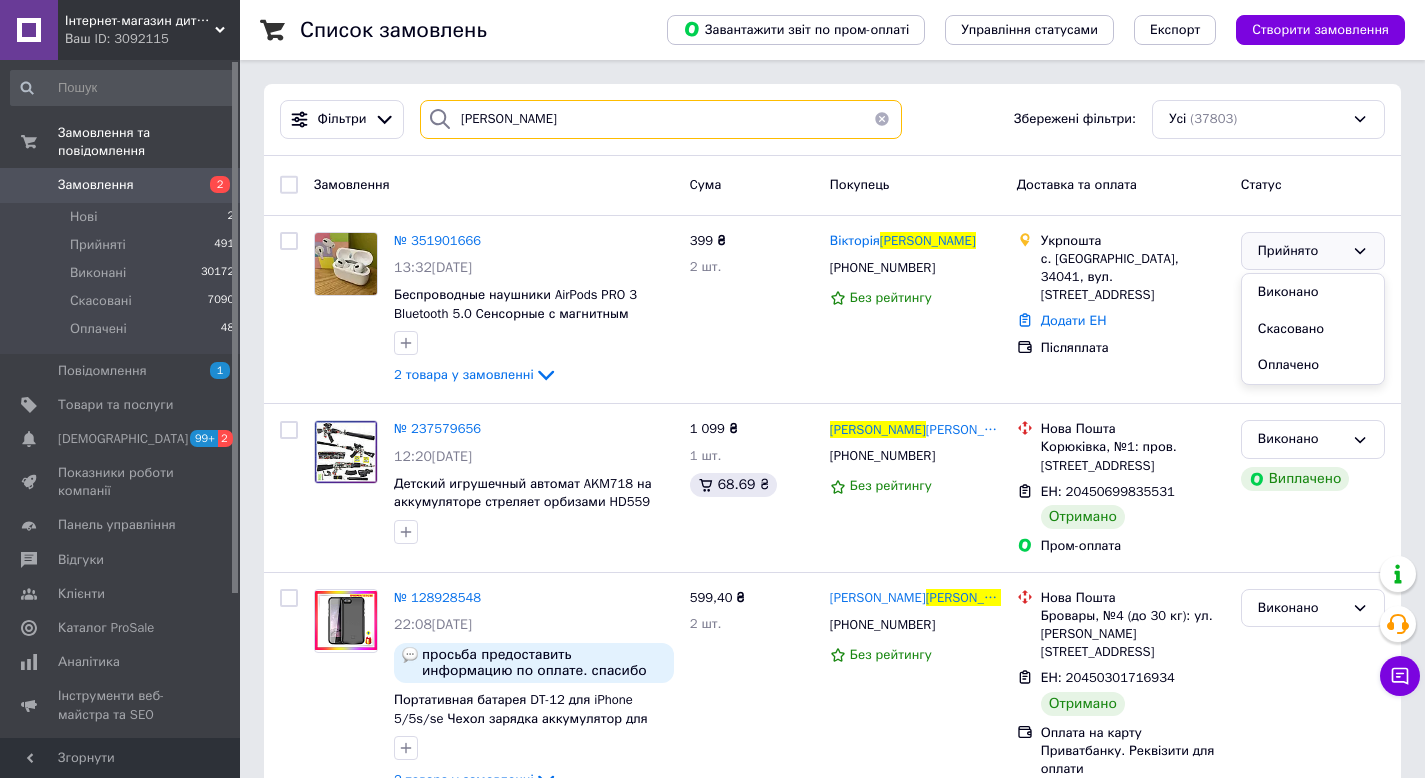 click on "смаглюк" at bounding box center [661, 119] 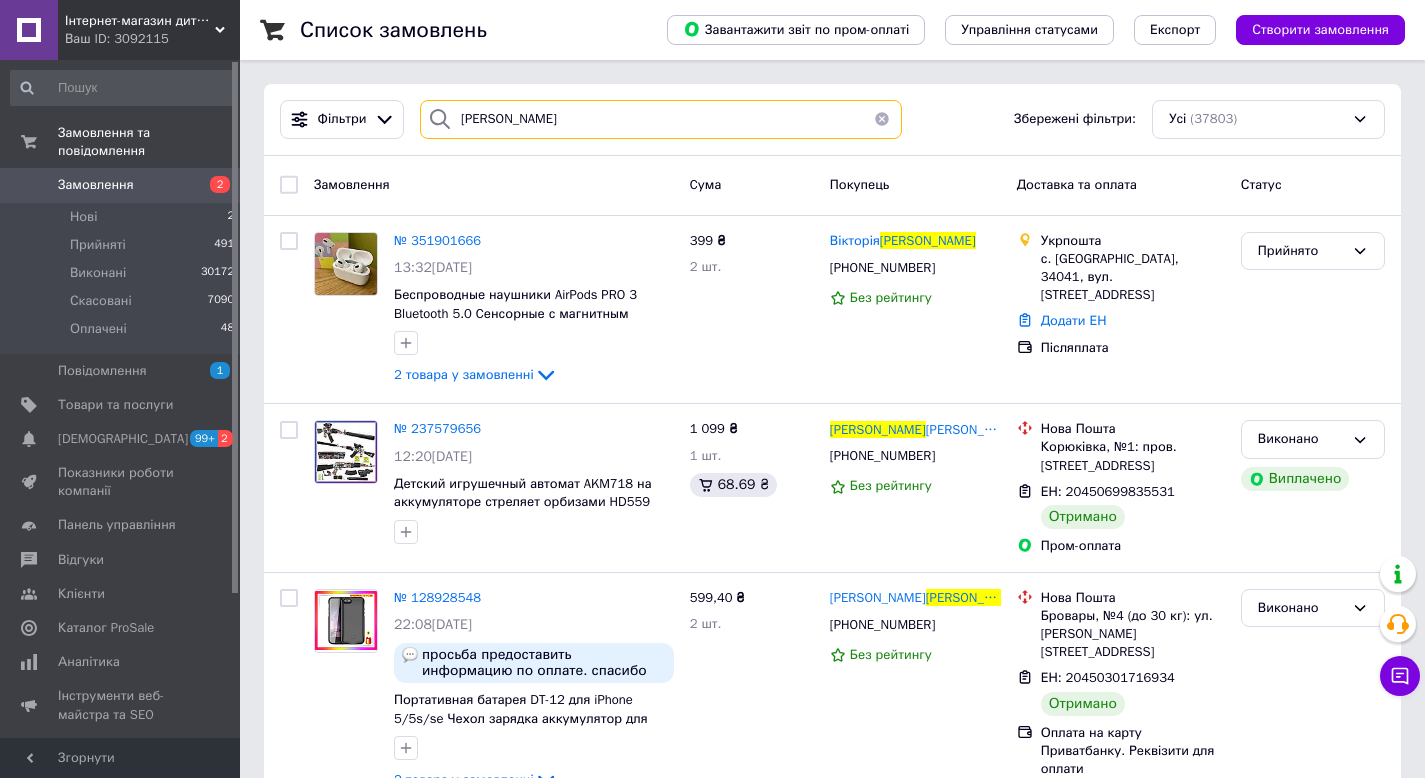 click on "смаглюк" at bounding box center [661, 119] 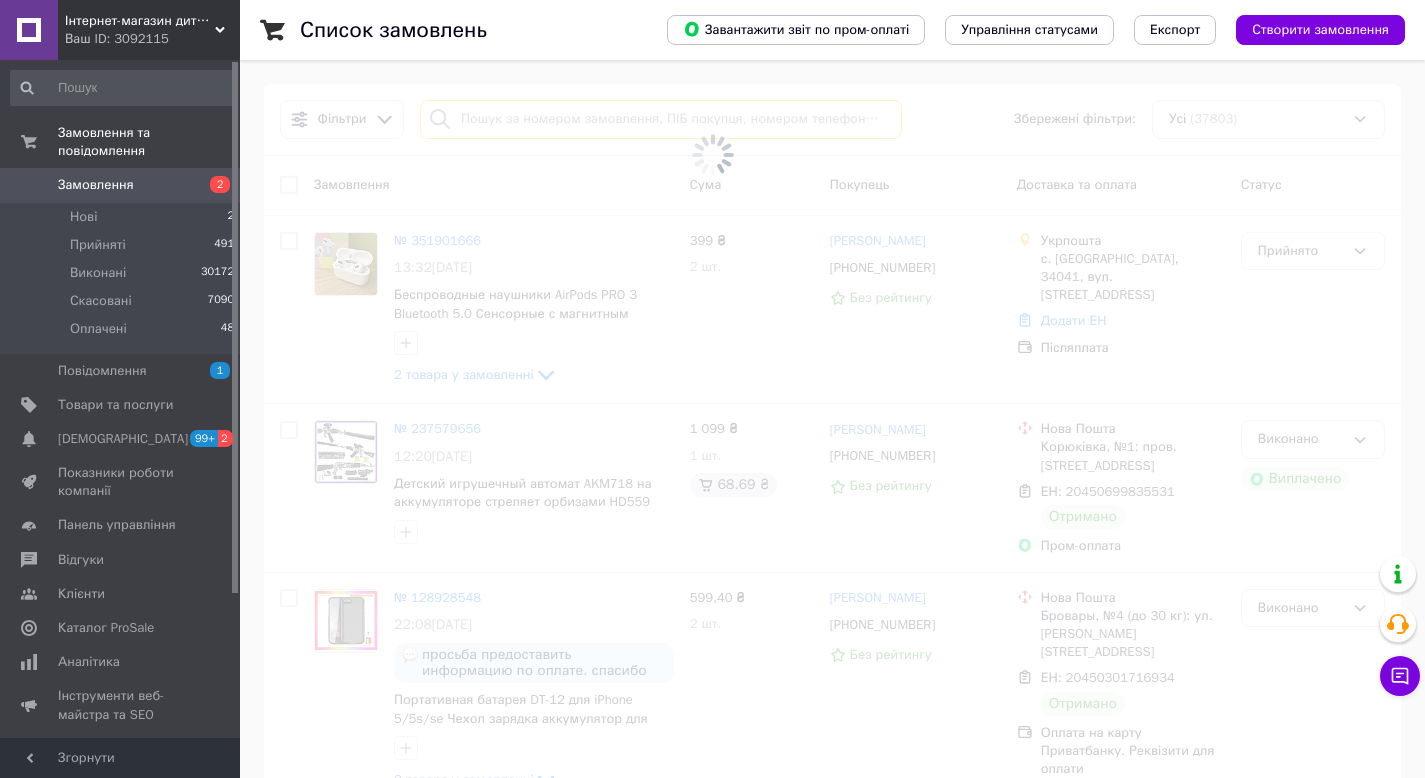 type 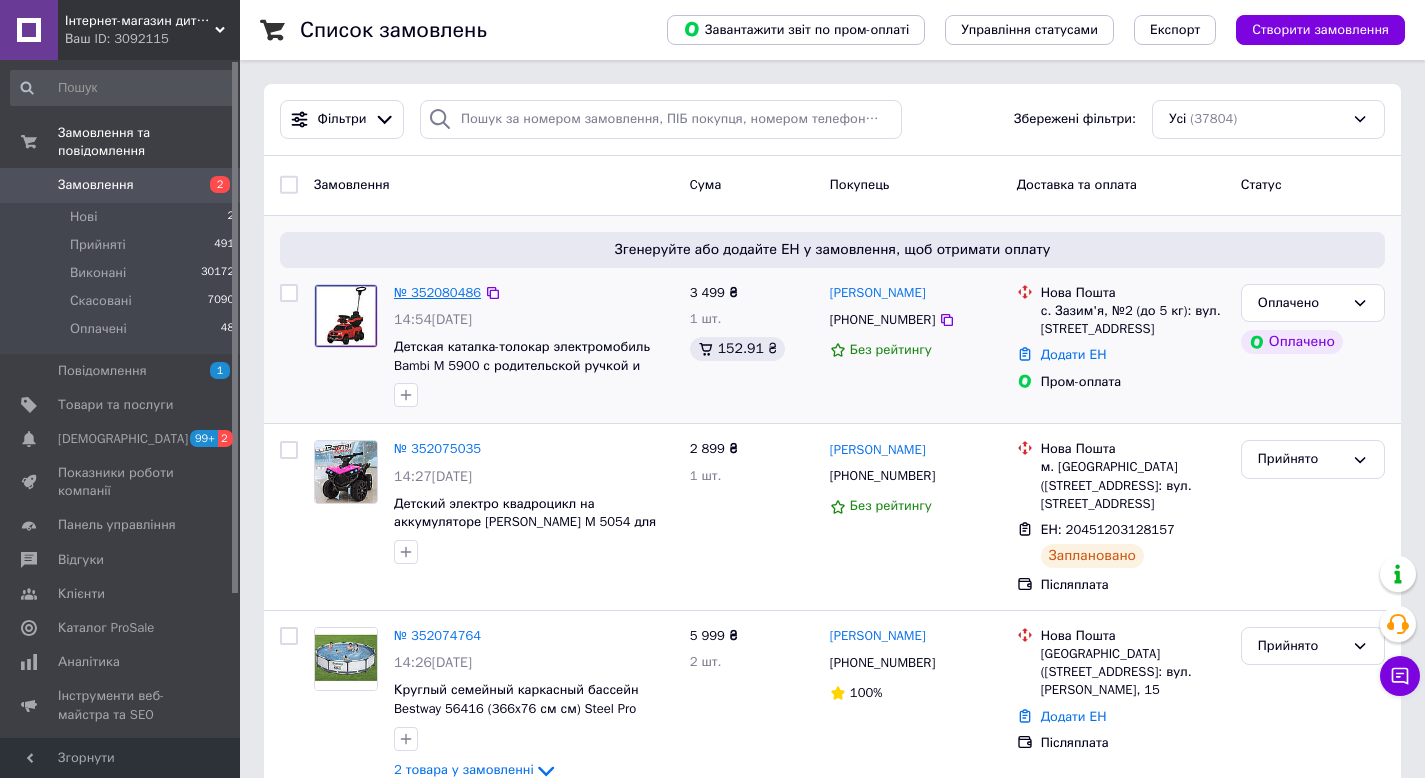 click on "№ 352080486" at bounding box center (437, 292) 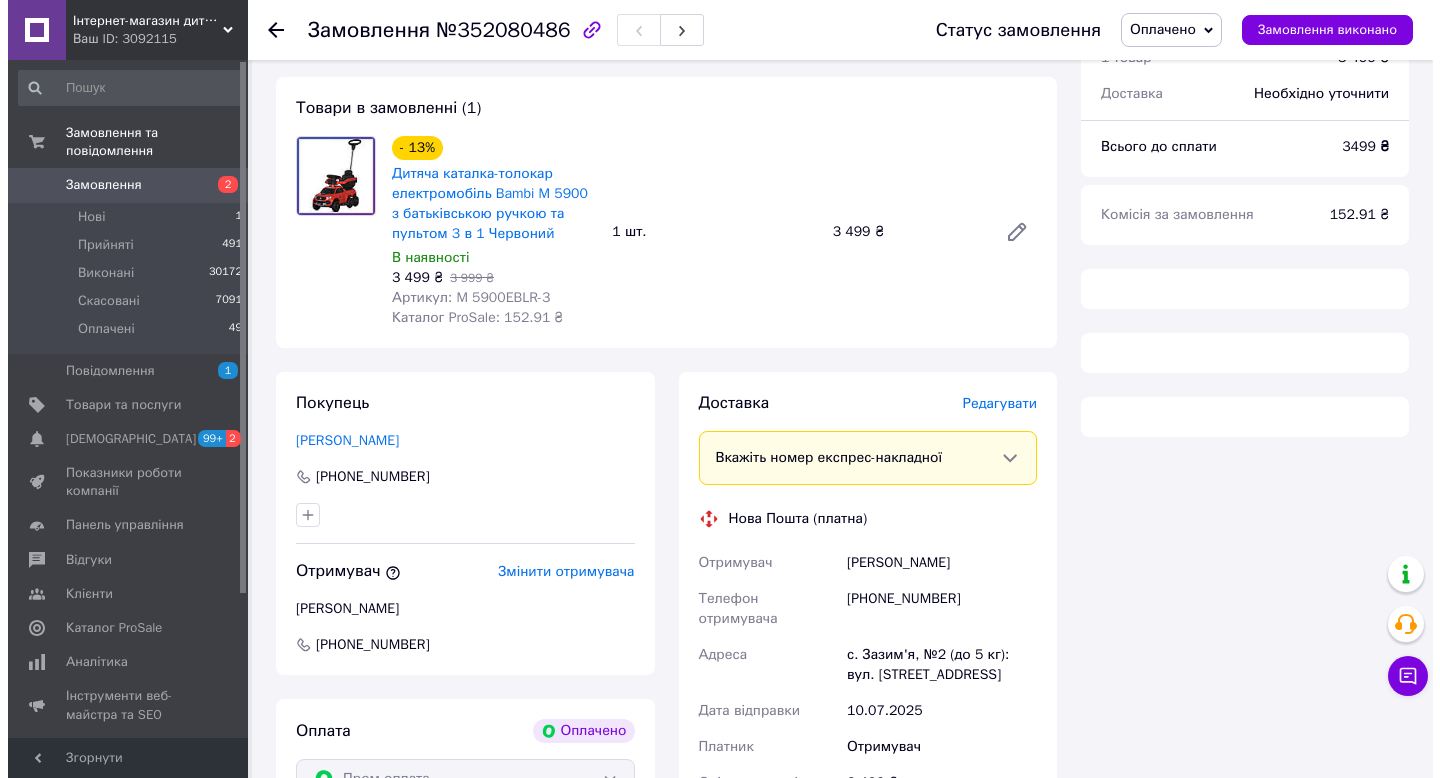 scroll, scrollTop: 256, scrollLeft: 0, axis: vertical 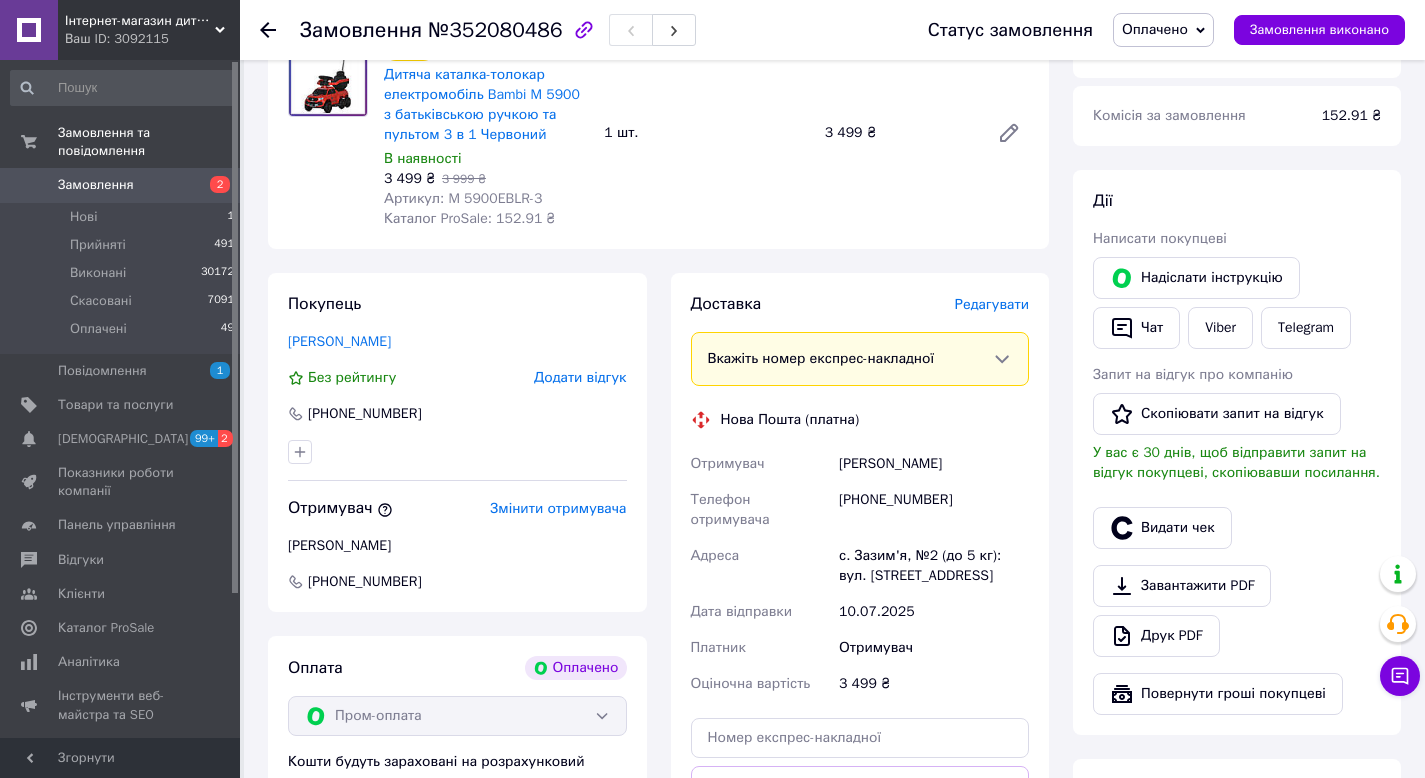 click on "Редагувати" at bounding box center [992, 304] 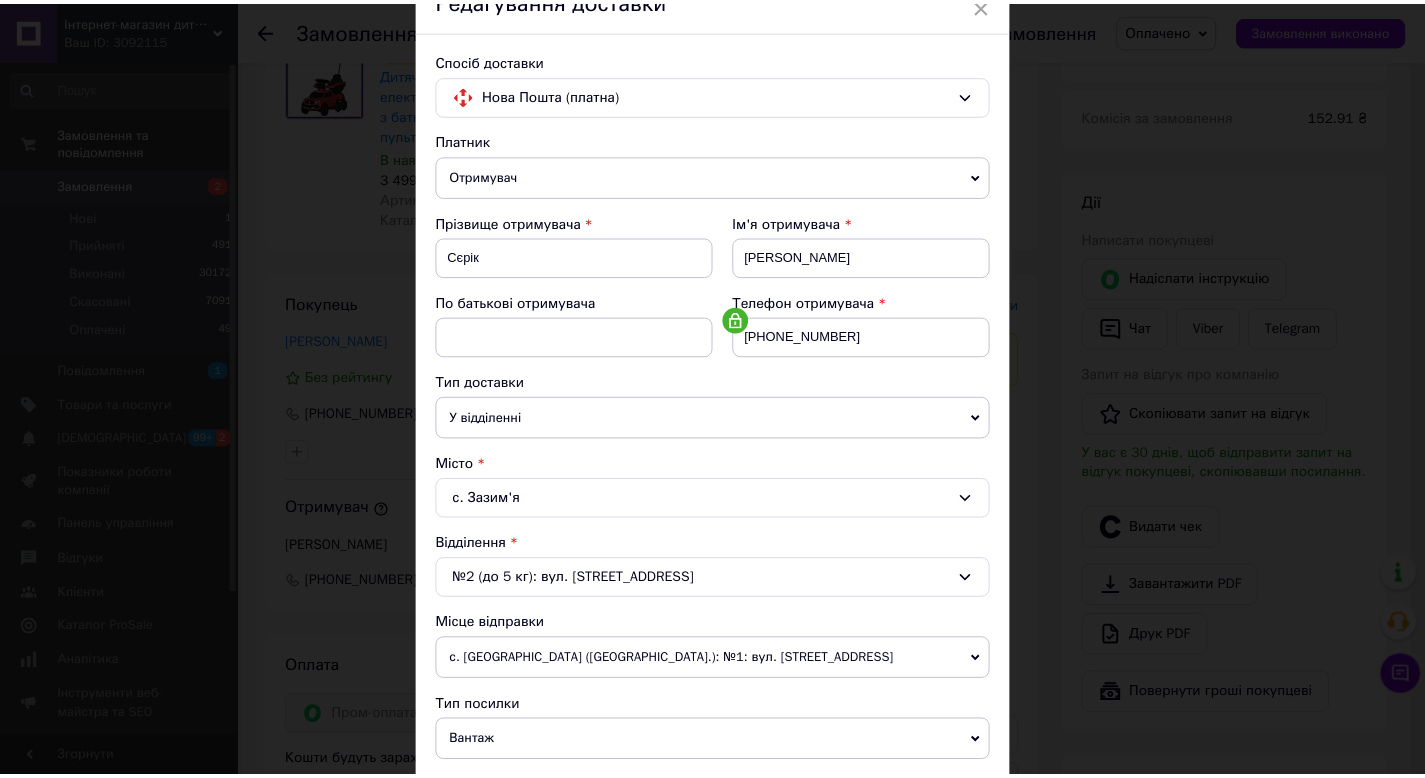 scroll, scrollTop: 350, scrollLeft: 0, axis: vertical 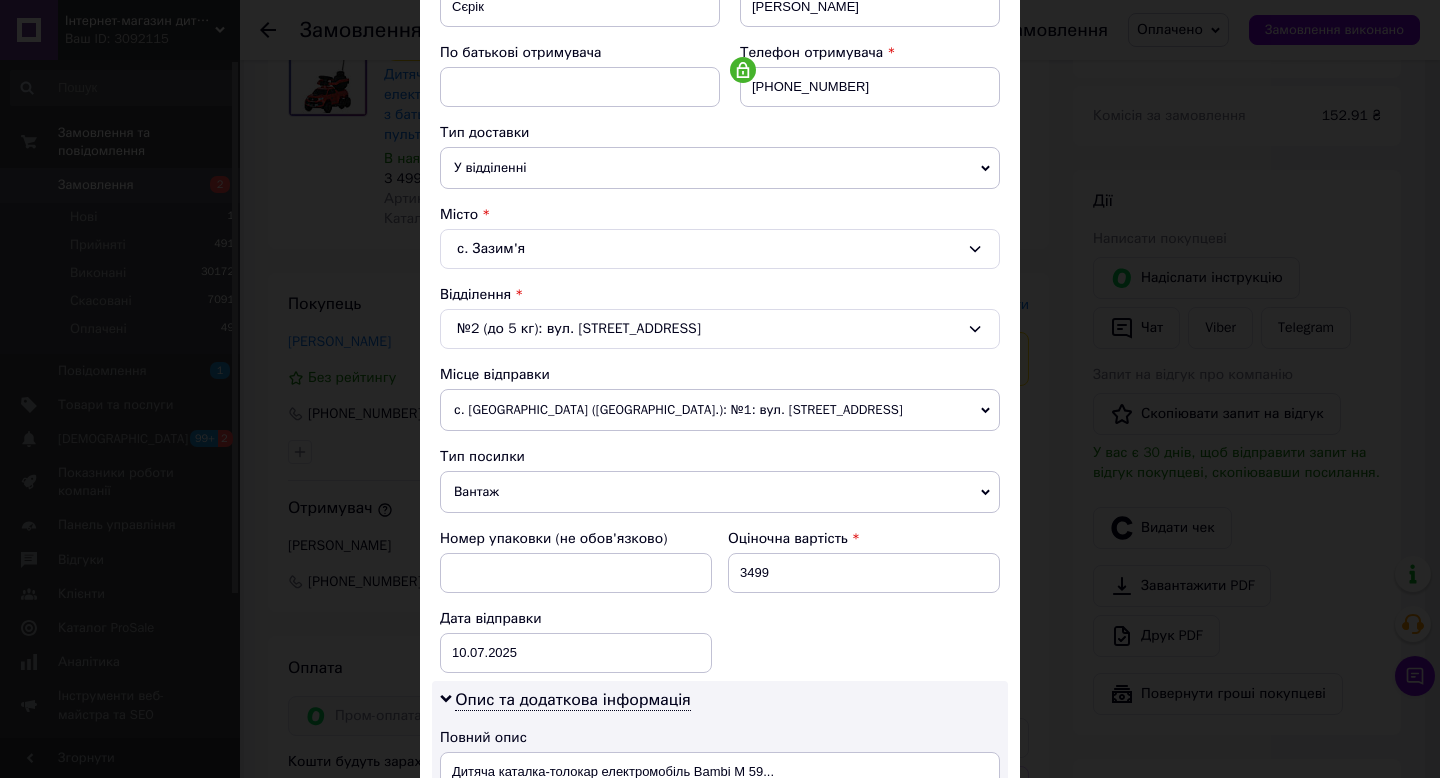 click on "№2 (до 5 кг): вул. Київська, 4а" at bounding box center [720, 329] 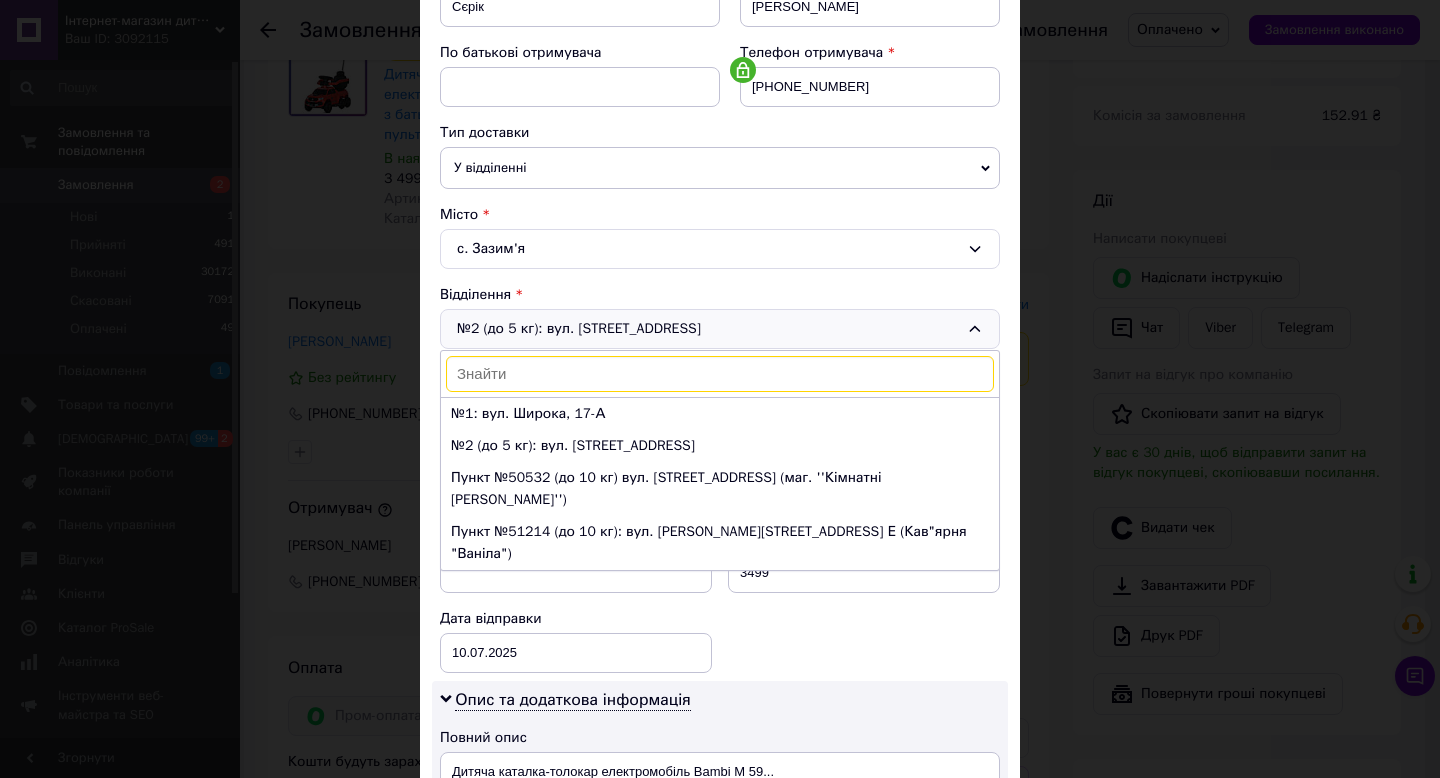 click on "× Редагування доставки Спосіб доставки Нова Пошта (платна) Платник Отримувач Відправник Прізвище отримувача Сєрік Ім'я отримувача Ксюша По батькові отримувача Телефон отримувача +380634631669 Тип доставки У відділенні Кур'єром В поштоматі Місто с. Зазим'я Відділення №2 (до 5 кг): вул. Київська, 4а №1: вул. Широка, 17-А №2 (до 5 кг): вул. Київська, 4а Пункт №50532 (до 10 кг) вул. Київська, 1А (маг. ''Кімнатні Рослини'') Пункт №51214 (до 10 кг): вул. Лісова, 29 Е (Кав"ярня "Ваніла") Місце відправки с. Петриків (Тернопільська обл.): №1: вул. Тернопільська, 100 Харків: №19: вул. Фонвізіна, 15 Вантаж <" at bounding box center (720, 389) 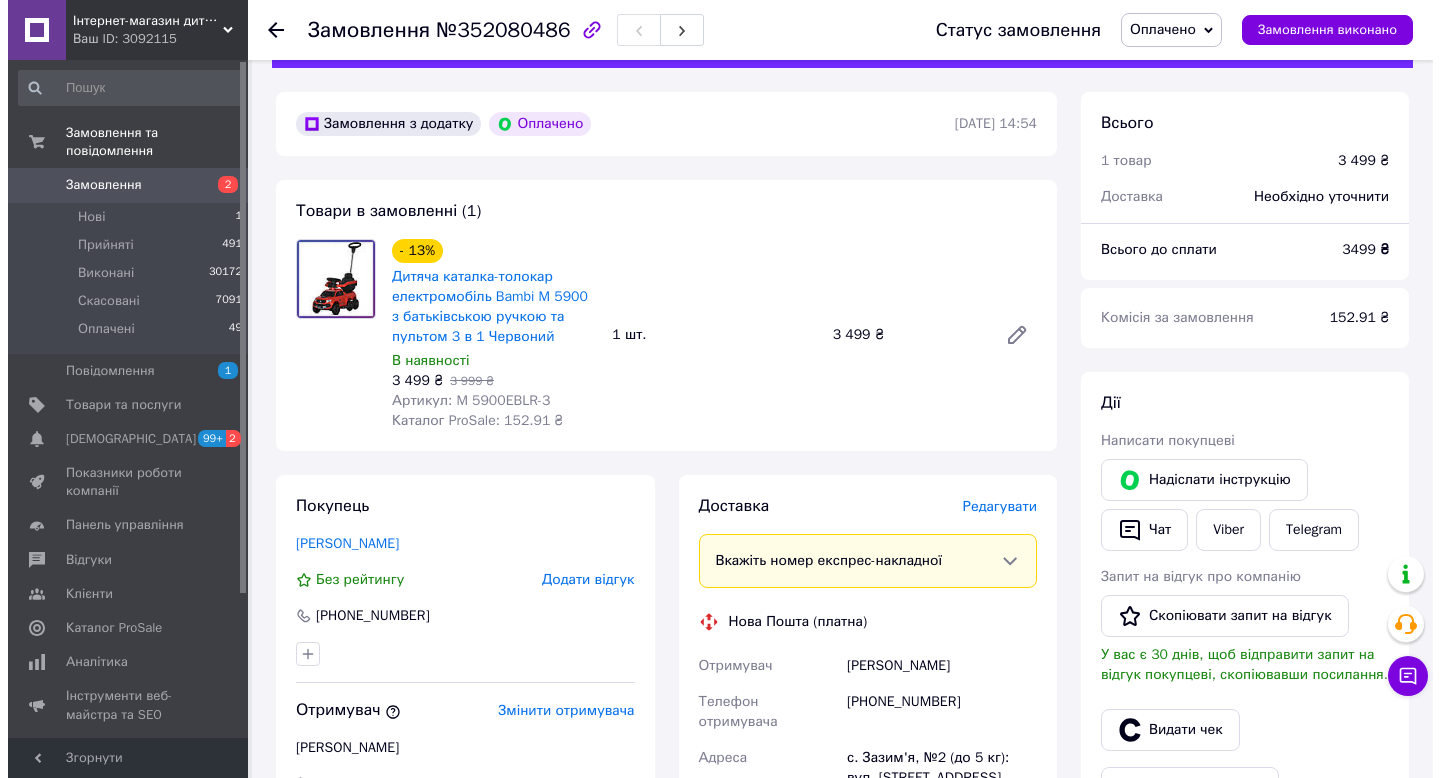 scroll, scrollTop: 103, scrollLeft: 0, axis: vertical 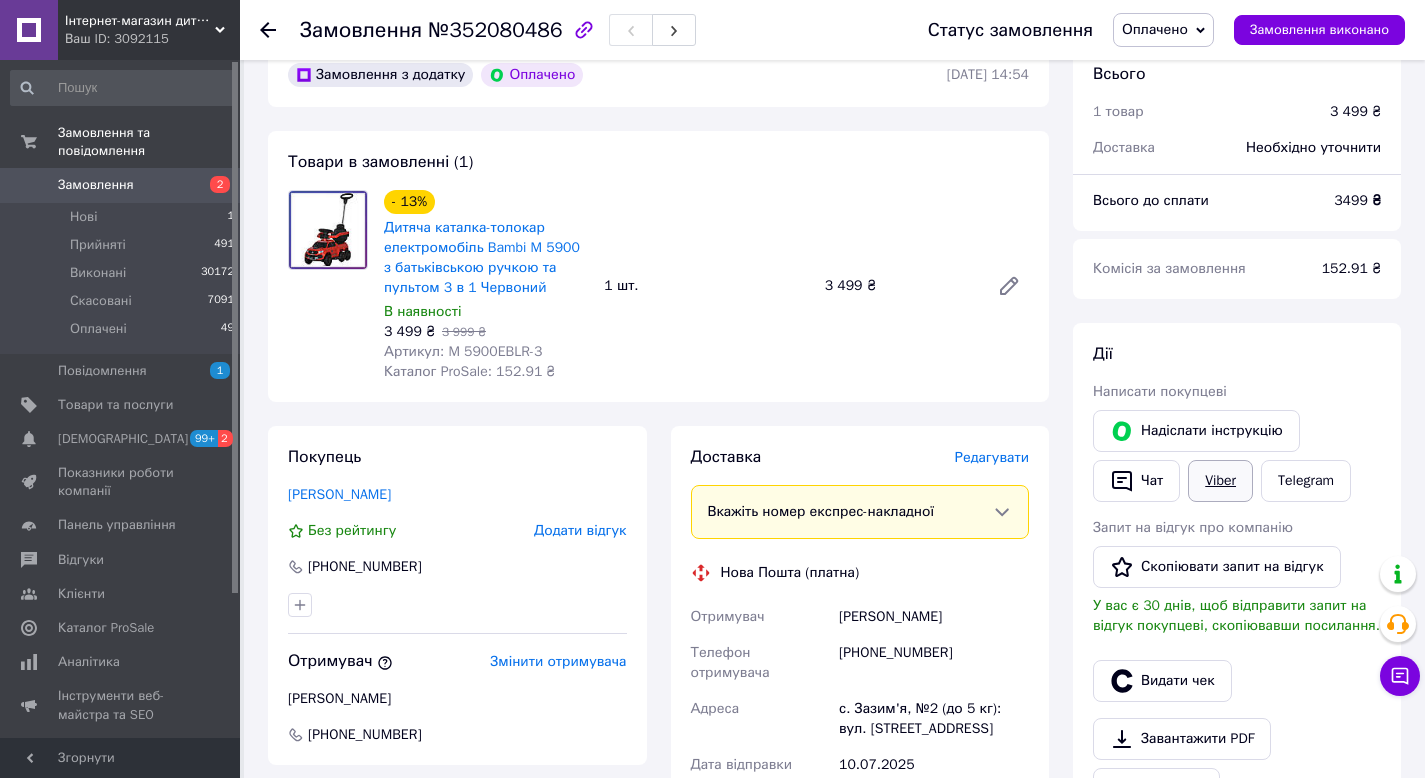 click on "Viber" at bounding box center (1220, 481) 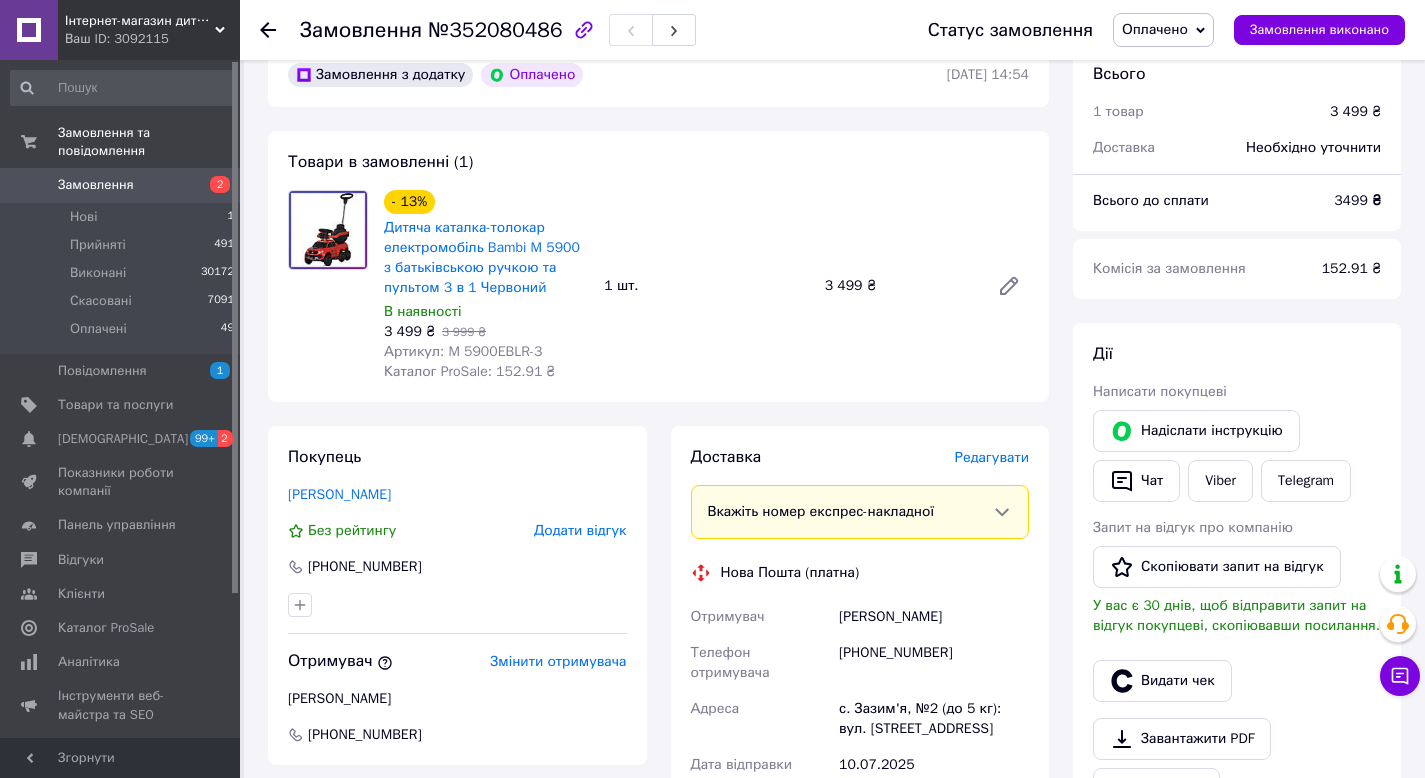 click on "Редагувати" at bounding box center [992, 457] 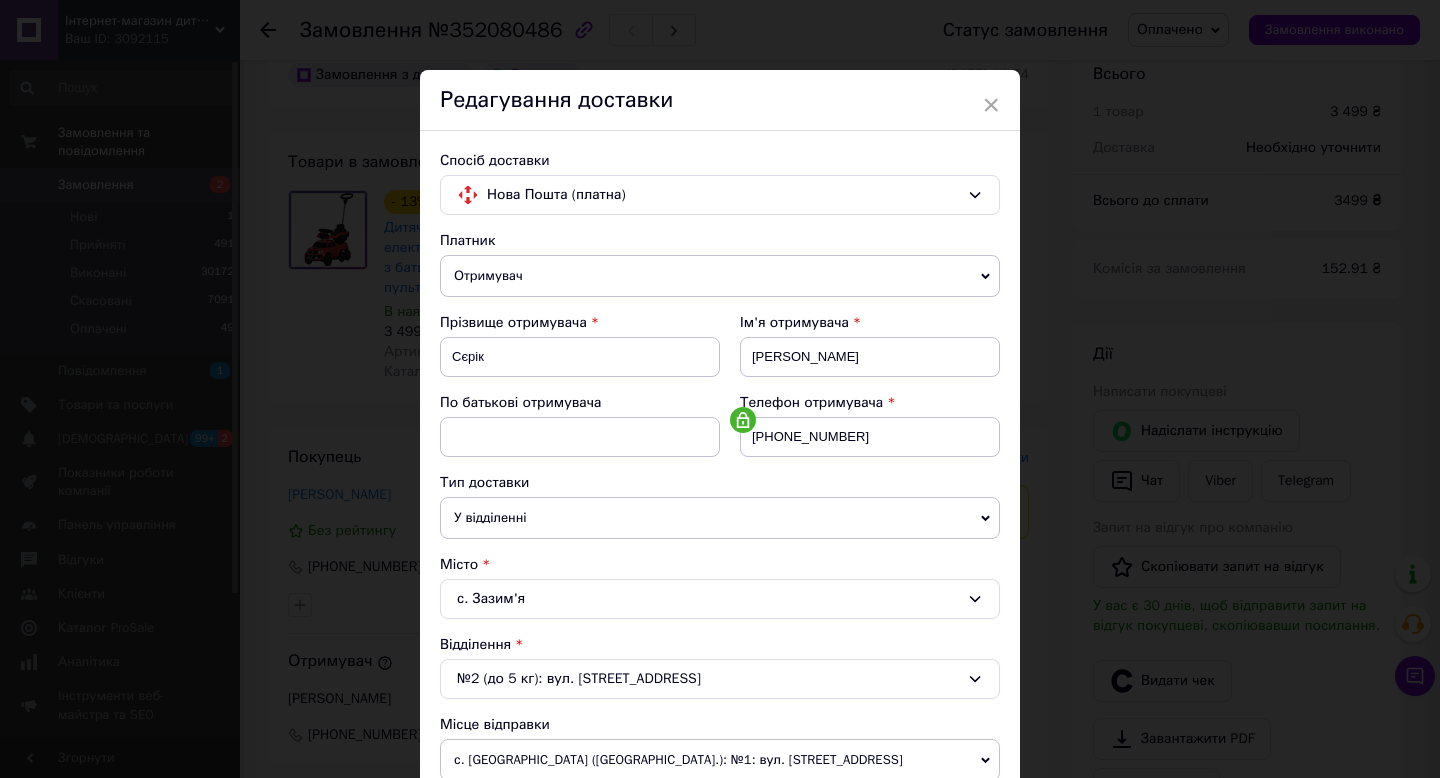 scroll, scrollTop: 371, scrollLeft: 0, axis: vertical 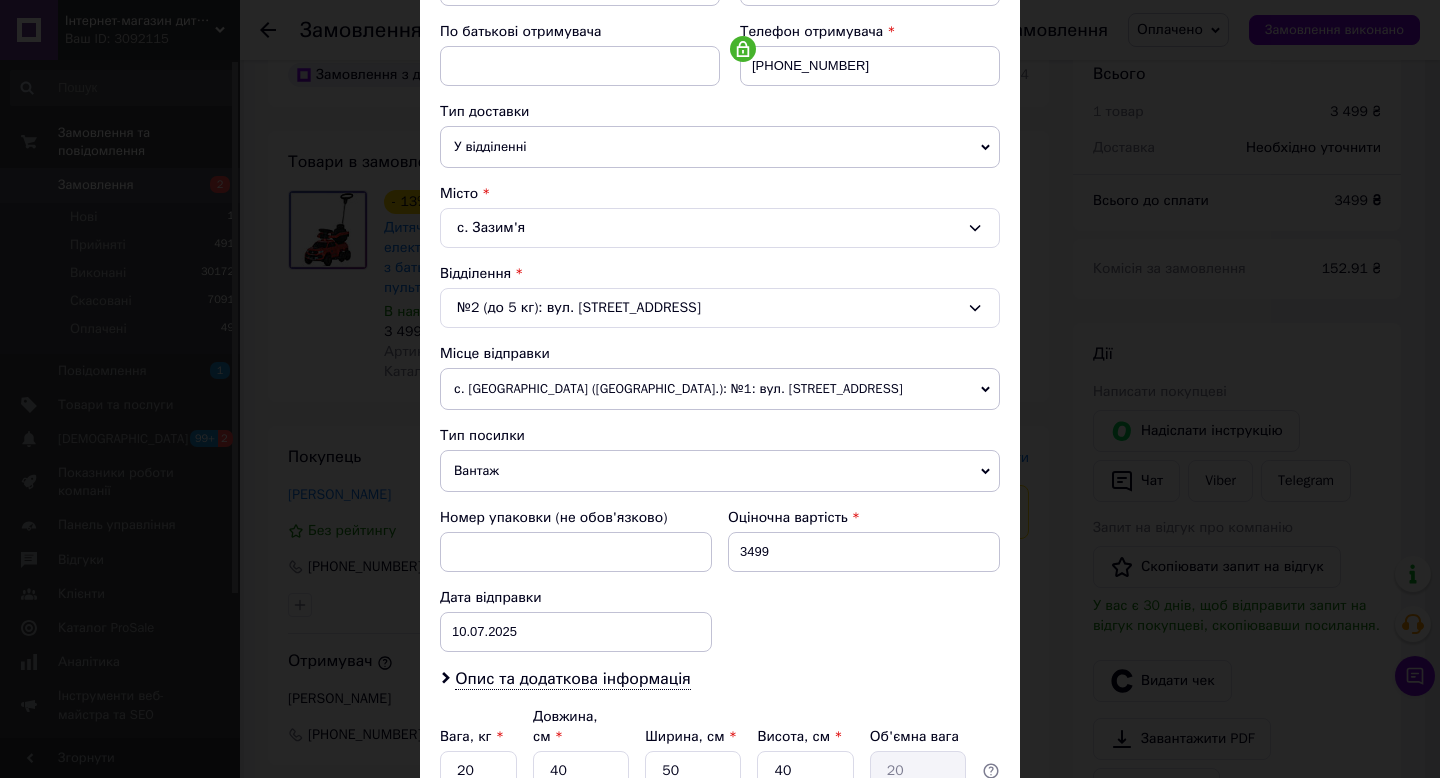 click on "№2 (до 5 кг): вул. Київська, 4а" at bounding box center (720, 308) 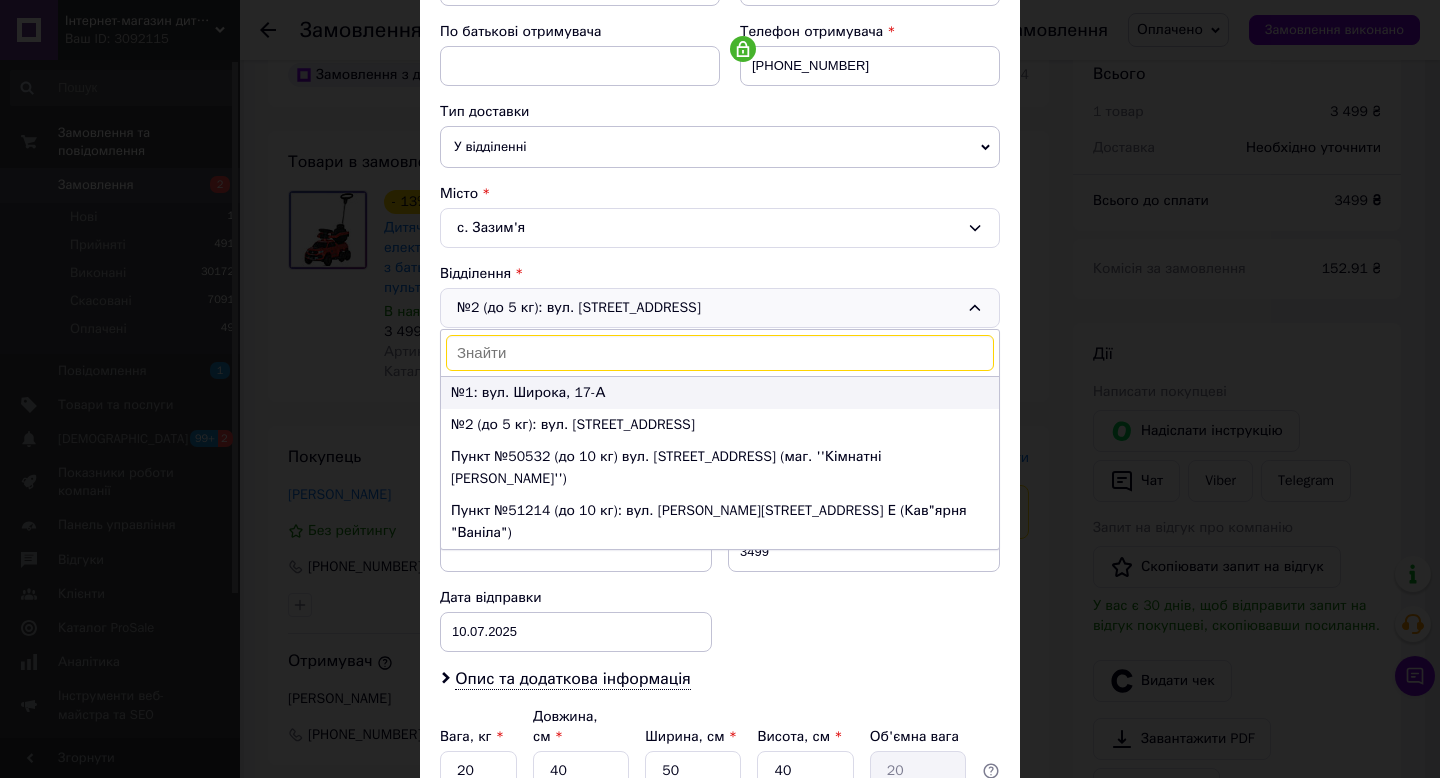 click on "№1: вул. Широка, 17-А" at bounding box center (720, 393) 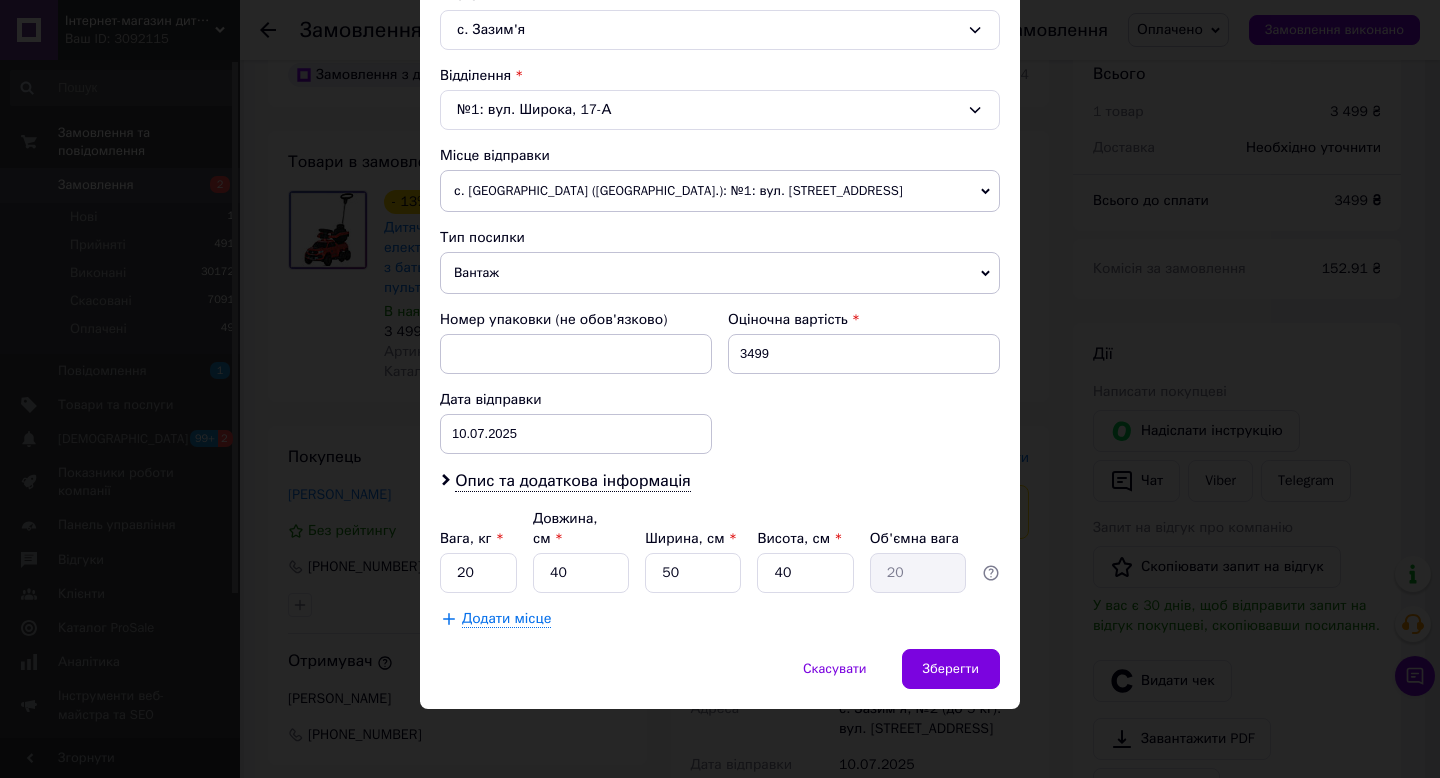 scroll, scrollTop: 570, scrollLeft: 0, axis: vertical 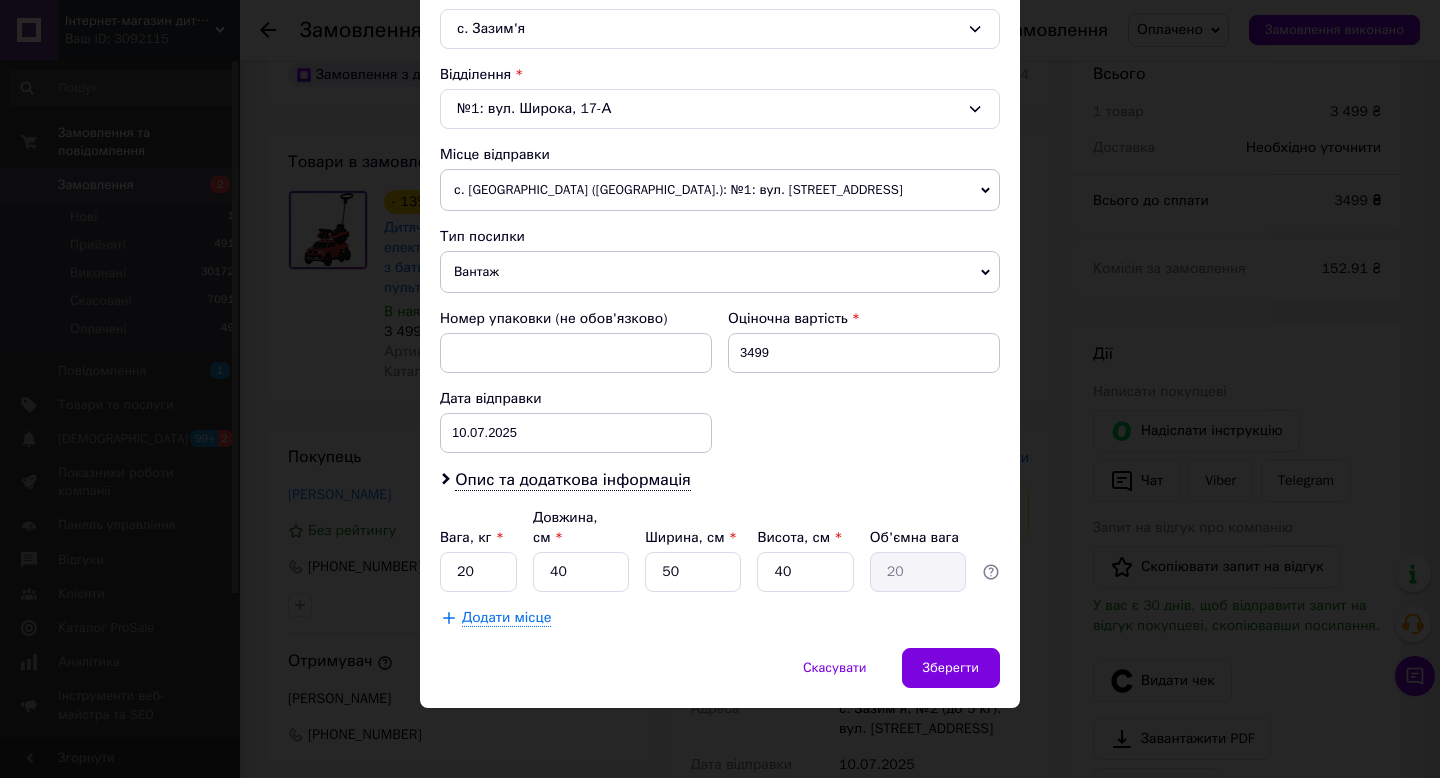 click on "с. Петриків (Тернопільська обл.): №1: вул. Тернопільська, 100" at bounding box center [720, 190] 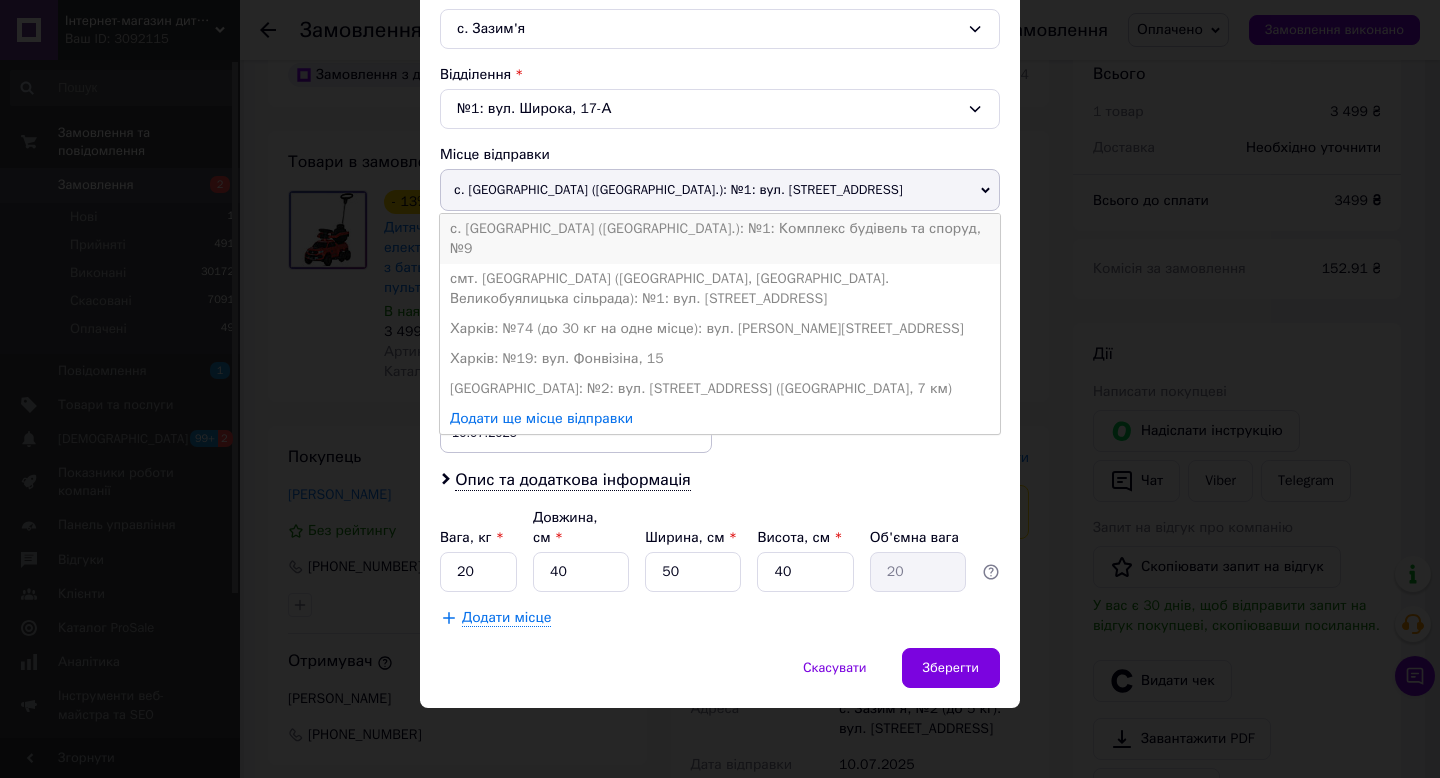 click on "с. Молодіжне (Одеська обл.): №1: Комплекс будівель та споруд, №9" at bounding box center (720, 239) 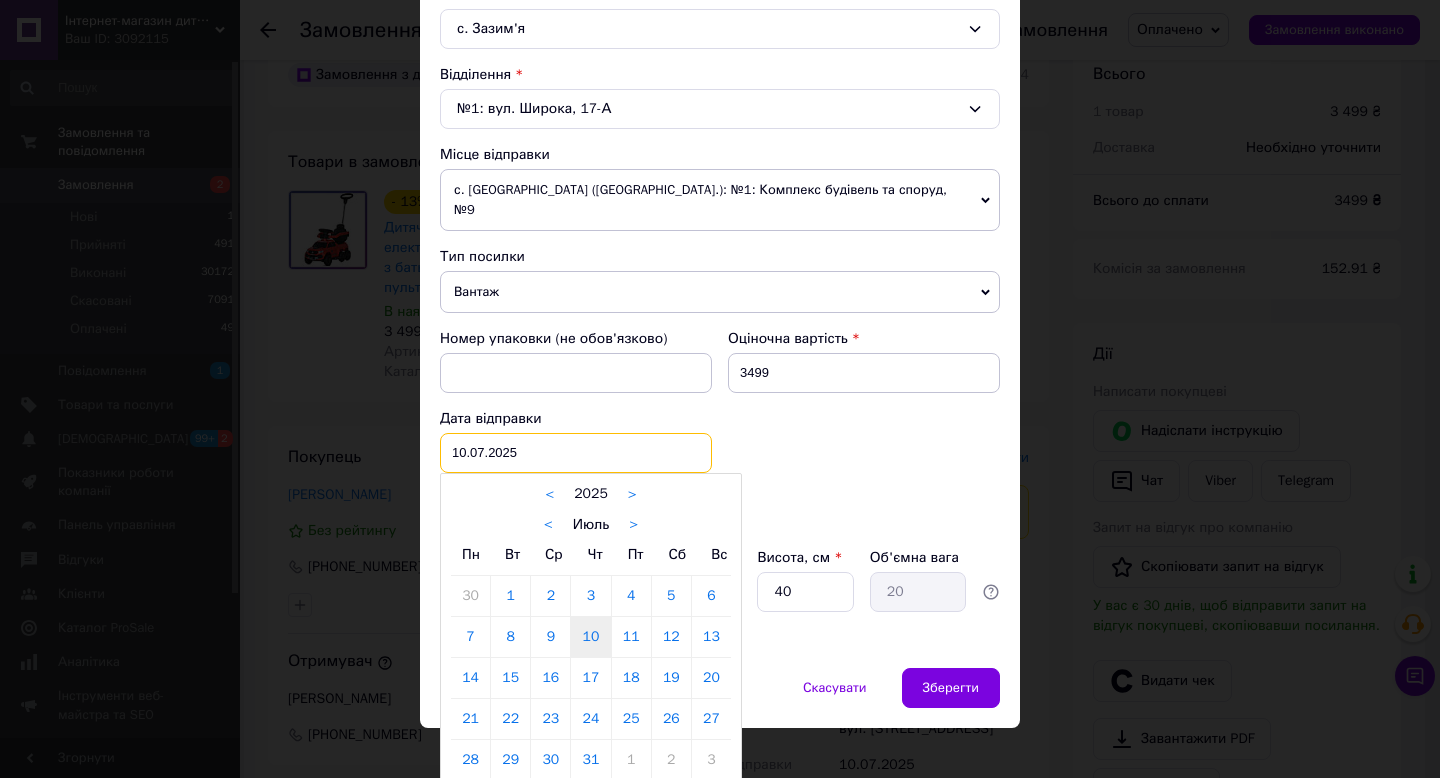 click on "10.07.2025 < 2025 > < Июль > Пн Вт Ср Чт Пт Сб Вс 30 1 2 3 4 5 6 7 8 9 10 11 12 13 14 15 16 17 18 19 20 21 22 23 24 25 26 27 28 29 30 31 1 2 3 4 5 6 7 8 9 10" at bounding box center (576, 453) 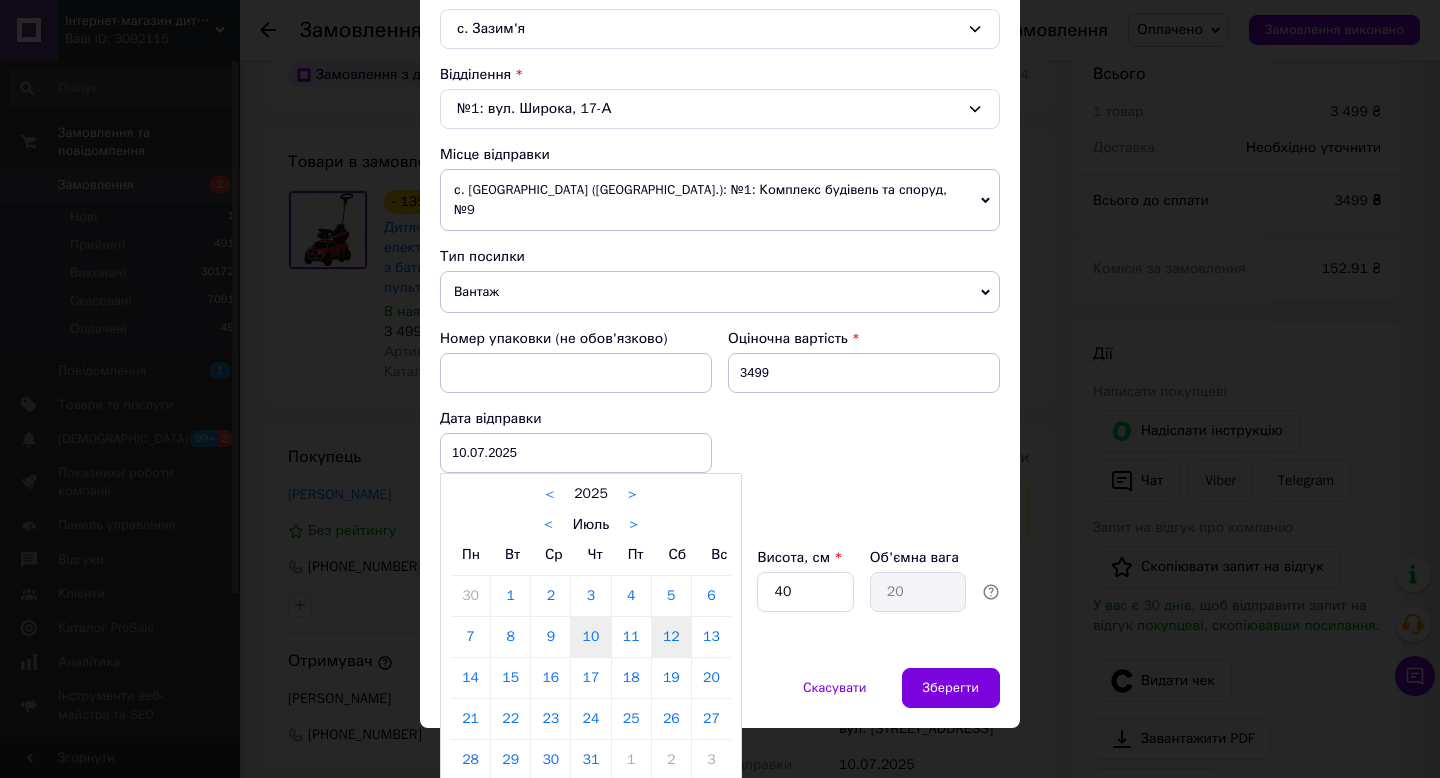 click on "12" at bounding box center [671, 637] 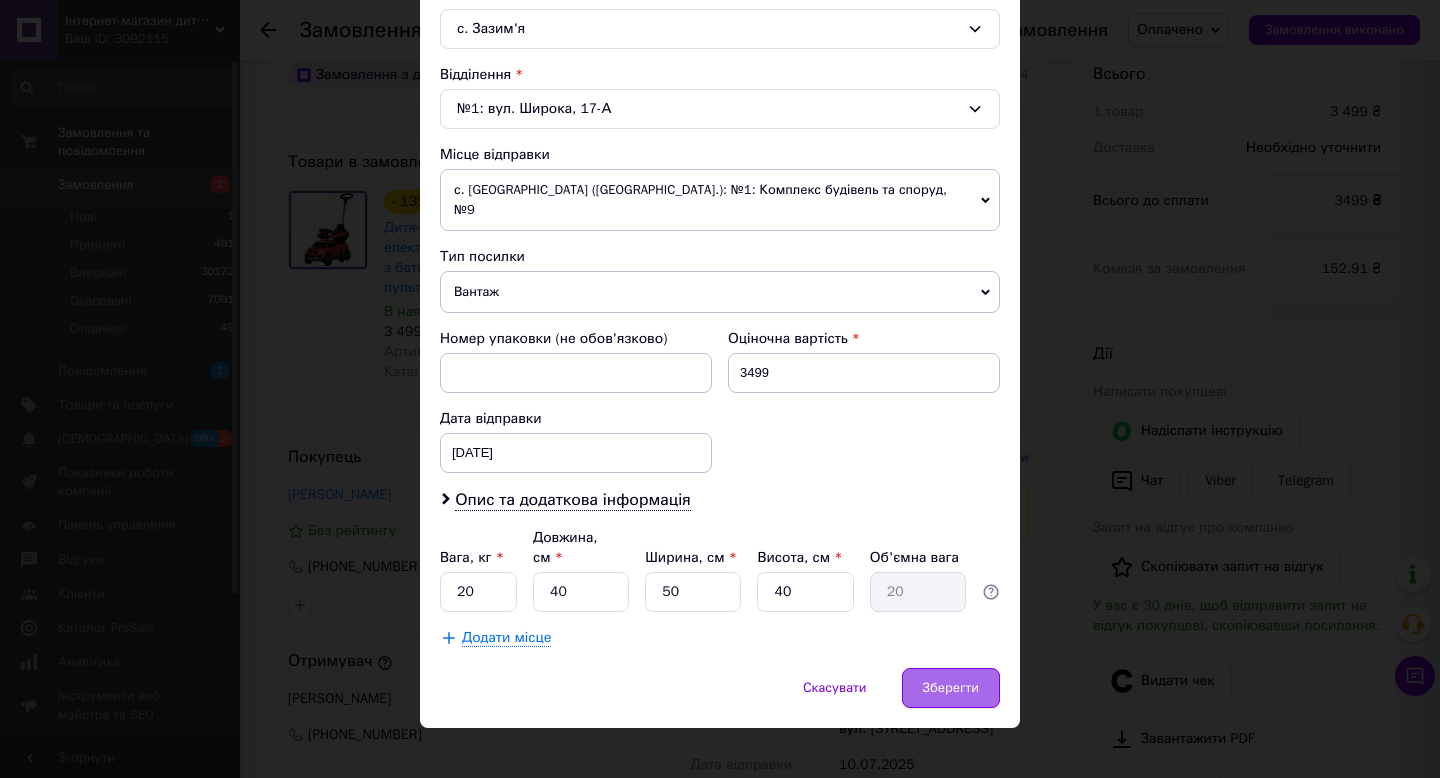 click on "Зберегти" at bounding box center (951, 688) 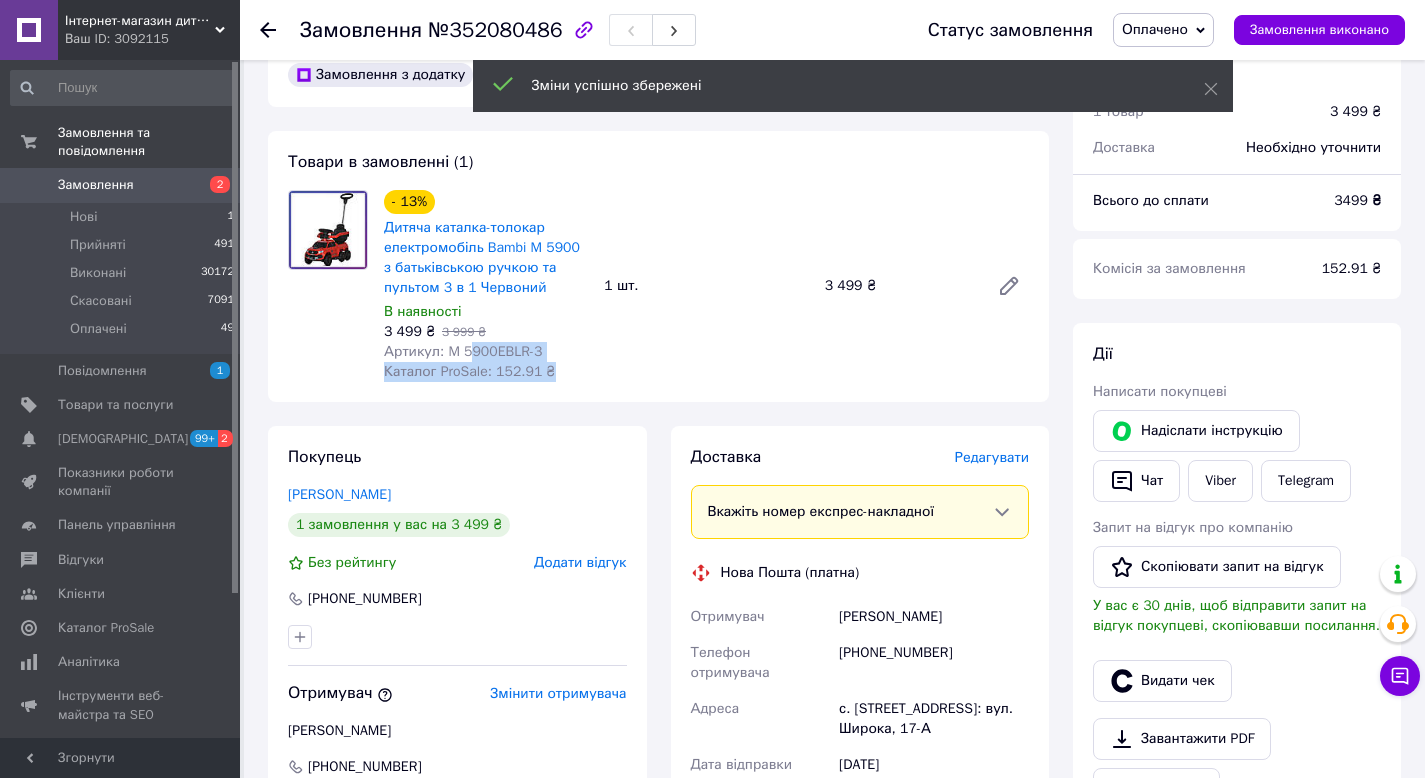 drag, startPoint x: 543, startPoint y: 363, endPoint x: 599, endPoint y: 354, distance: 56.718605 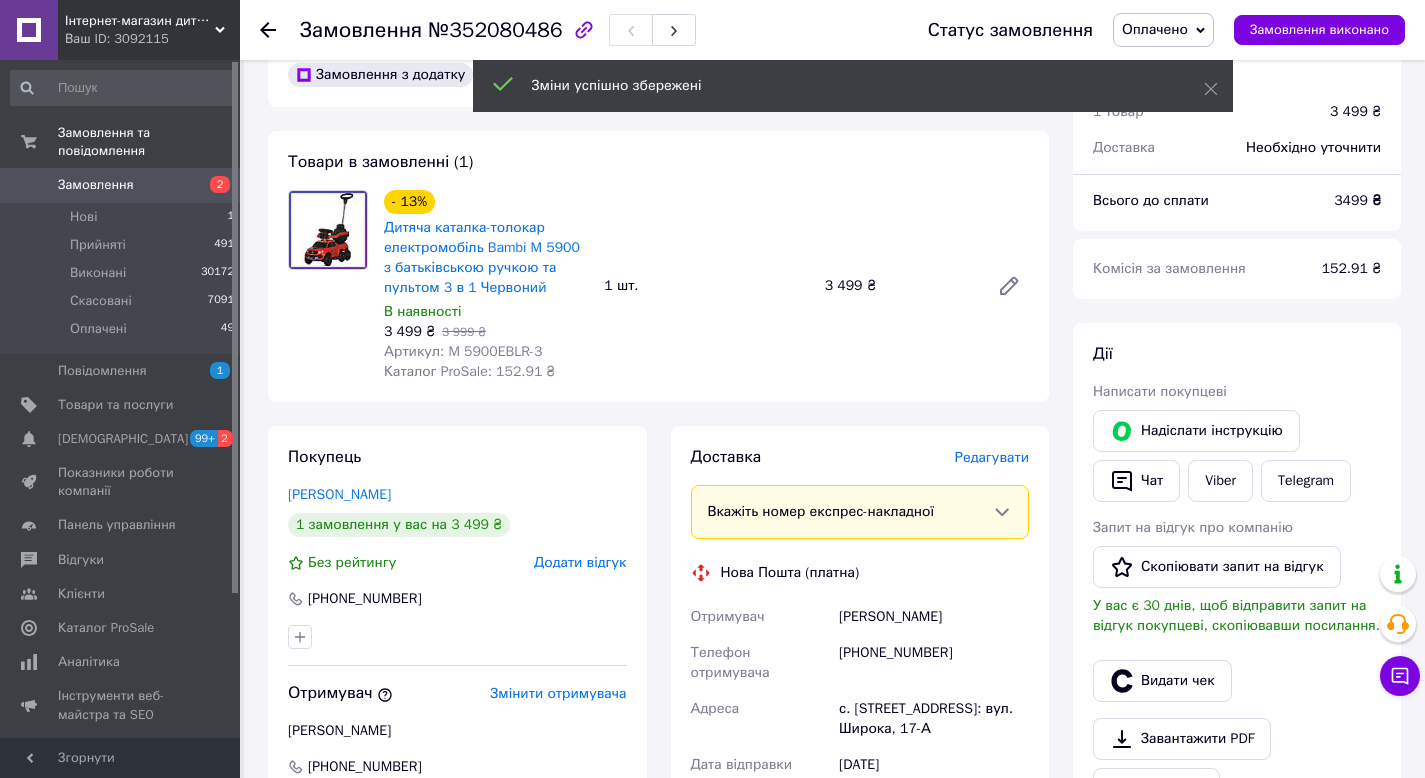 click on "- 13% Дитяча каталка-толокар електромобіль Bambi M 5900 з батьківською ручкою та пультом 3 в 1 Червоний В наявності 3 499 ₴   3 999 ₴ Артикул: M 5900EBLR-3 Каталог ProSale: 152.91 ₴  1 шт. 3 499 ₴" at bounding box center [706, 286] 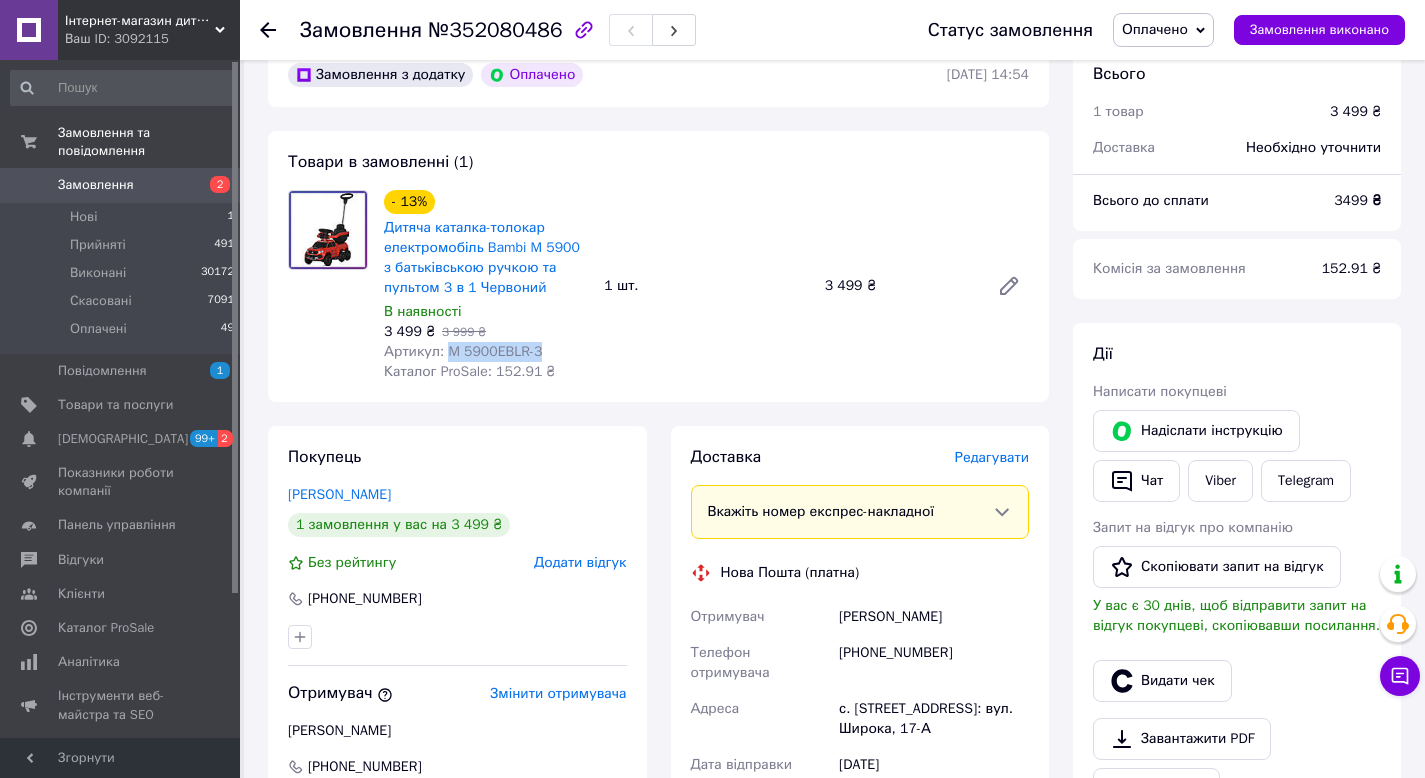 drag, startPoint x: 549, startPoint y: 352, endPoint x: 481, endPoint y: 346, distance: 68.26419 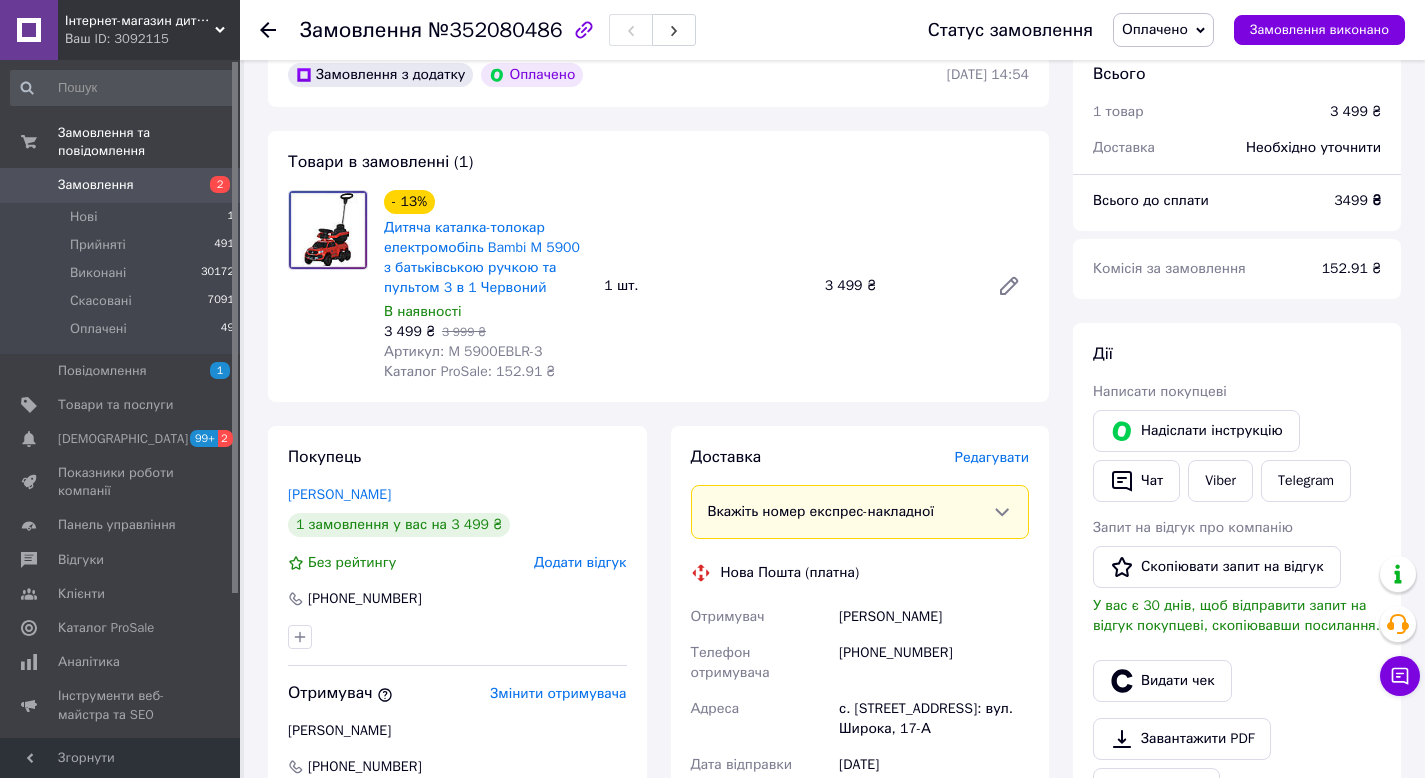click on "Редагувати" at bounding box center [992, 457] 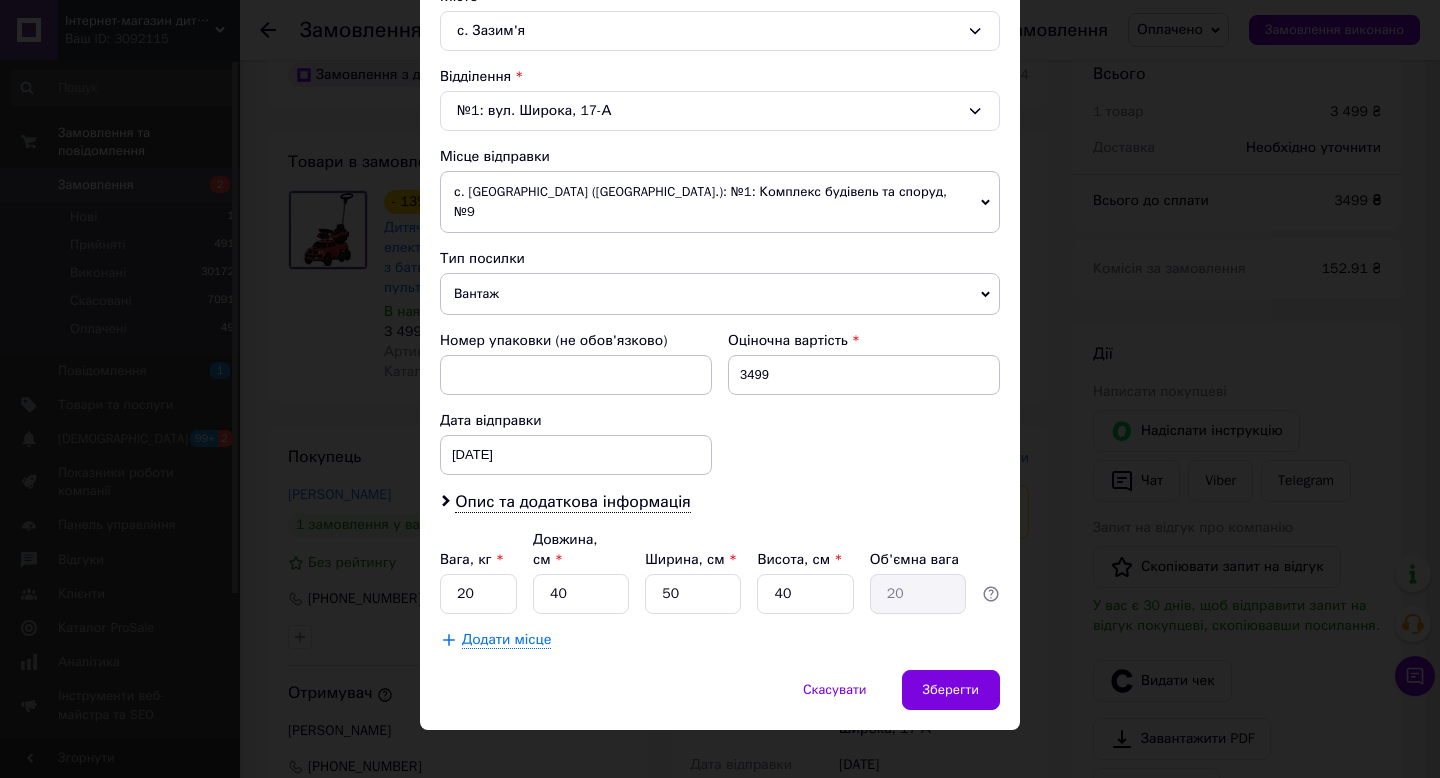 scroll, scrollTop: 570, scrollLeft: 0, axis: vertical 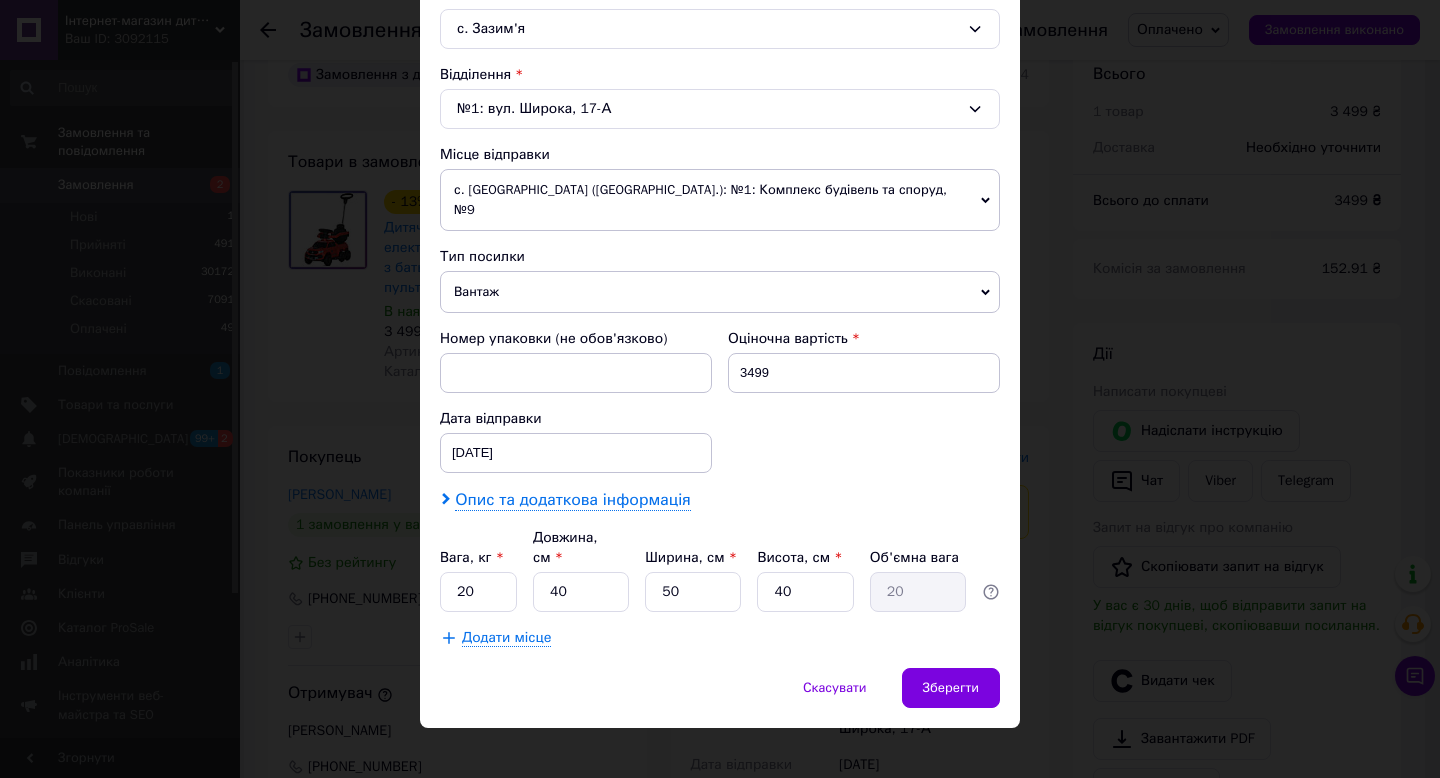 click on "Опис та додаткова інформація" at bounding box center [572, 500] 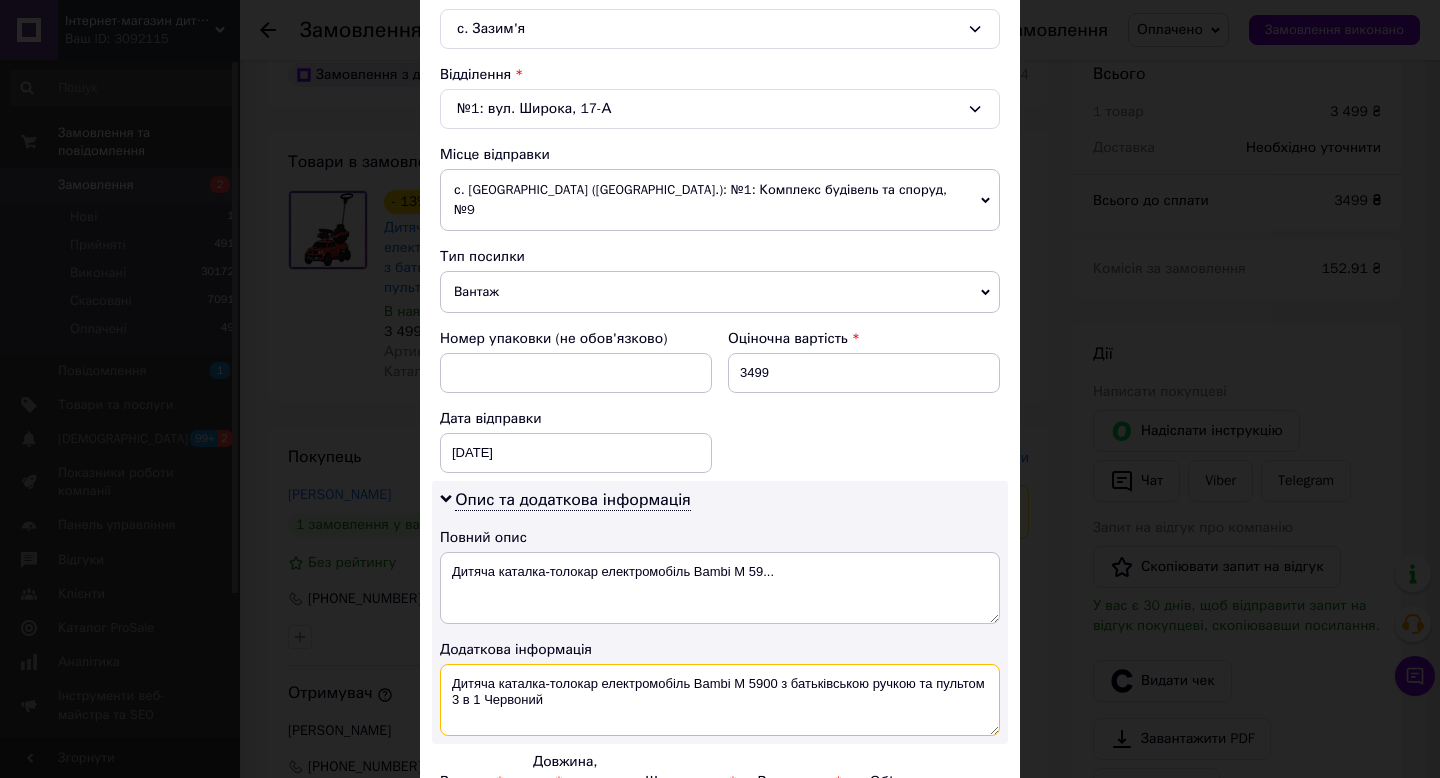 drag, startPoint x: 807, startPoint y: 694, endPoint x: 735, endPoint y: 665, distance: 77.62087 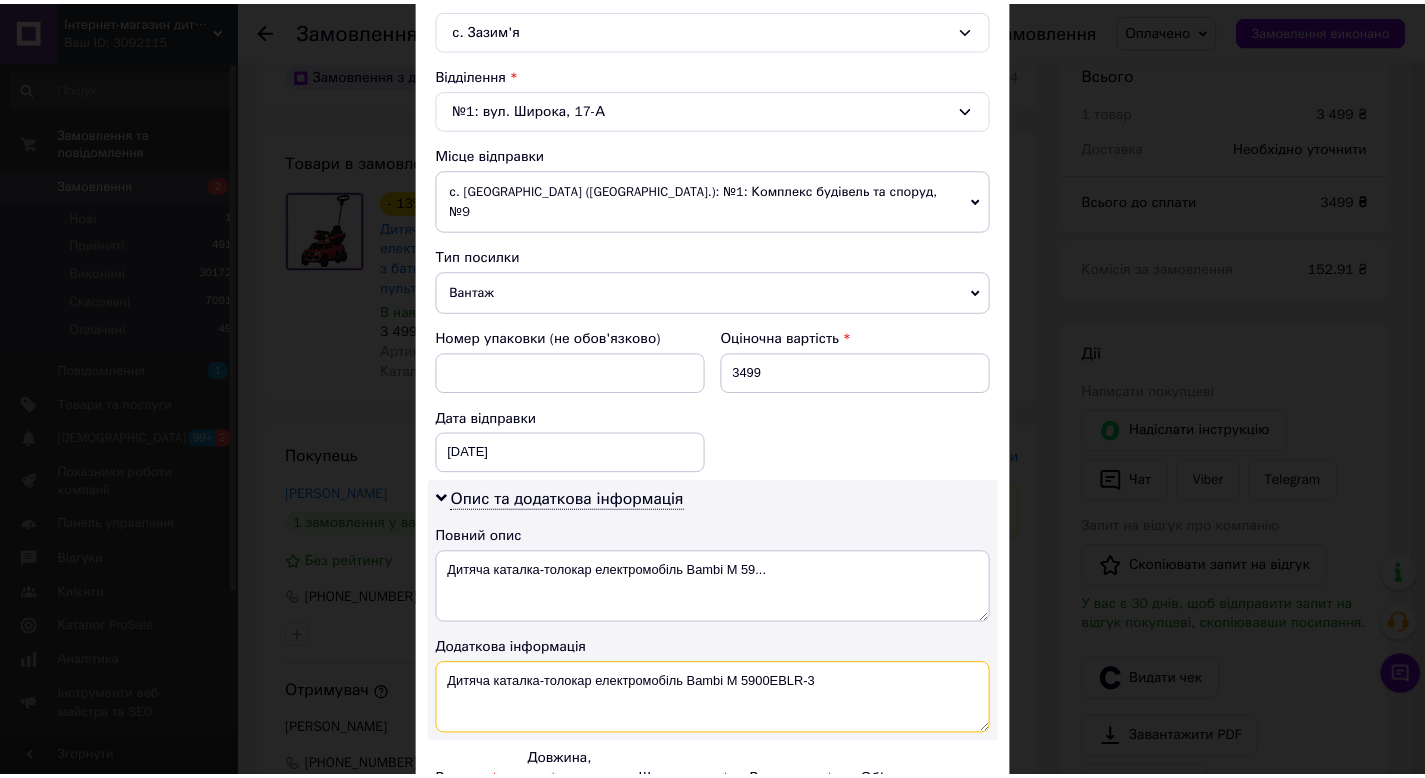 scroll, scrollTop: 794, scrollLeft: 0, axis: vertical 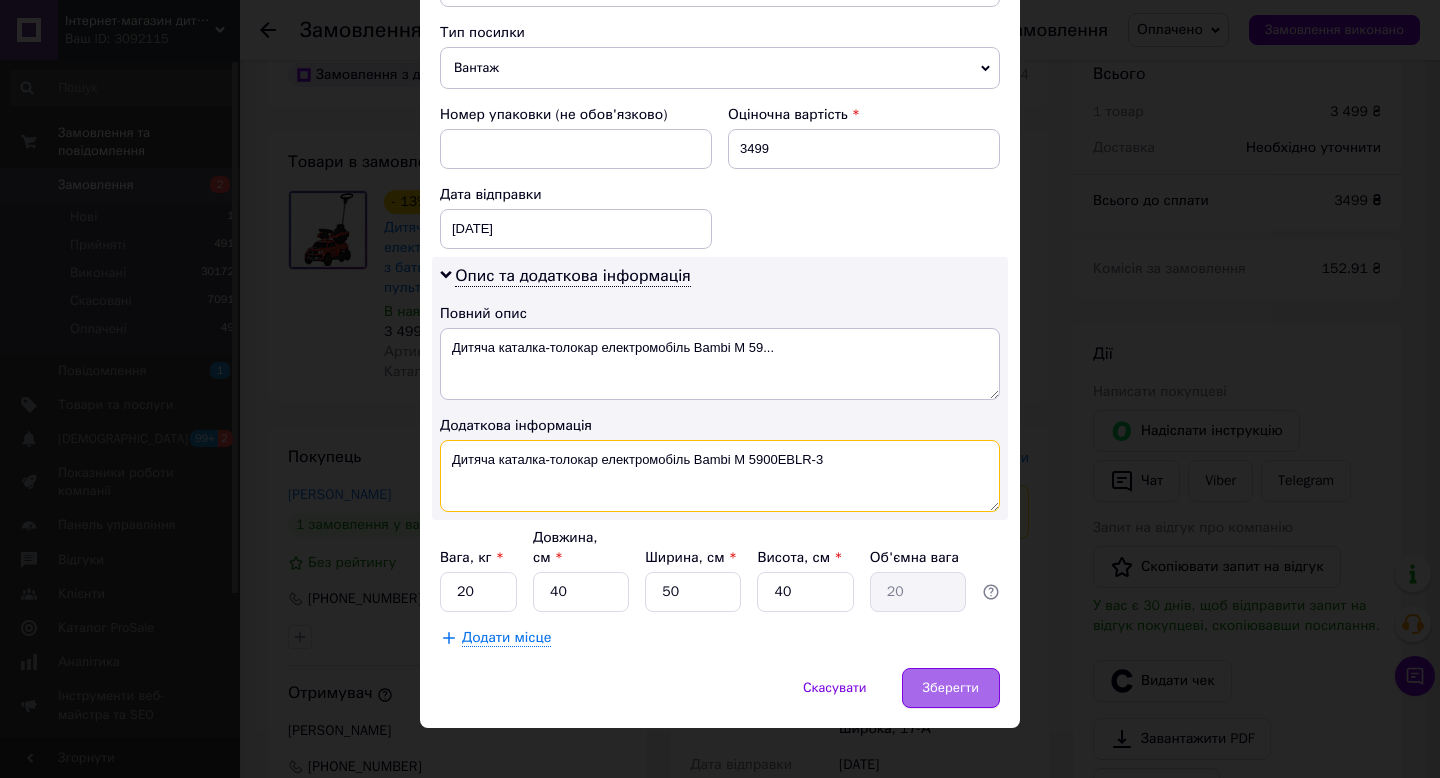 type on "Дитяча каталка-толокар електромобіль Bambi M 5900EBLR-3" 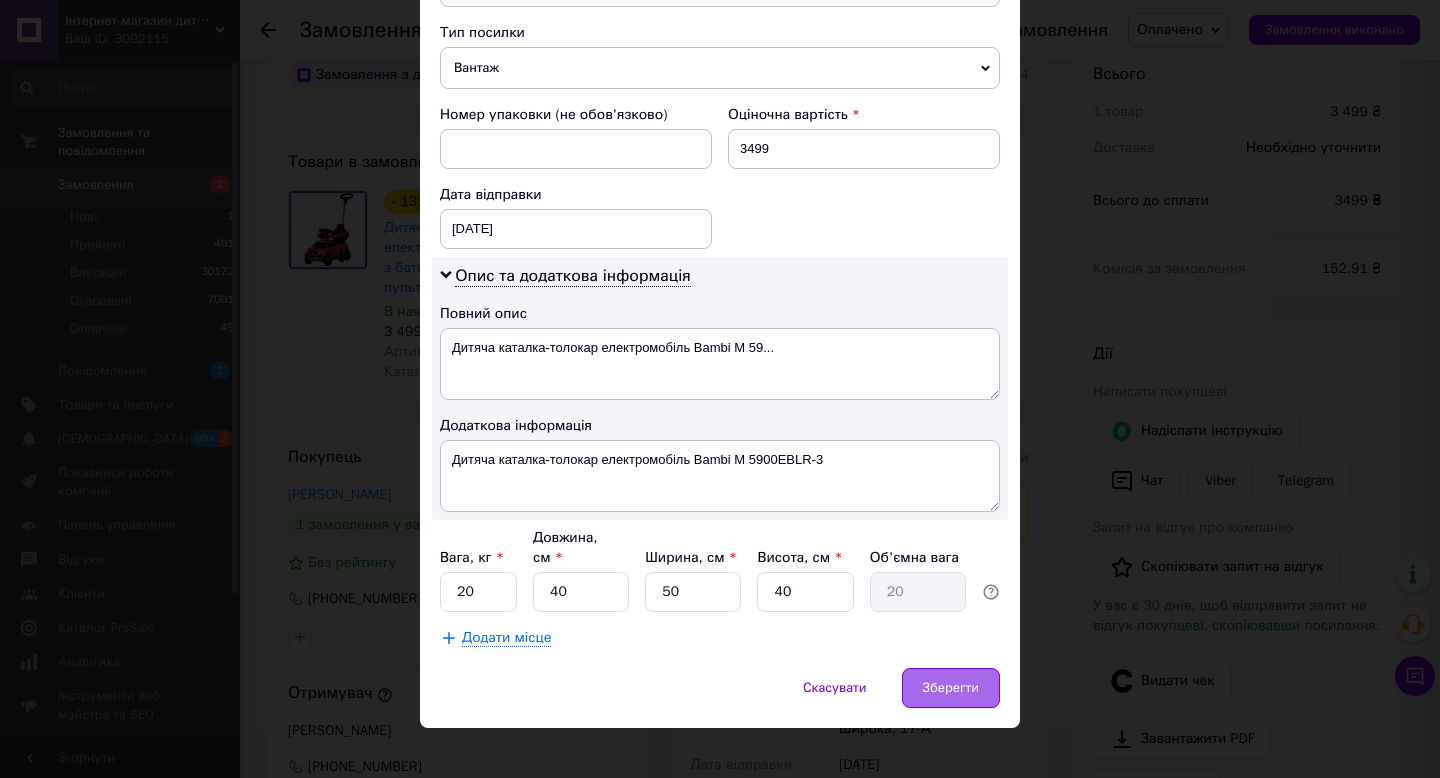 click on "Зберегти" at bounding box center (951, 688) 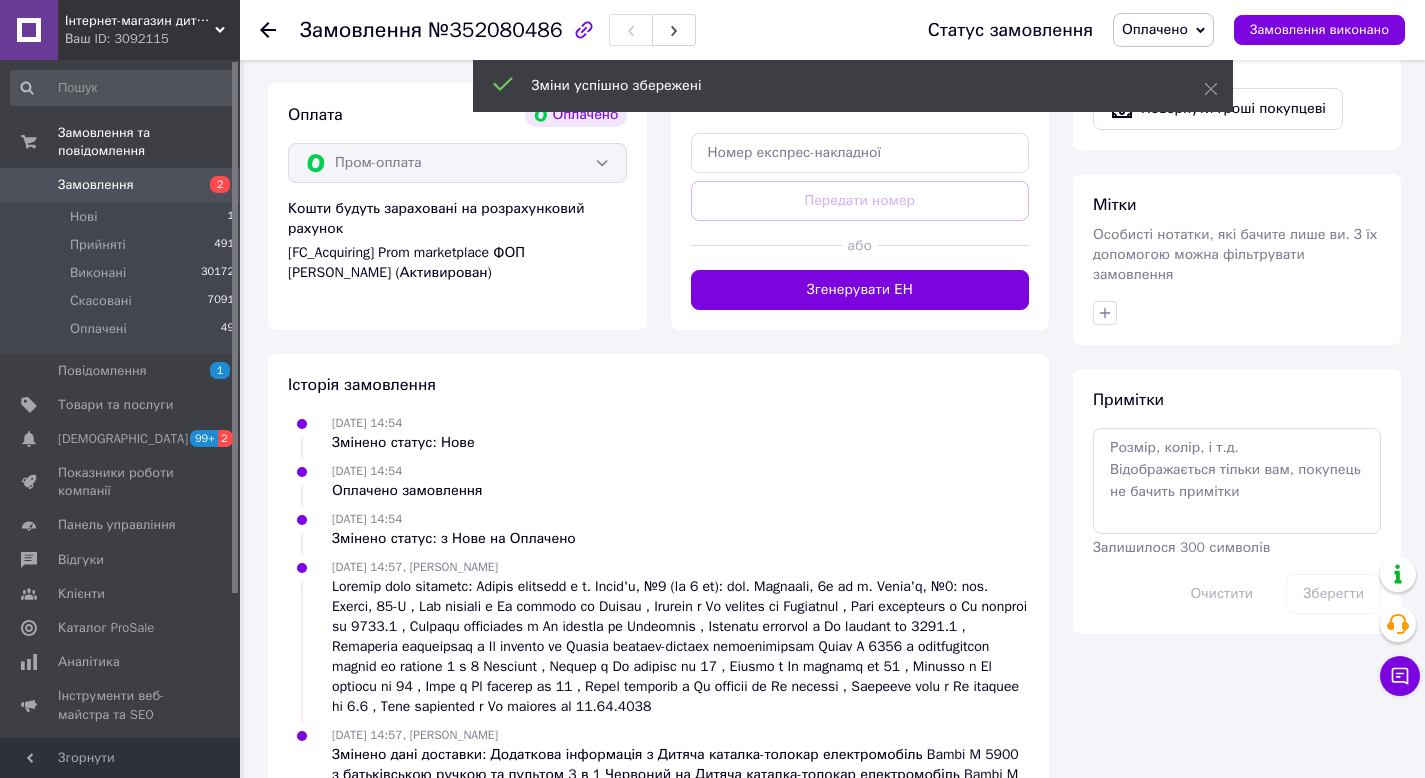 scroll, scrollTop: 851, scrollLeft: 0, axis: vertical 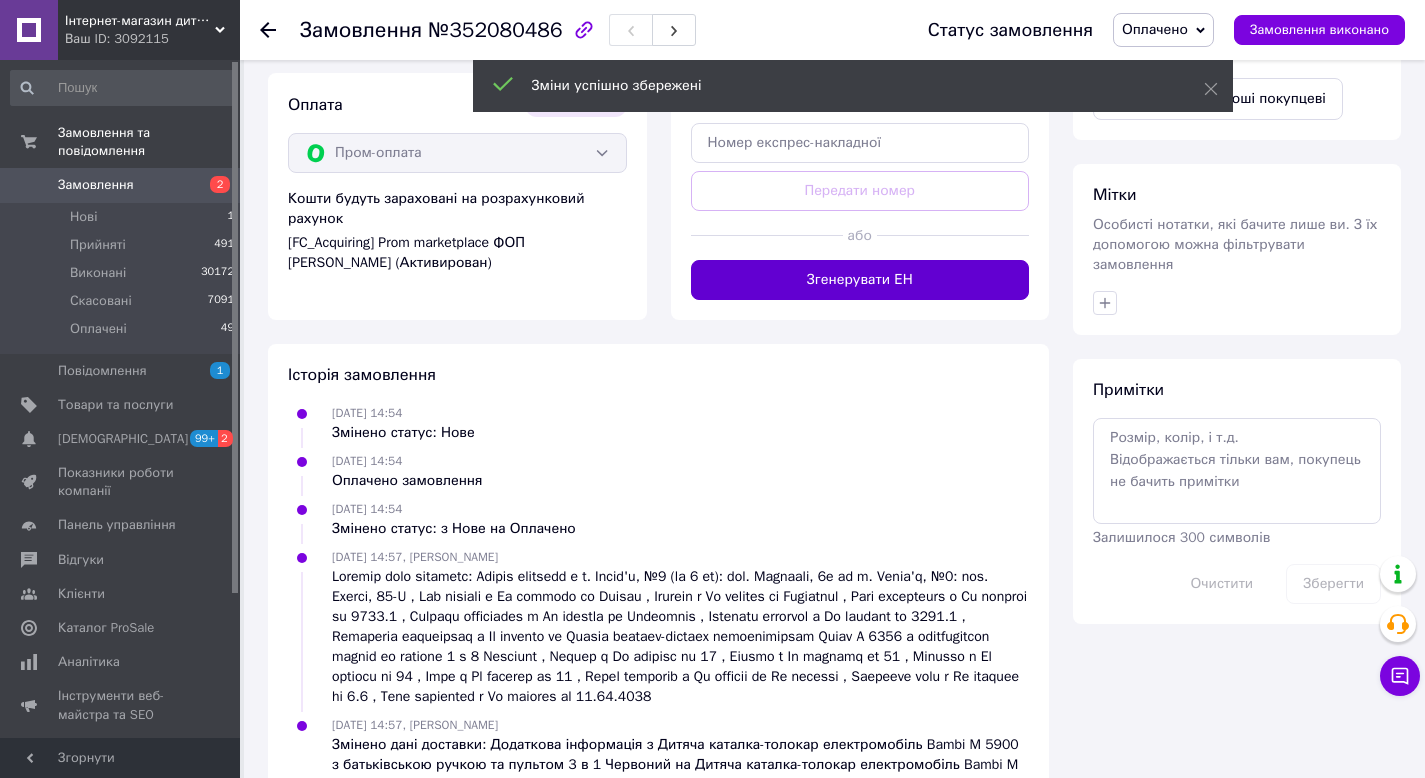 click on "Згенерувати ЕН" at bounding box center (860, 280) 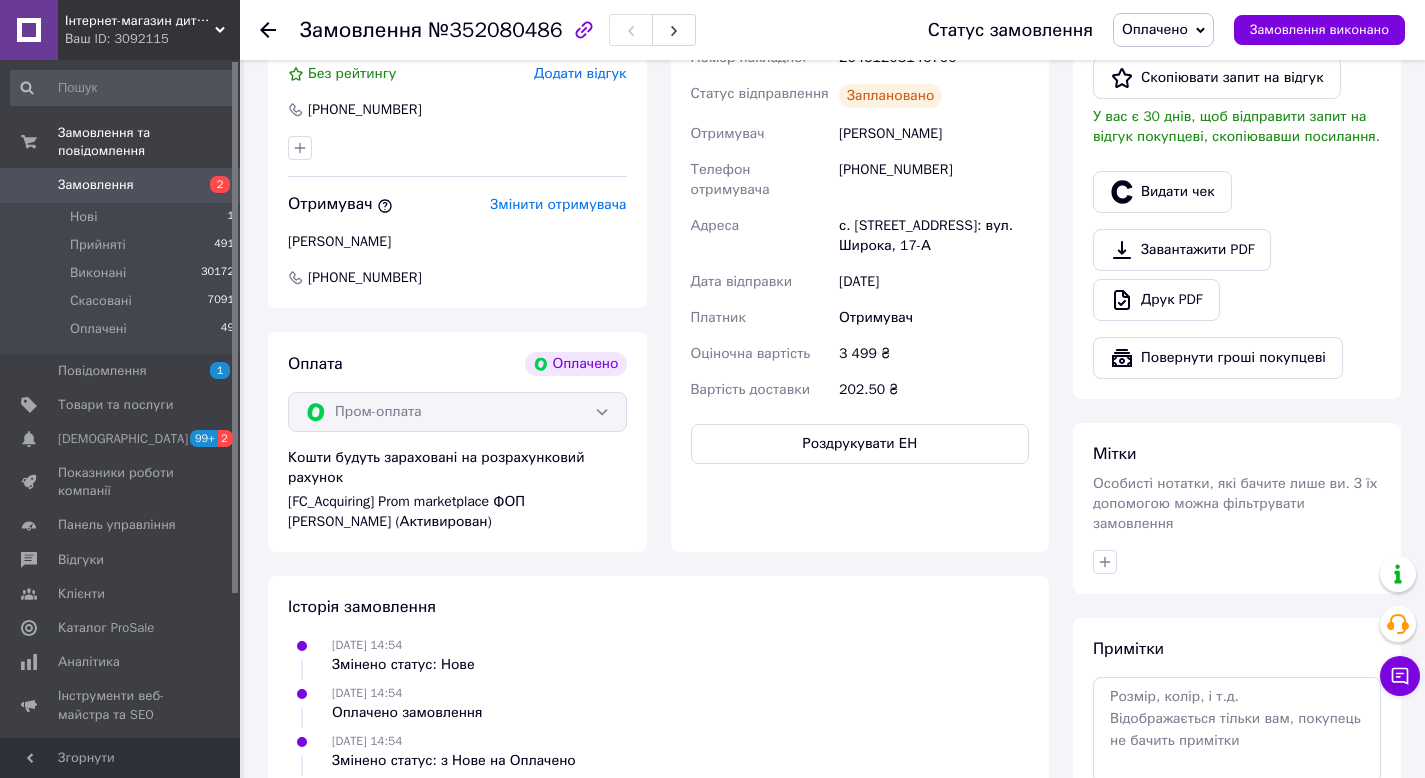 scroll, scrollTop: 0, scrollLeft: 0, axis: both 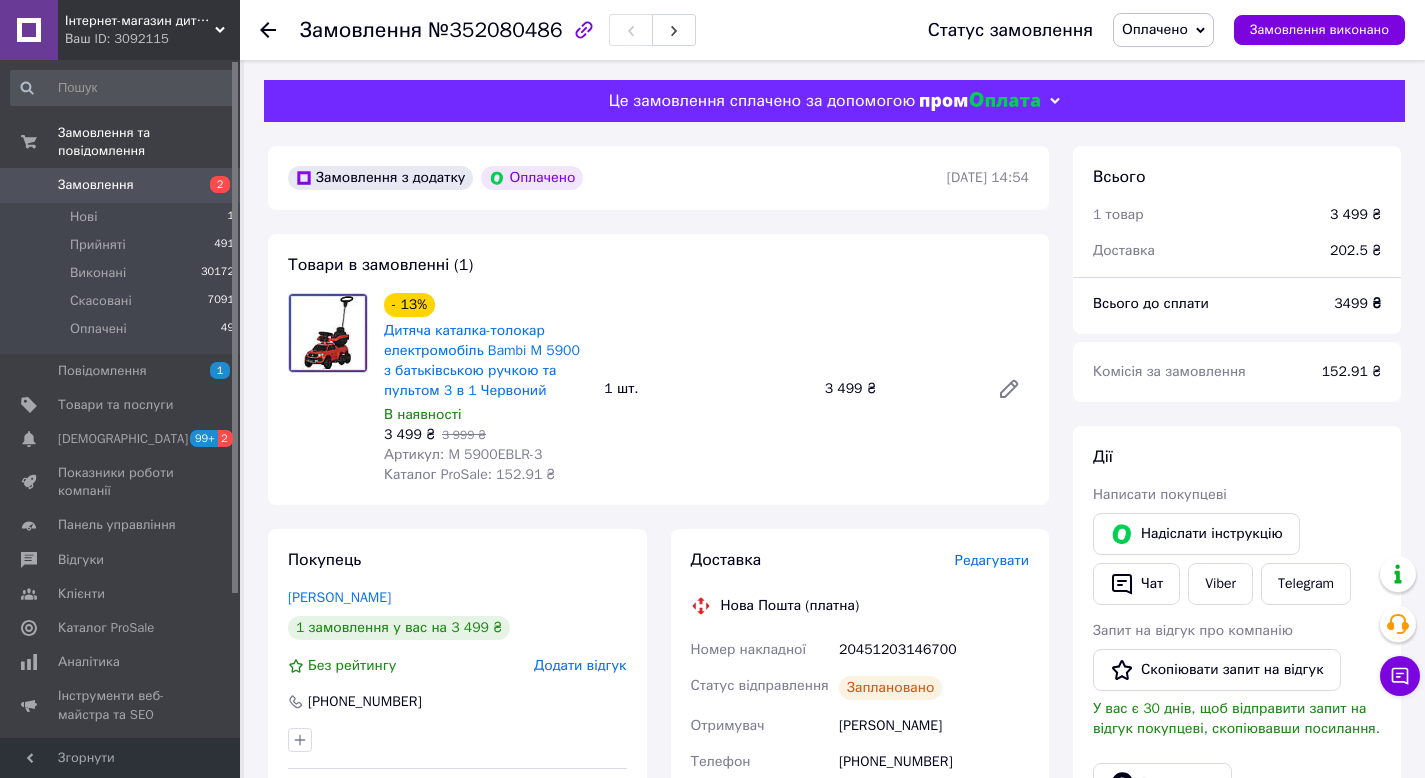 click on "Замовлення" at bounding box center [121, 185] 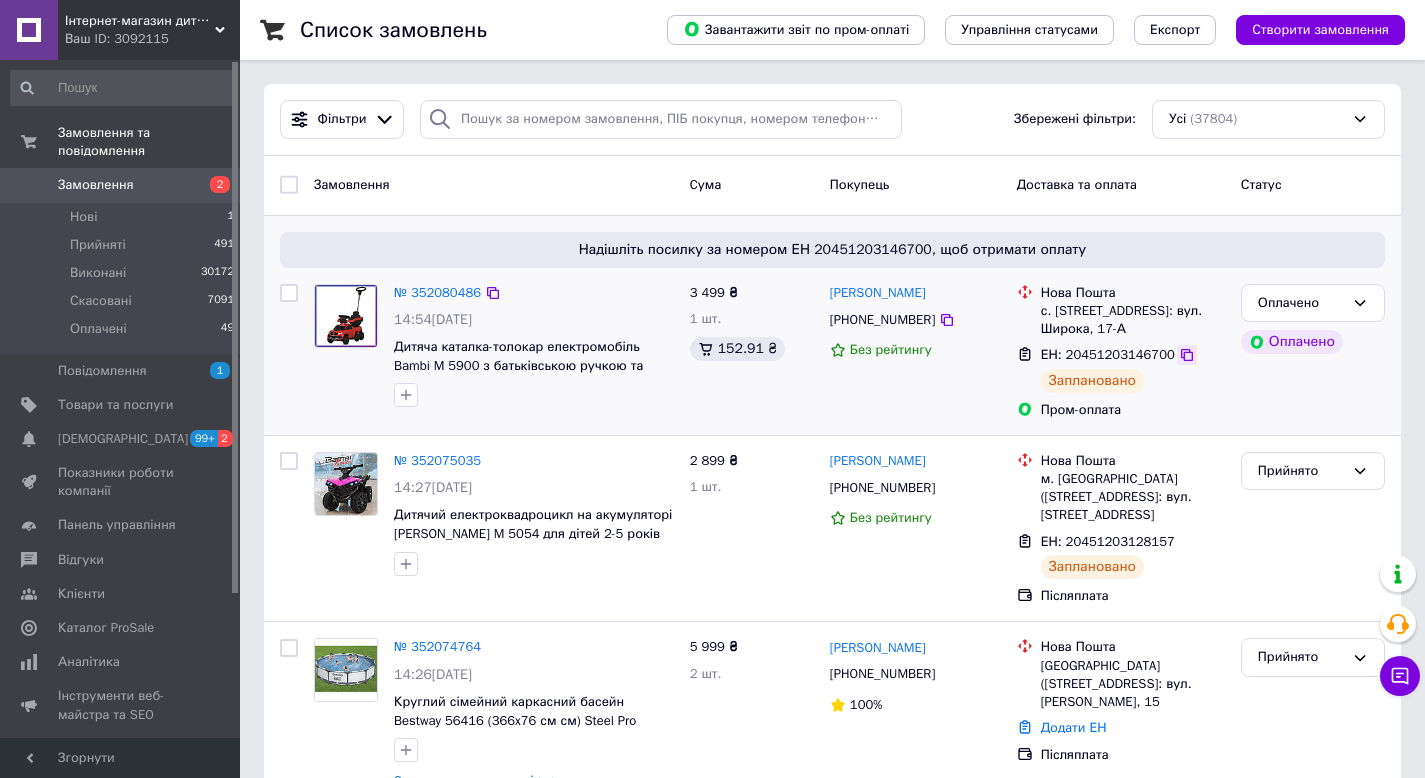 click 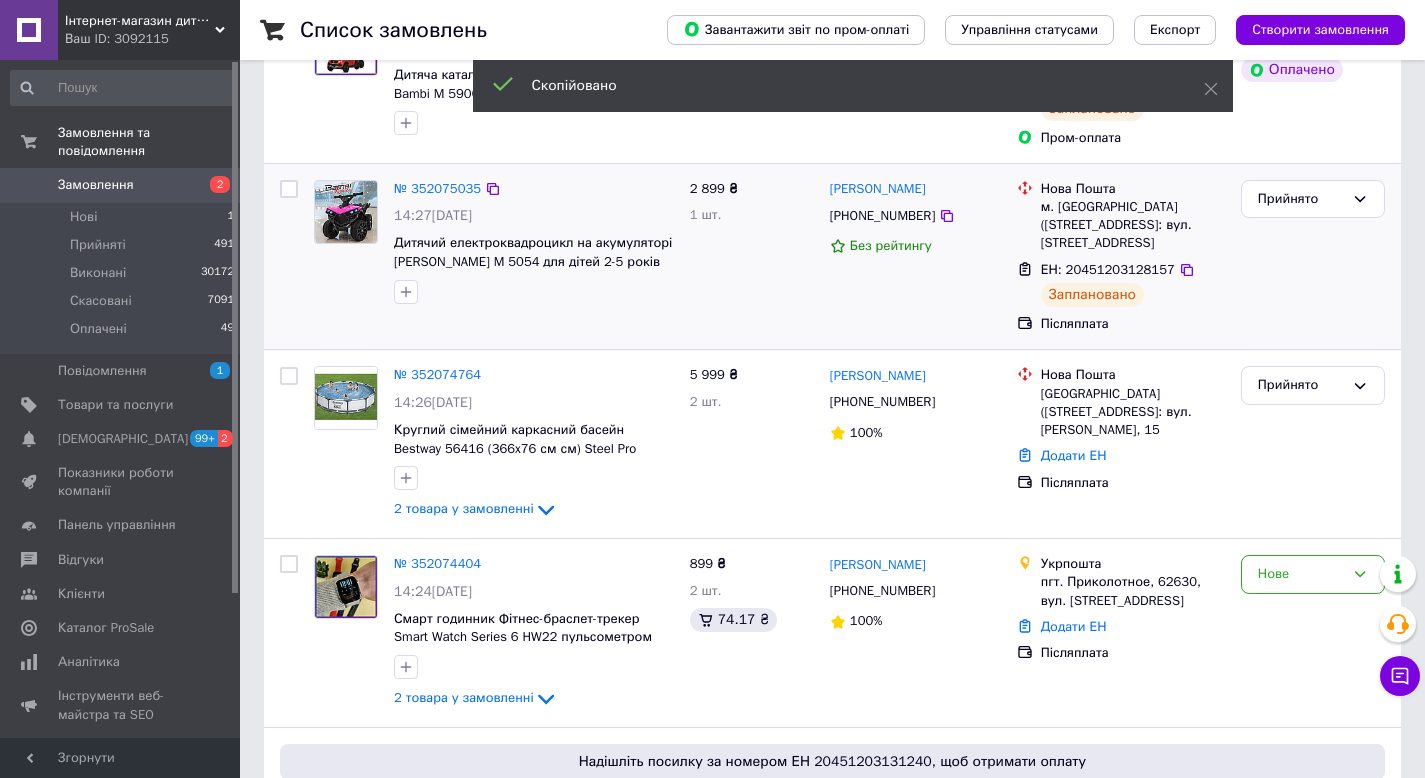 scroll, scrollTop: 274, scrollLeft: 0, axis: vertical 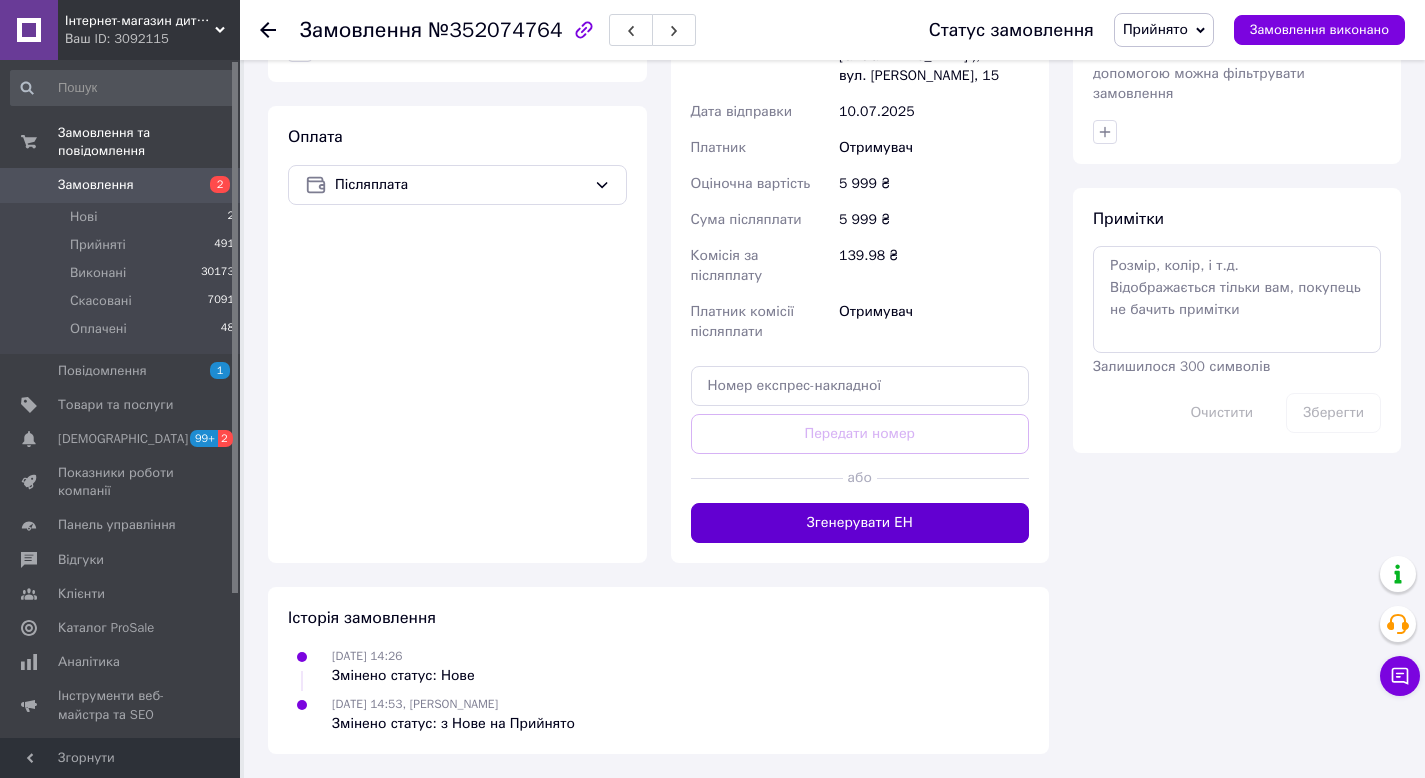 click on "Згенерувати ЕН" at bounding box center (860, 523) 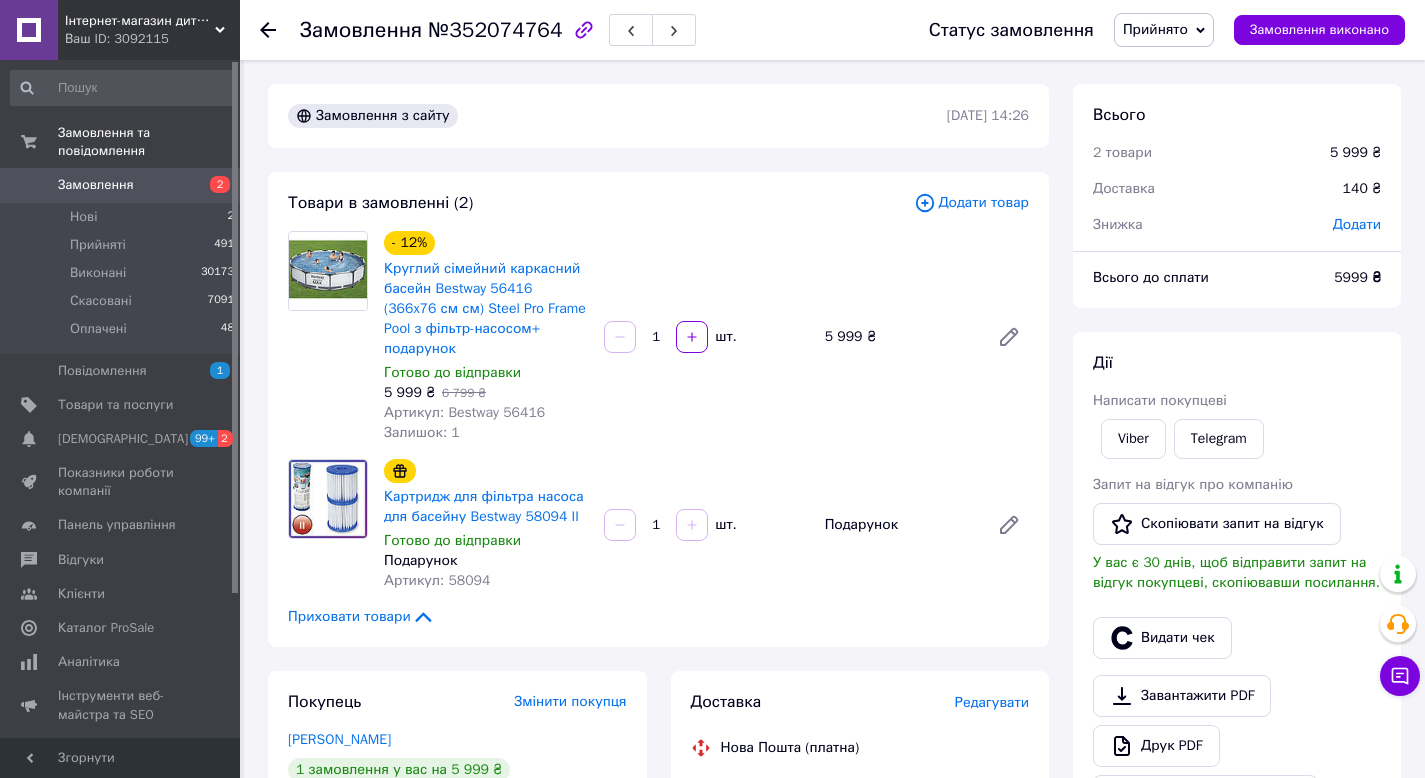 scroll, scrollTop: 376, scrollLeft: 0, axis: vertical 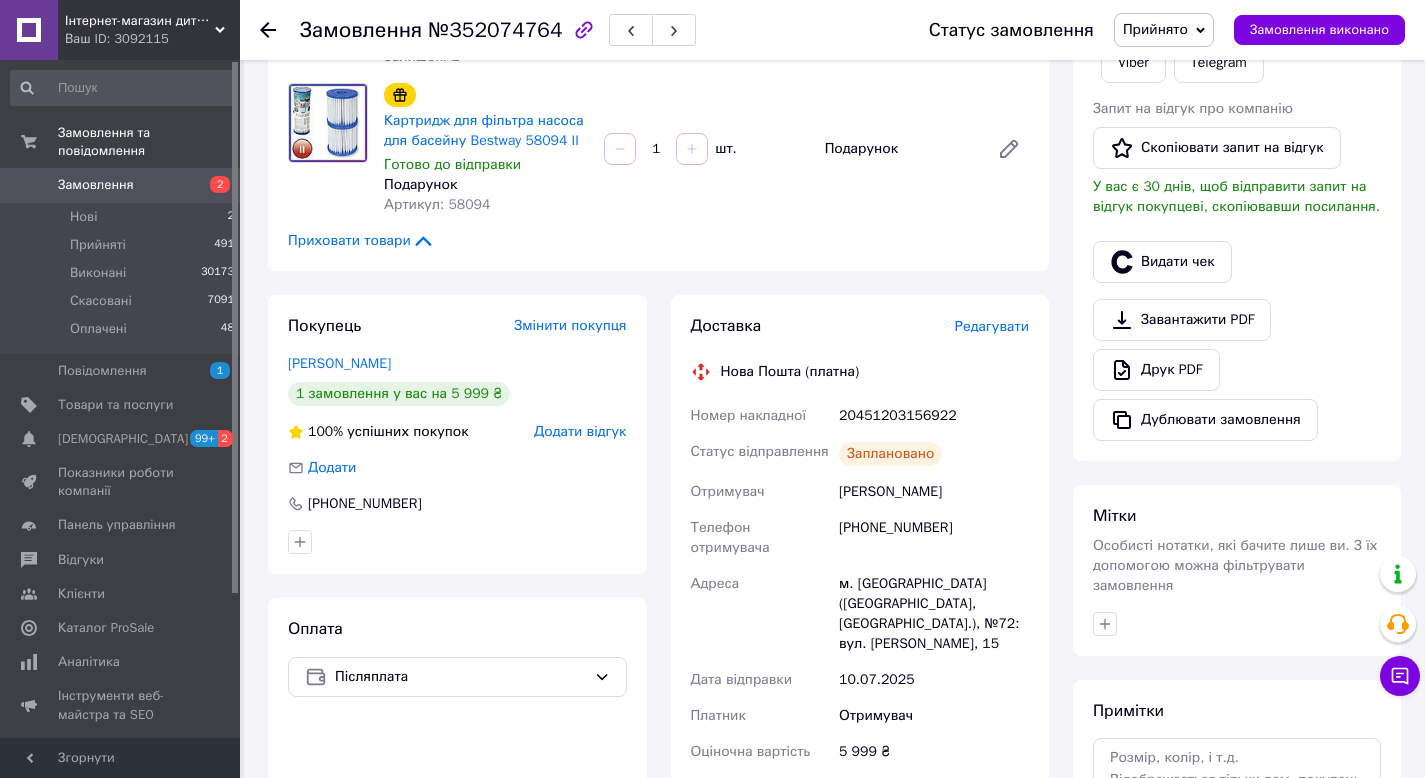 click on "20451203156922" at bounding box center [934, 416] 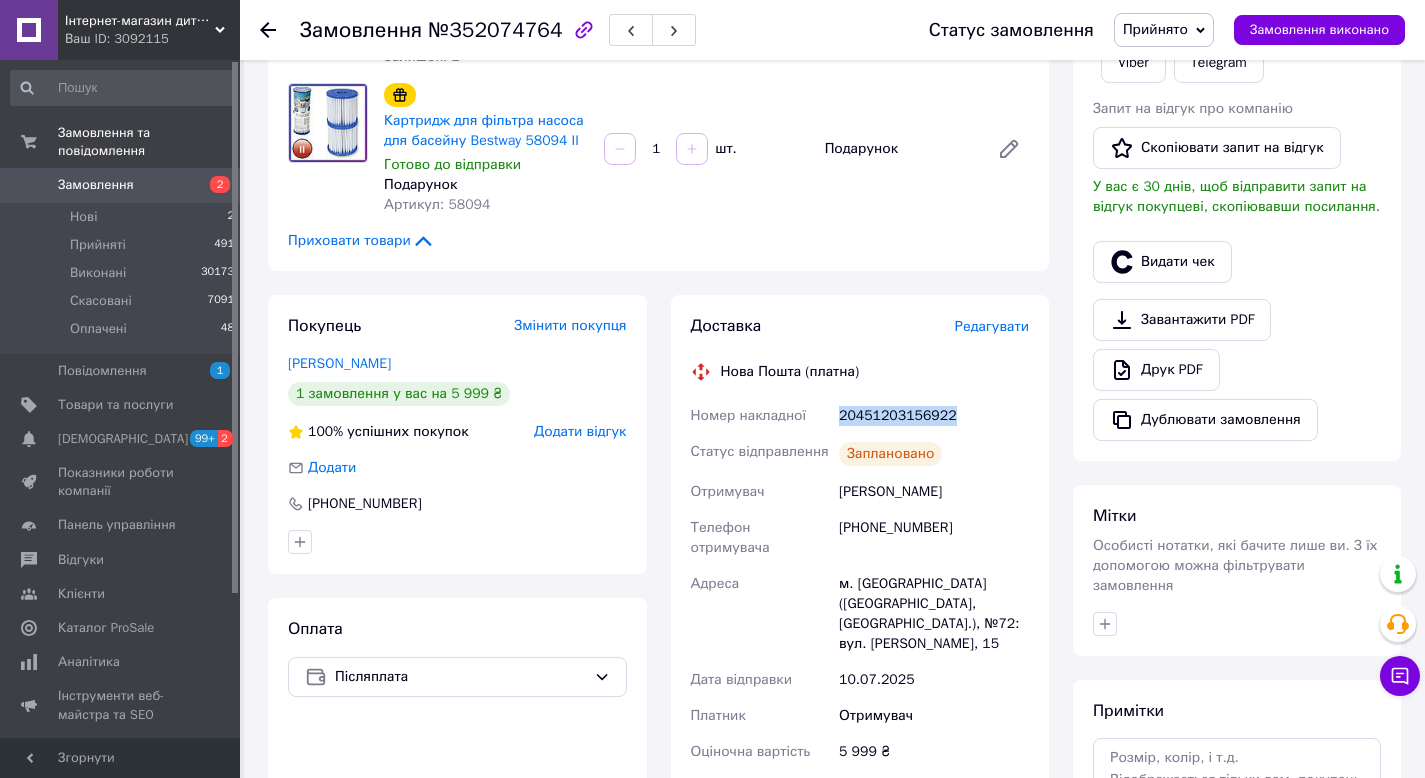 click on "20451203156922" at bounding box center (934, 416) 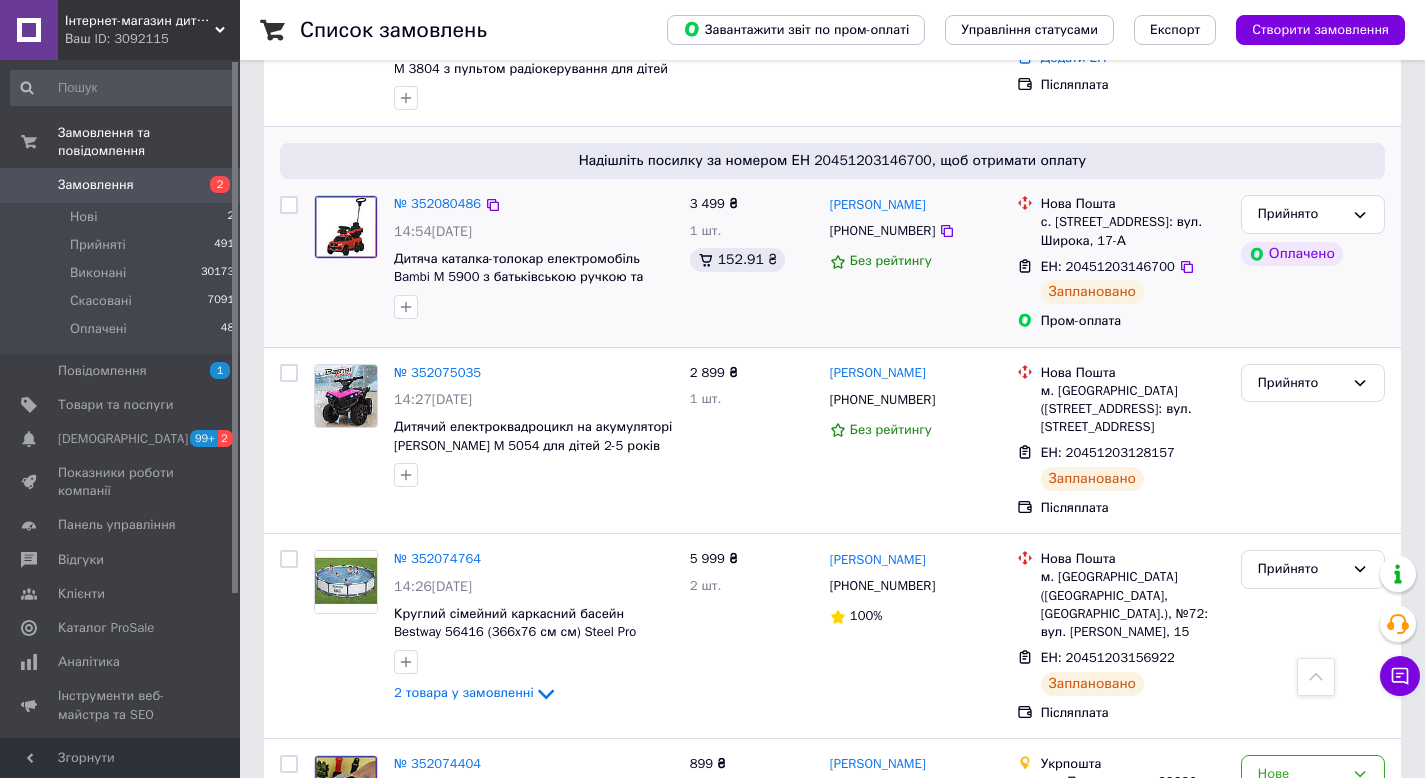 scroll, scrollTop: 529, scrollLeft: 0, axis: vertical 